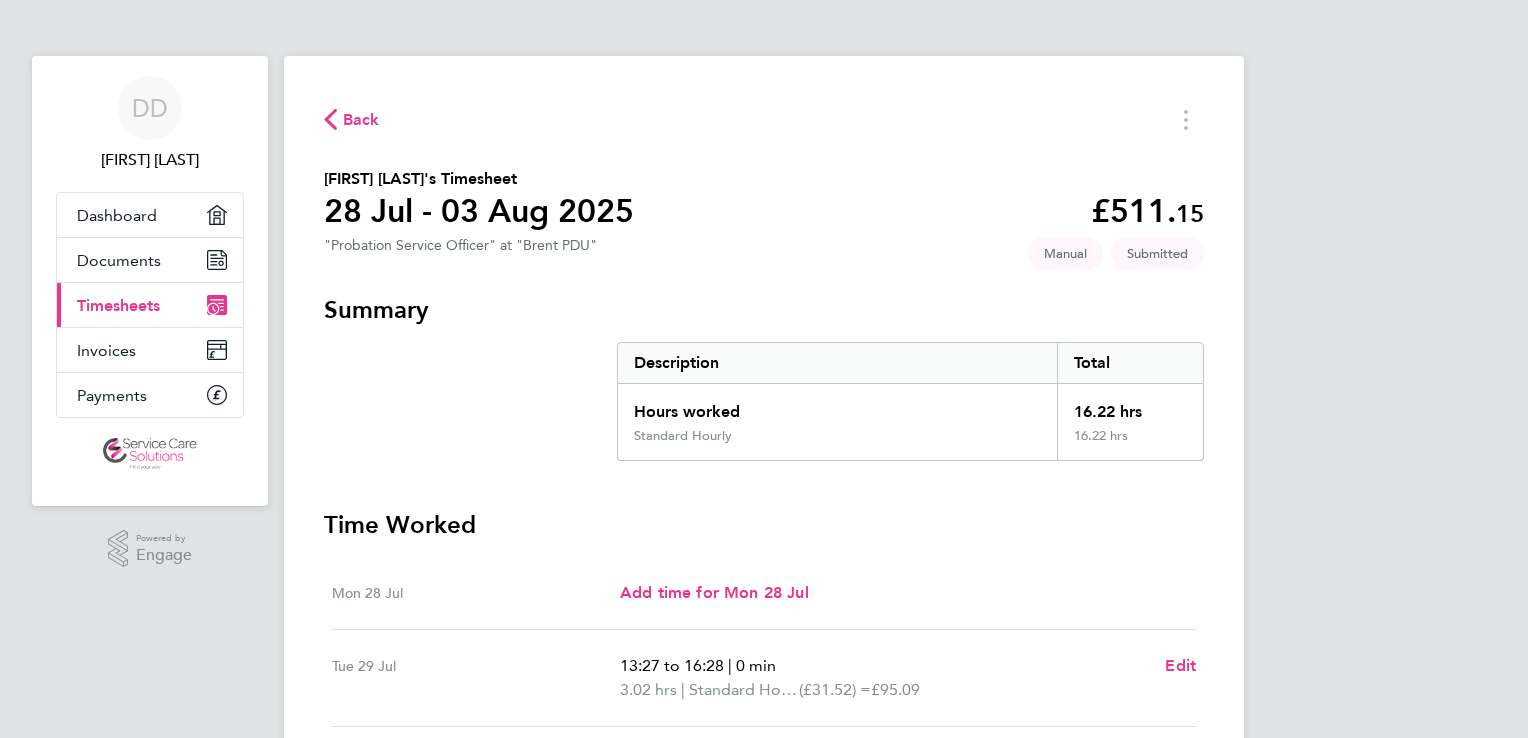 scroll, scrollTop: 480, scrollLeft: 0, axis: vertical 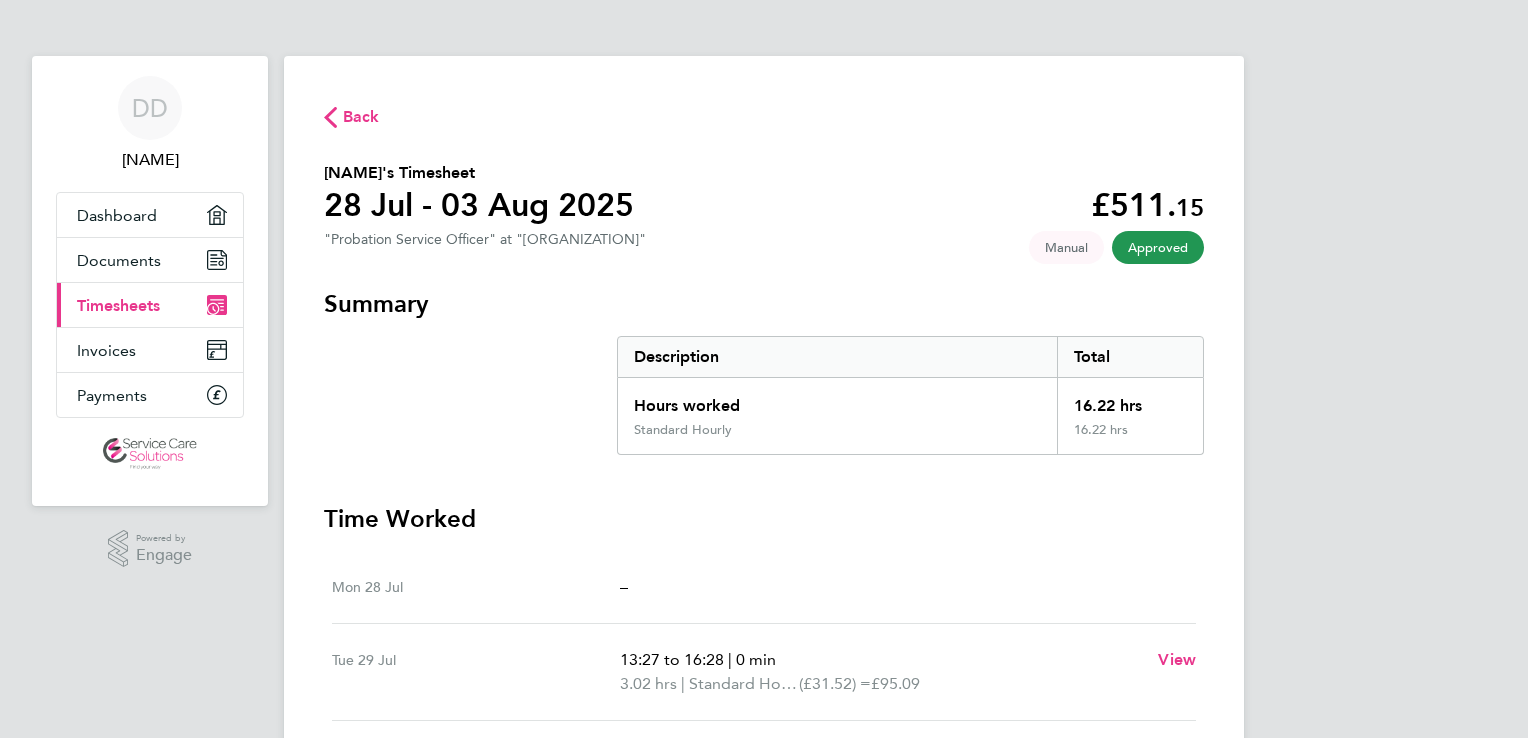 click on "Back" 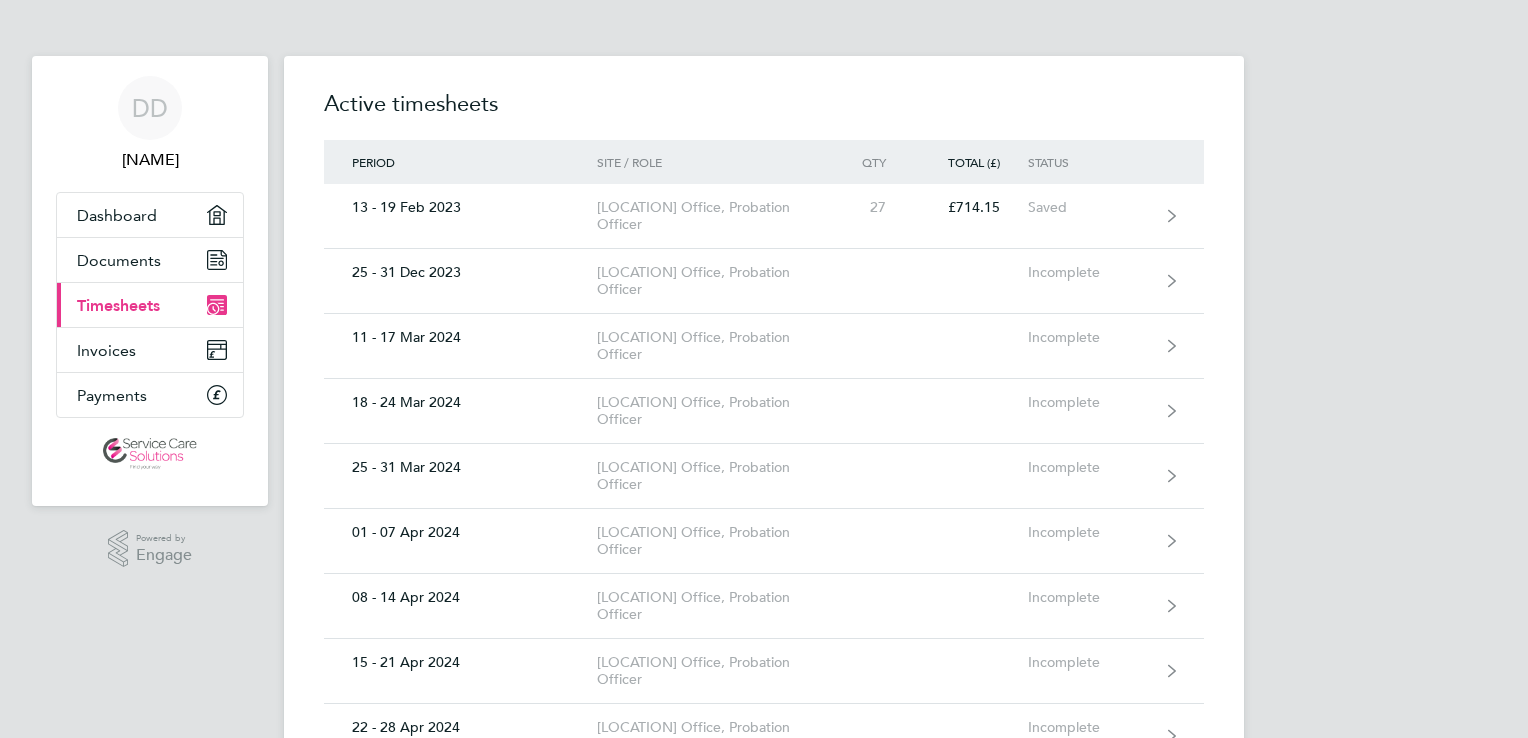 click on "DD [NAME] Applications: Dashboard Documents Current page: Timesheets Expenses Active timesheets Period Site / Role Qty Total (£) Status 13 - 19 Feb 2023 [LOCATION] Office, Probation Officer 27 £714.15 Saved 25 - 31 Dec 2023 [LOCATION] Office, Probation Officer Incomplete 11 - 17 Mar 2024 [LOCATION] Office, Probation Officer Incomplete 18 - 24 Mar 2024 [LOCATION] Office, Probation Officer Incomplete 25 - 31 Mar 2024 [LOCATION] Office, Probation Officer Incomplete 01 - 07 Apr 2024 [LOCATION] Office, Probation Officer Incomplete 08 - 14 Apr 2024 [LOCATION] Office, Probation Officer Incomplete 15 - 21 Apr 2024 Incomplete Incomplete" at bounding box center (764, 3663) 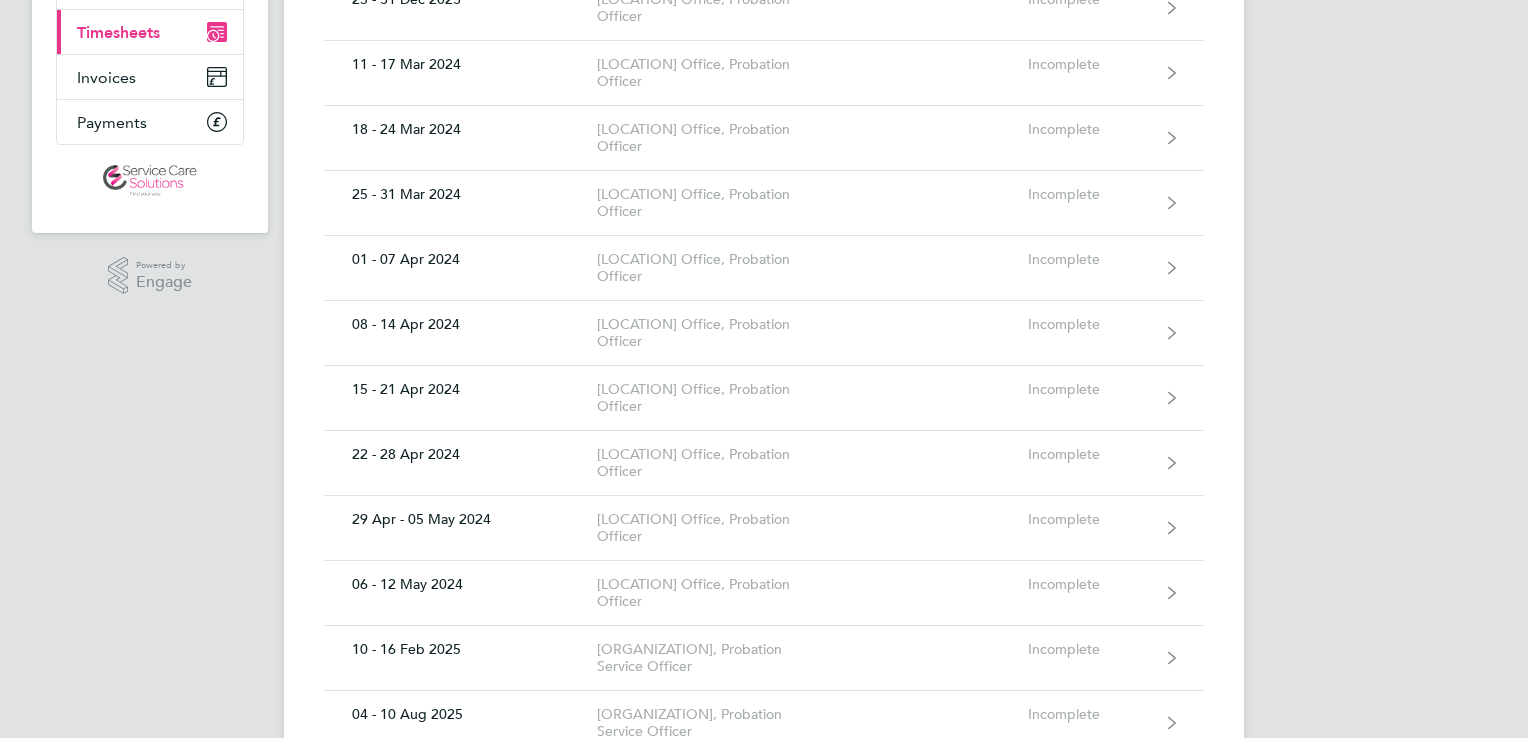 scroll, scrollTop: 360, scrollLeft: 0, axis: vertical 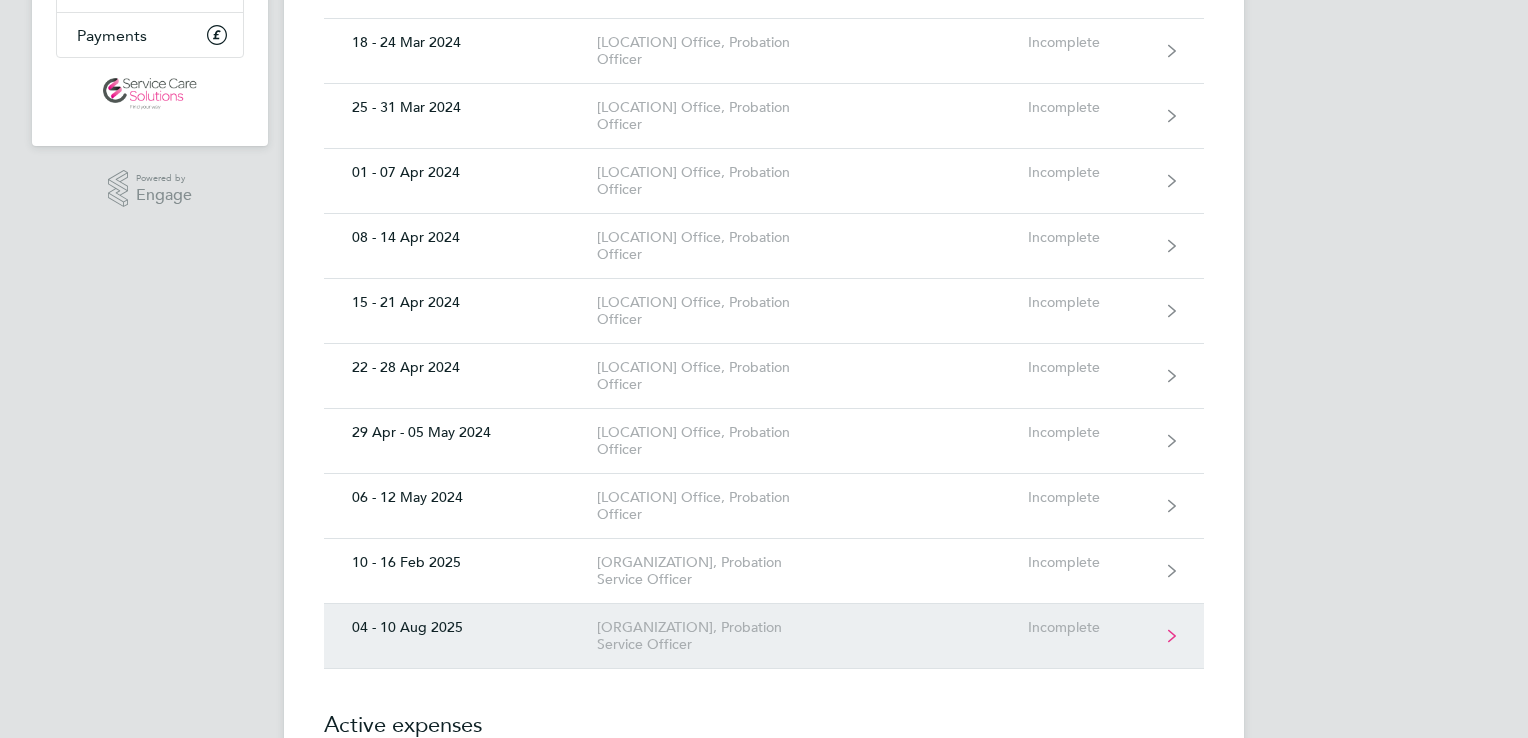 click on "Incomplete" 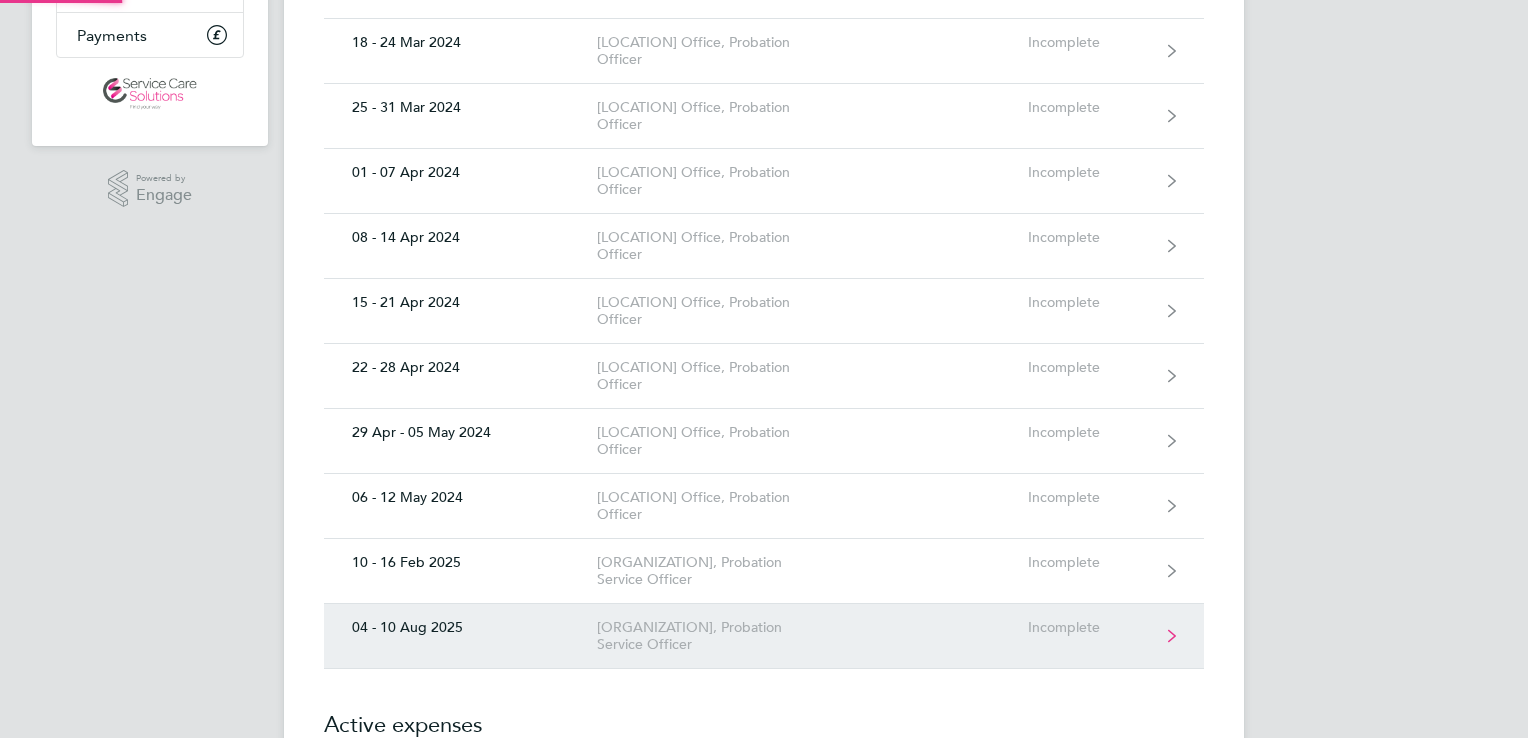 scroll, scrollTop: 0, scrollLeft: 0, axis: both 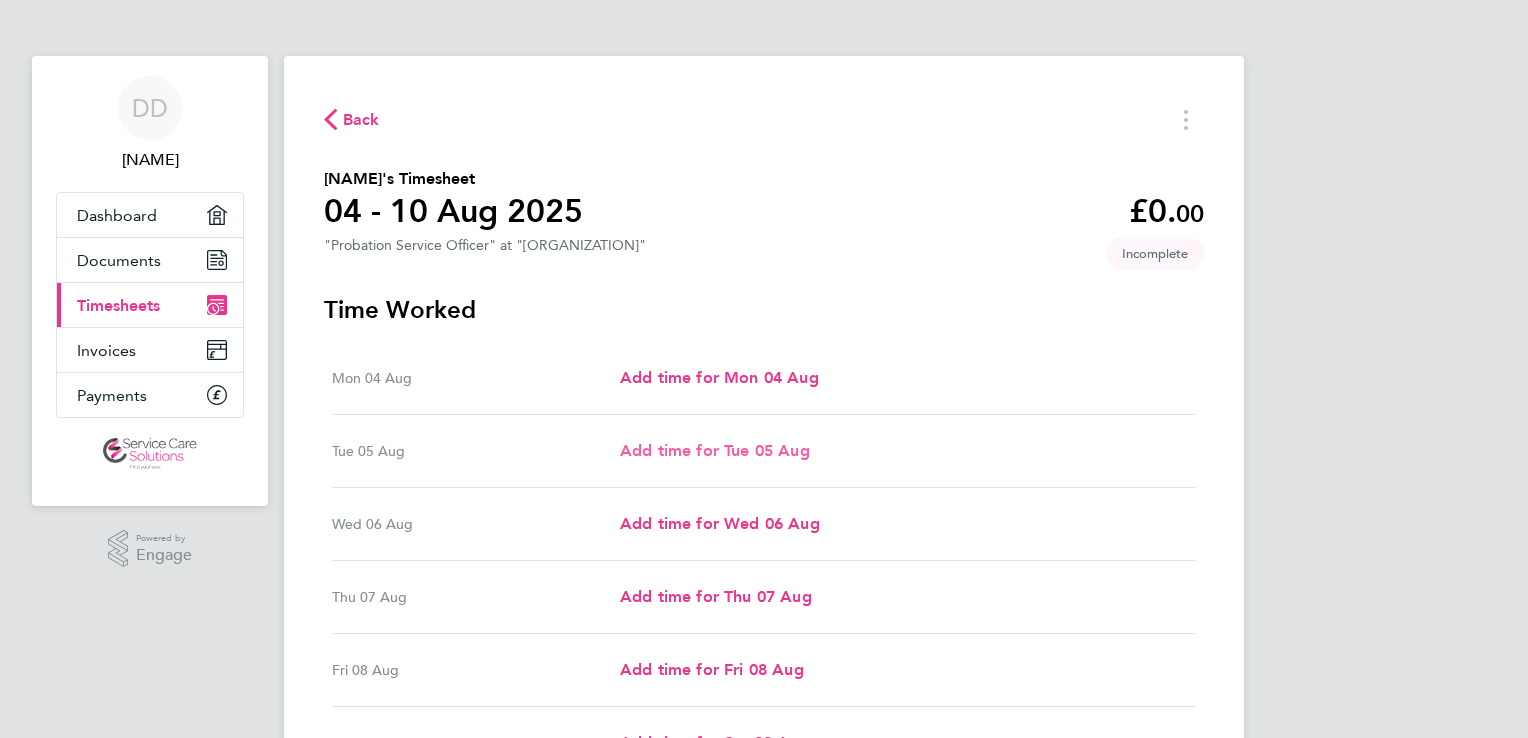 click on "Add time for Tue 05 Aug" at bounding box center (715, 450) 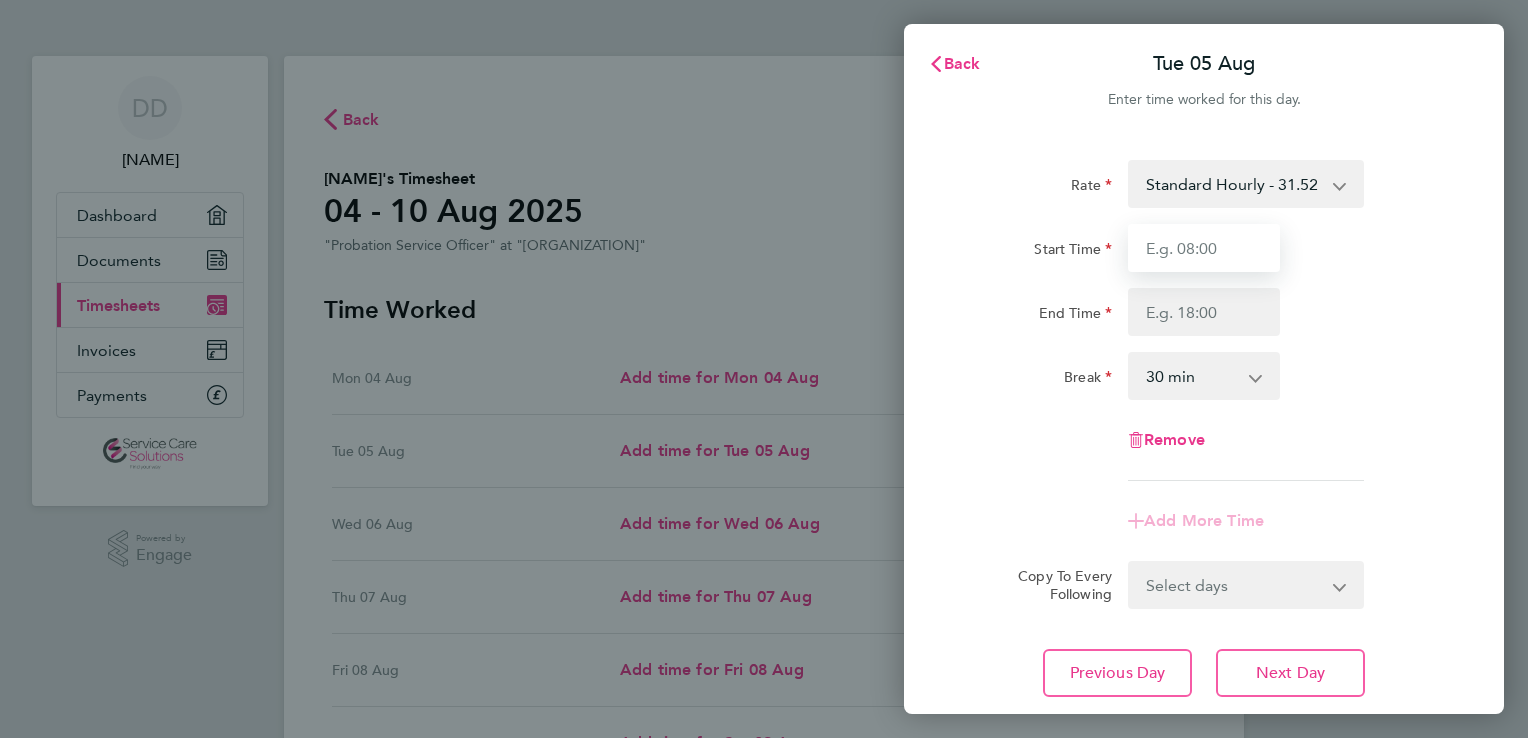click on "Start Time" at bounding box center [1204, 248] 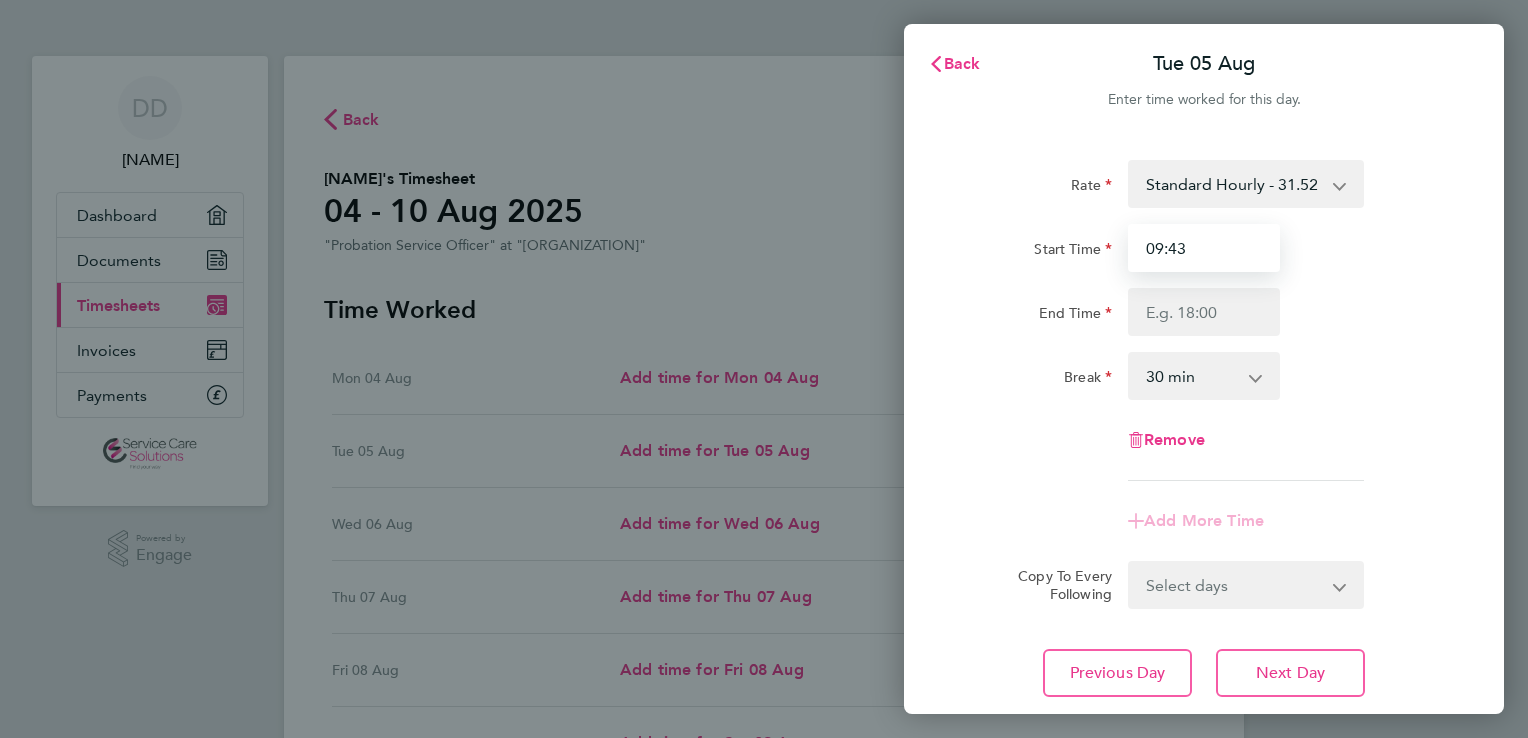 type on "09:43" 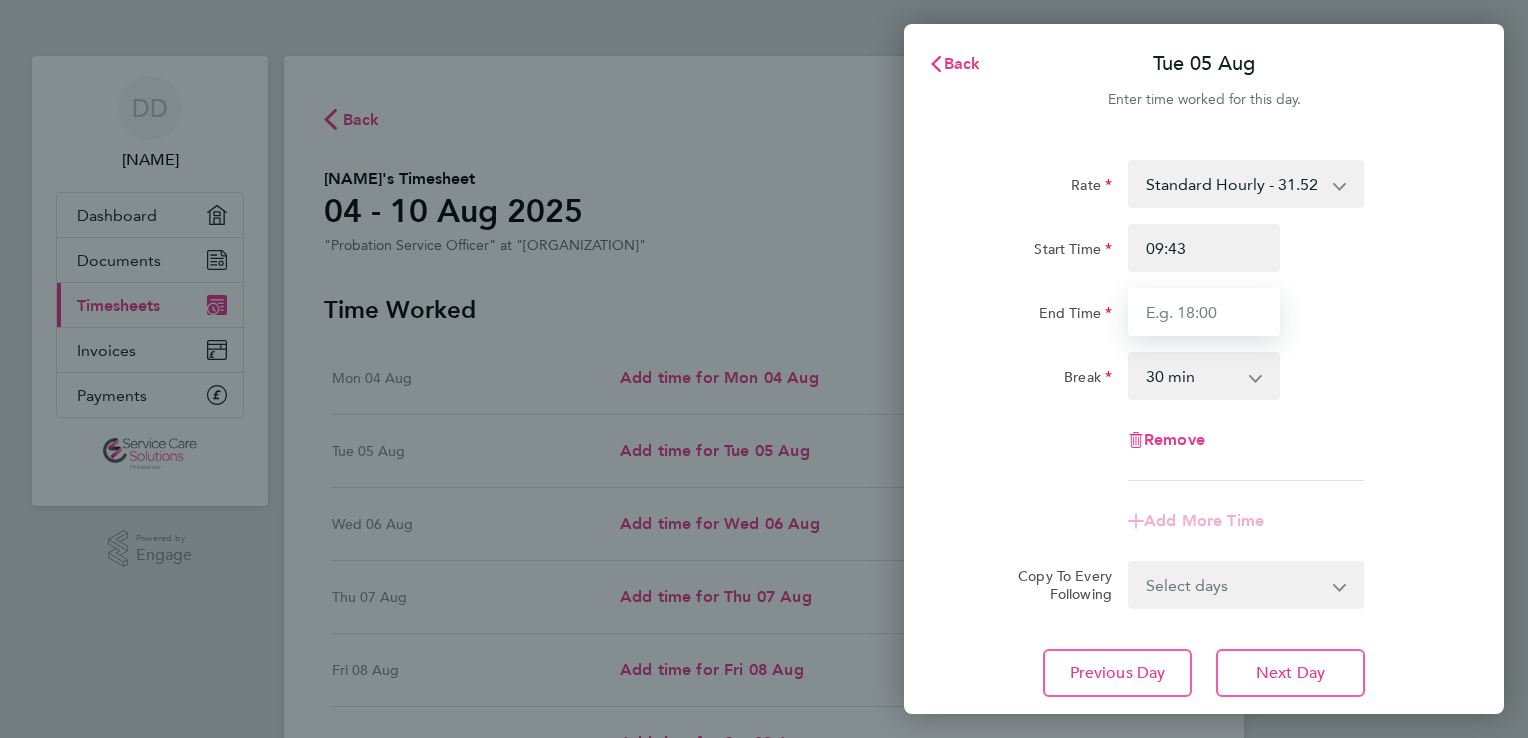 click on "End Time" at bounding box center (1204, 312) 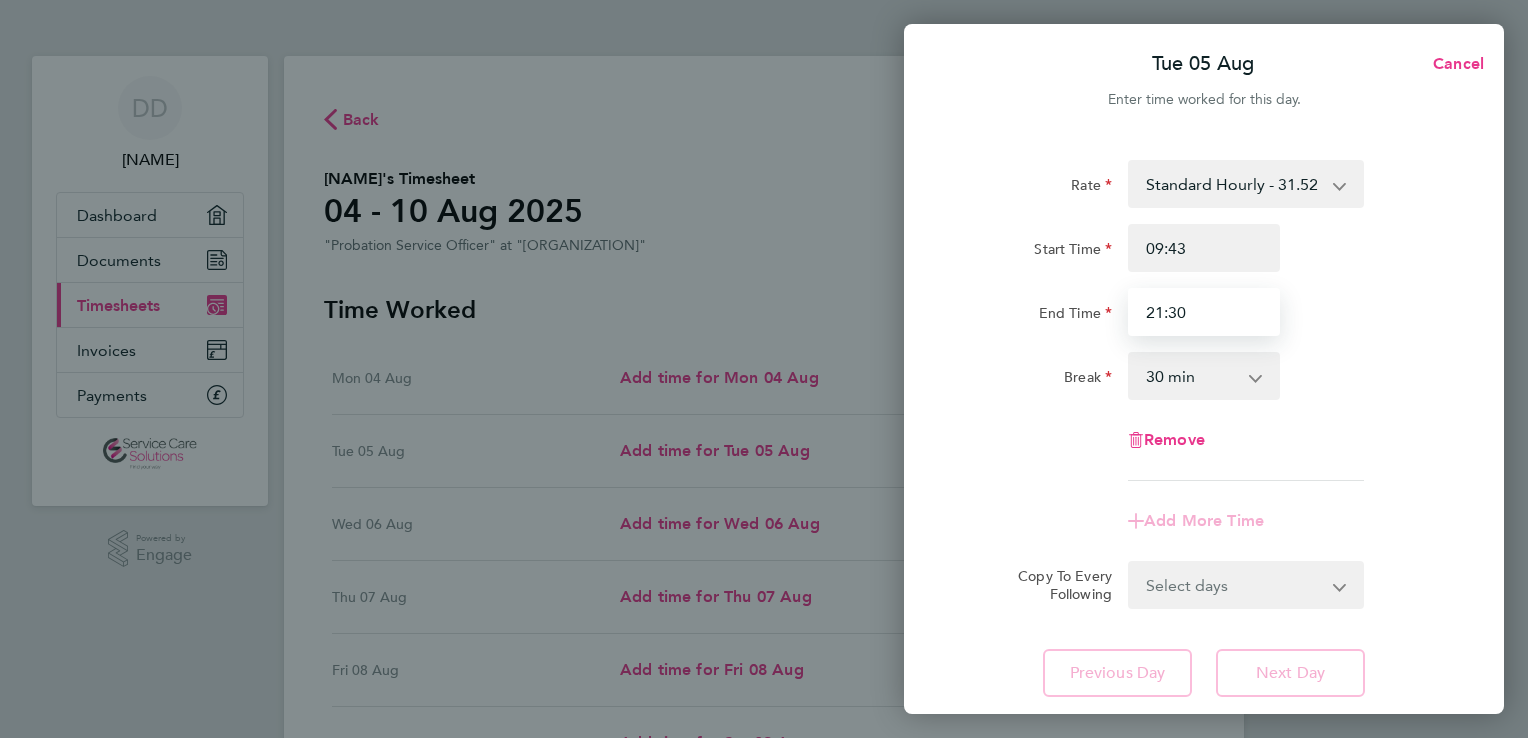 click on "21:30" at bounding box center [1204, 312] 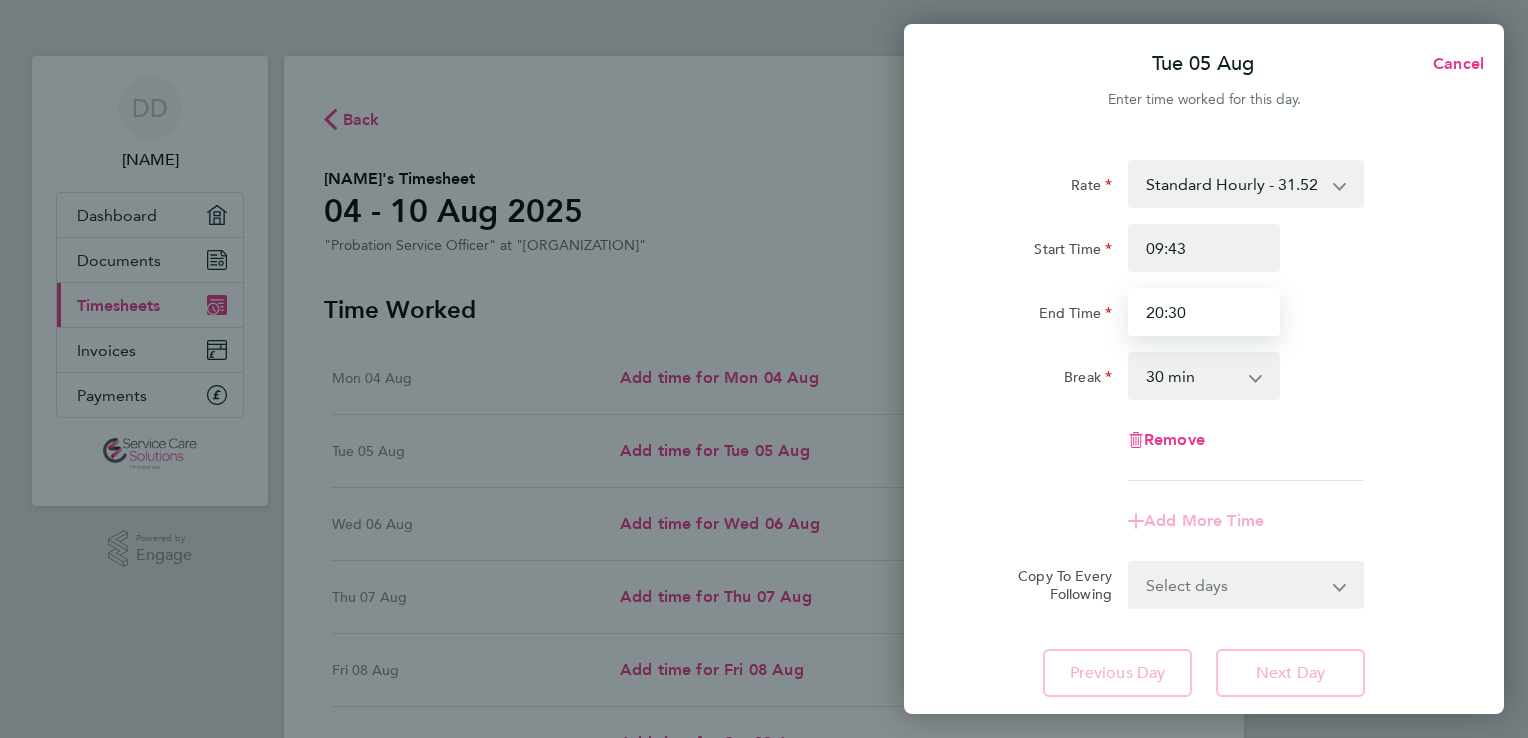 click on "20:30" at bounding box center (1204, 312) 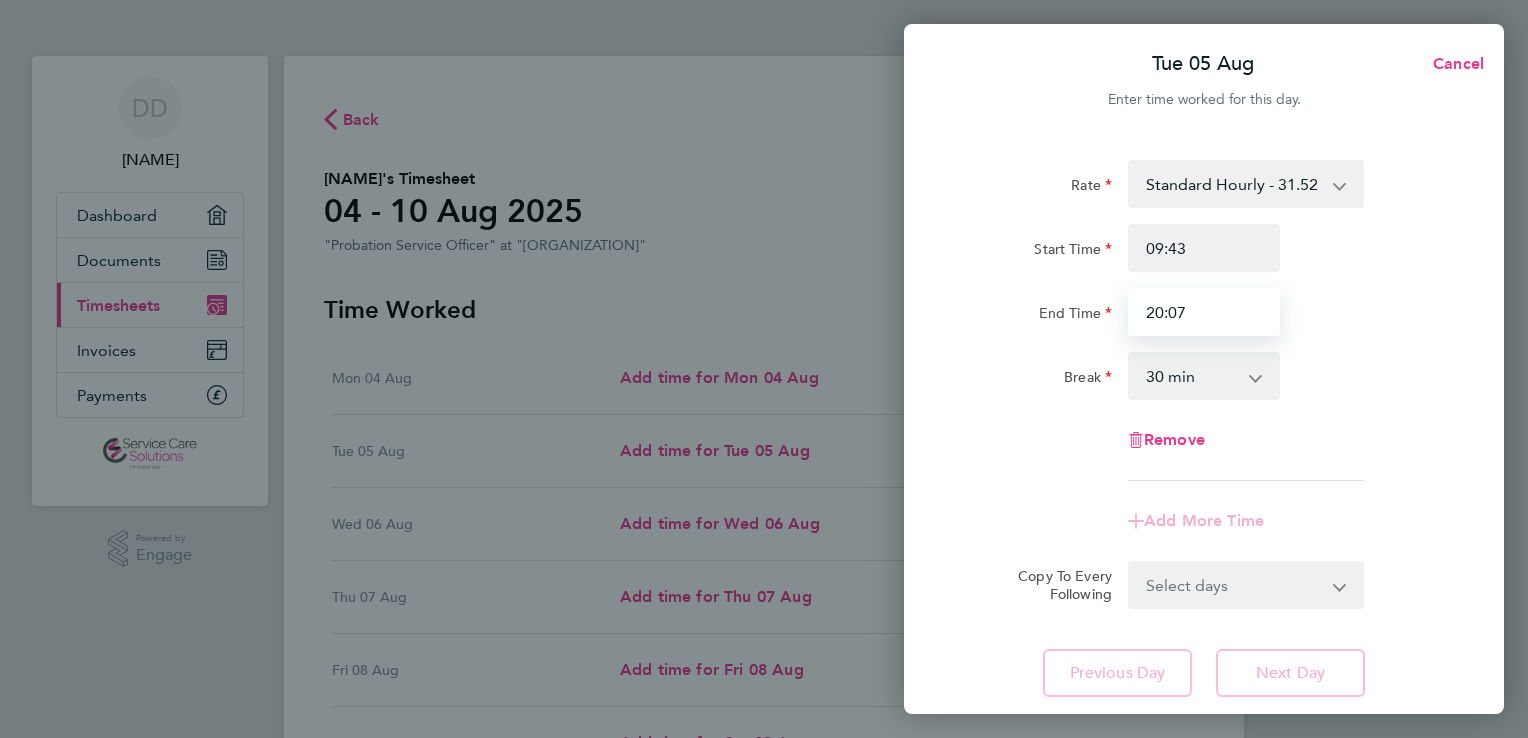 type on "20:07" 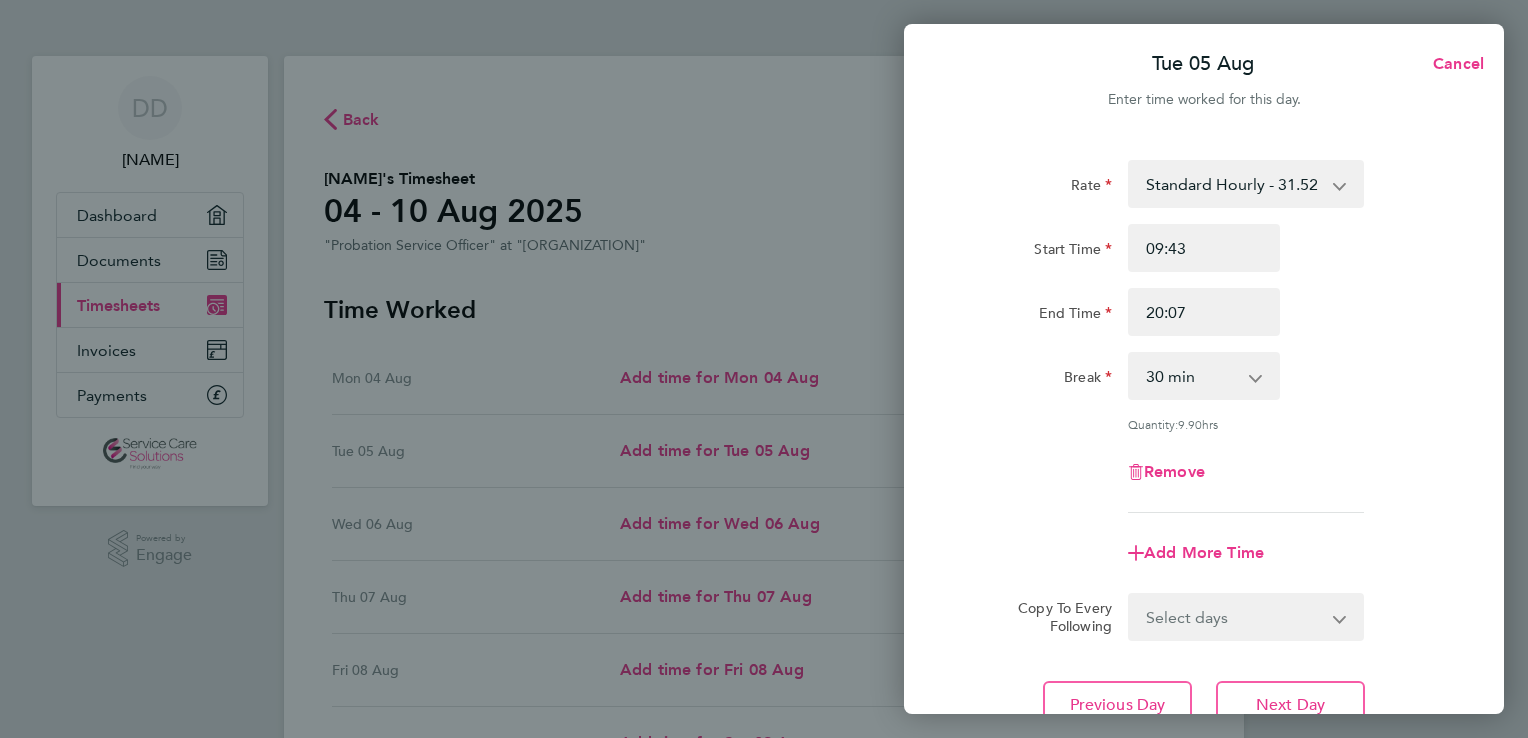 click 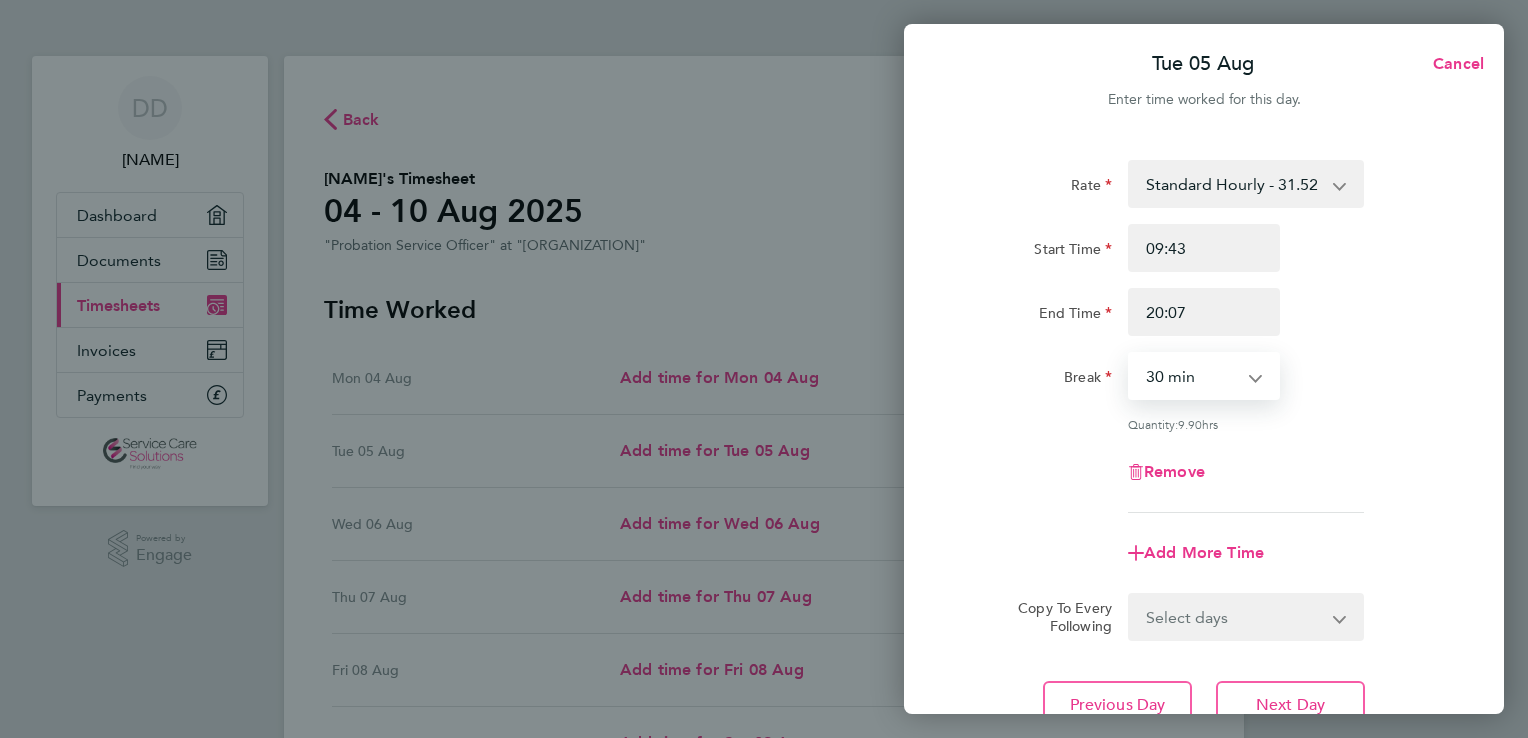 click on "0 min   15 min   30 min   45 min   60 min   75 min   90 min" at bounding box center (1192, 376) 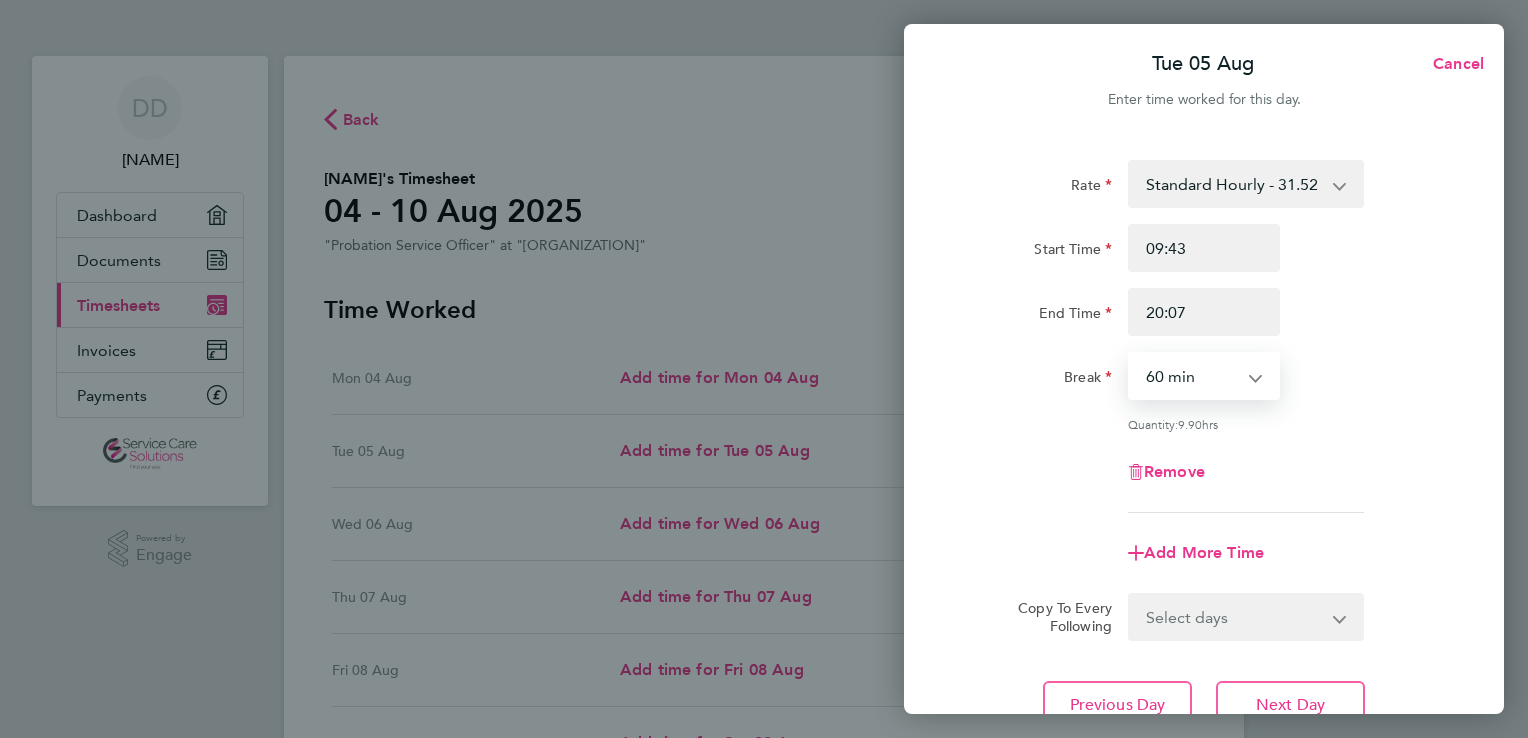click on "0 min   15 min   30 min   45 min   60 min   75 min   90 min" at bounding box center (1192, 376) 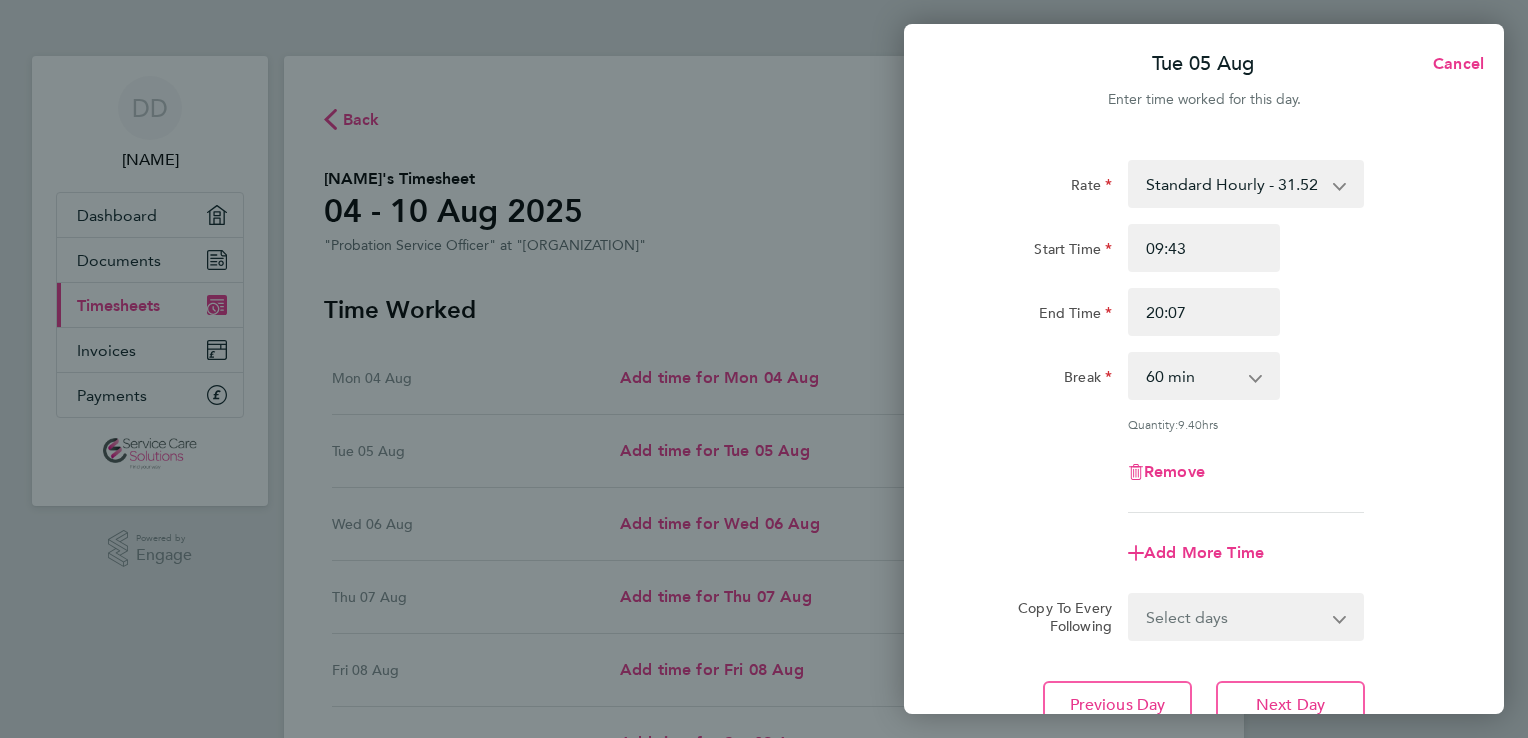 click on "Rate  Standard Hourly - 31.52
Start Time 09:43 End Time 20:07 Break  0 min   15 min   30 min   45 min   60 min   75 min   90 min
Quantity:  9.40  hrs
Remove" 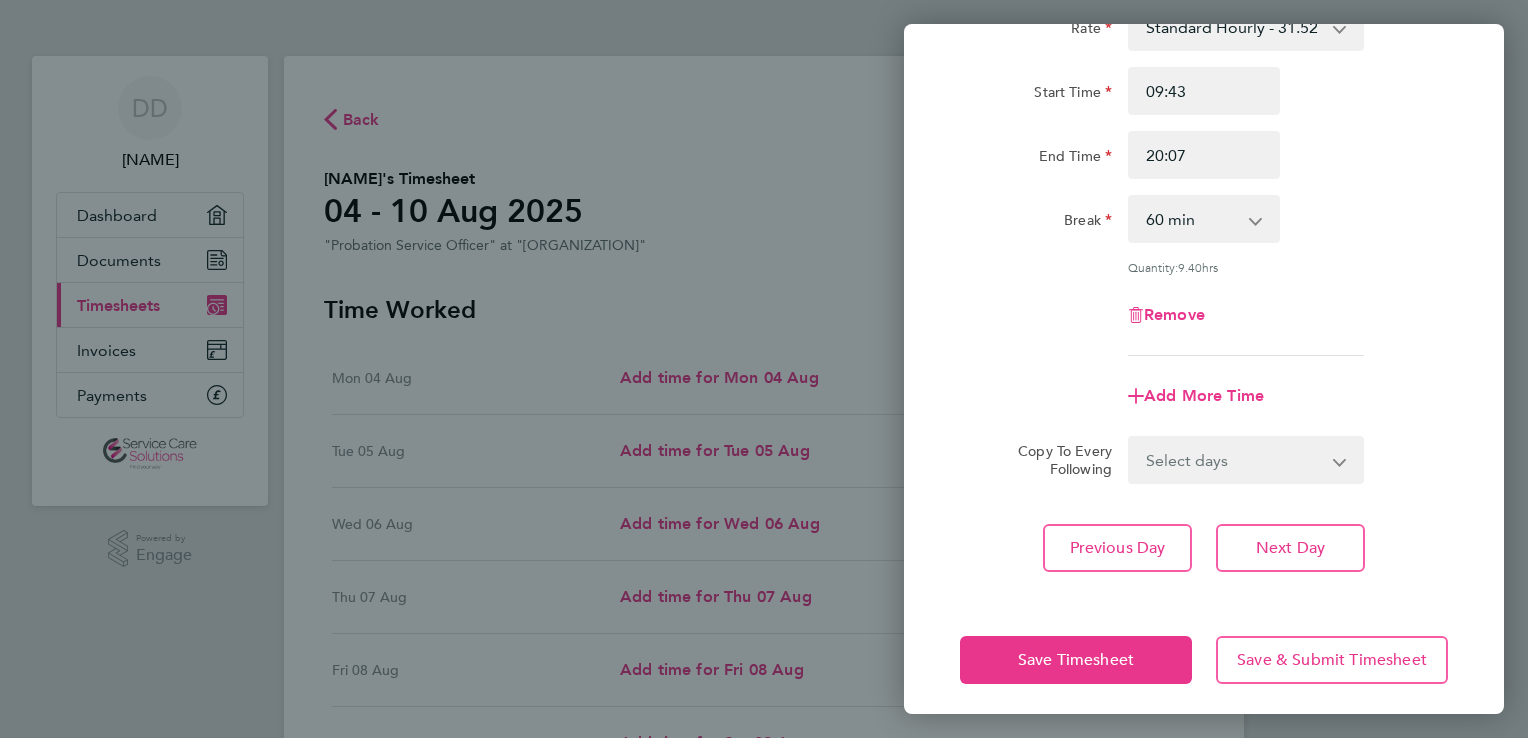scroll, scrollTop: 160, scrollLeft: 0, axis: vertical 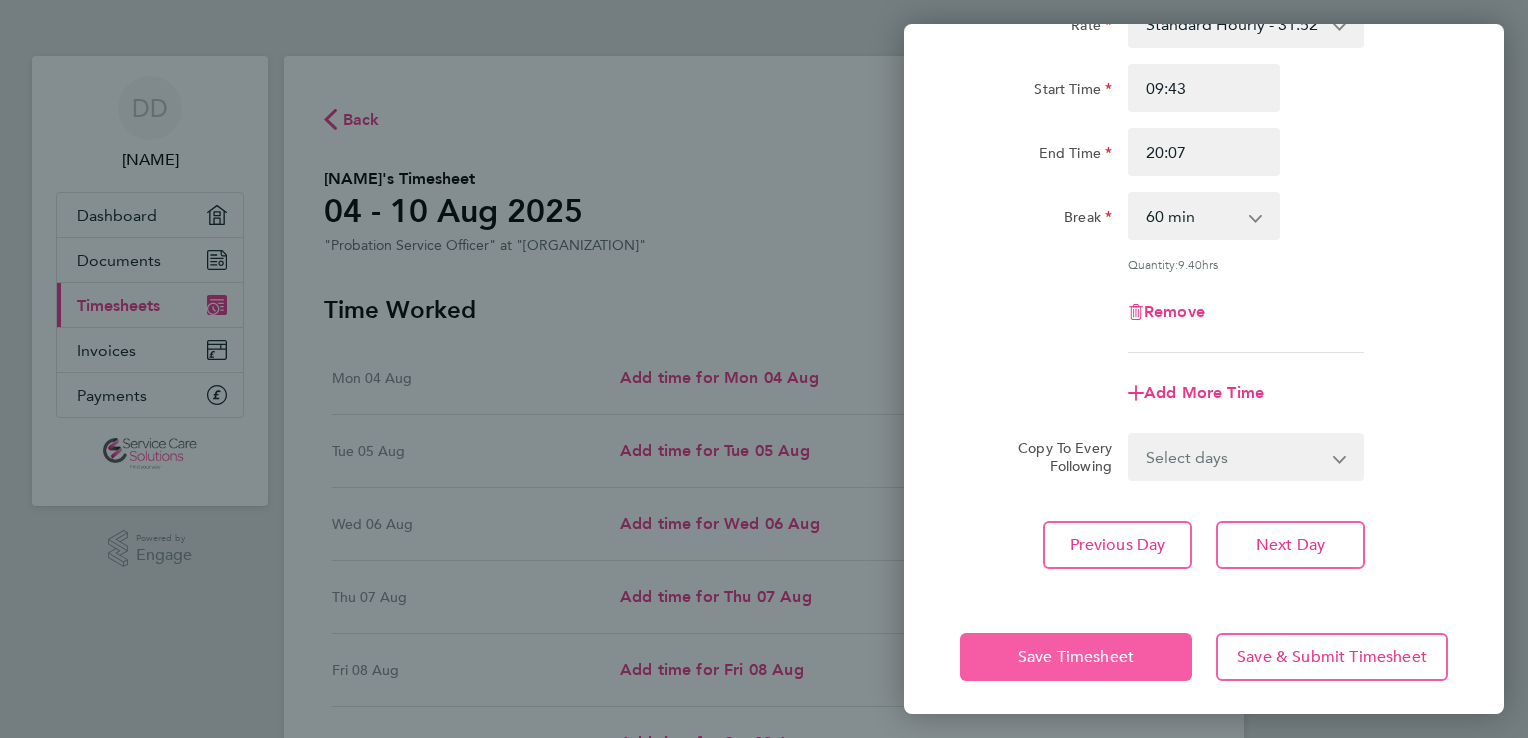 click on "Save Timesheet" 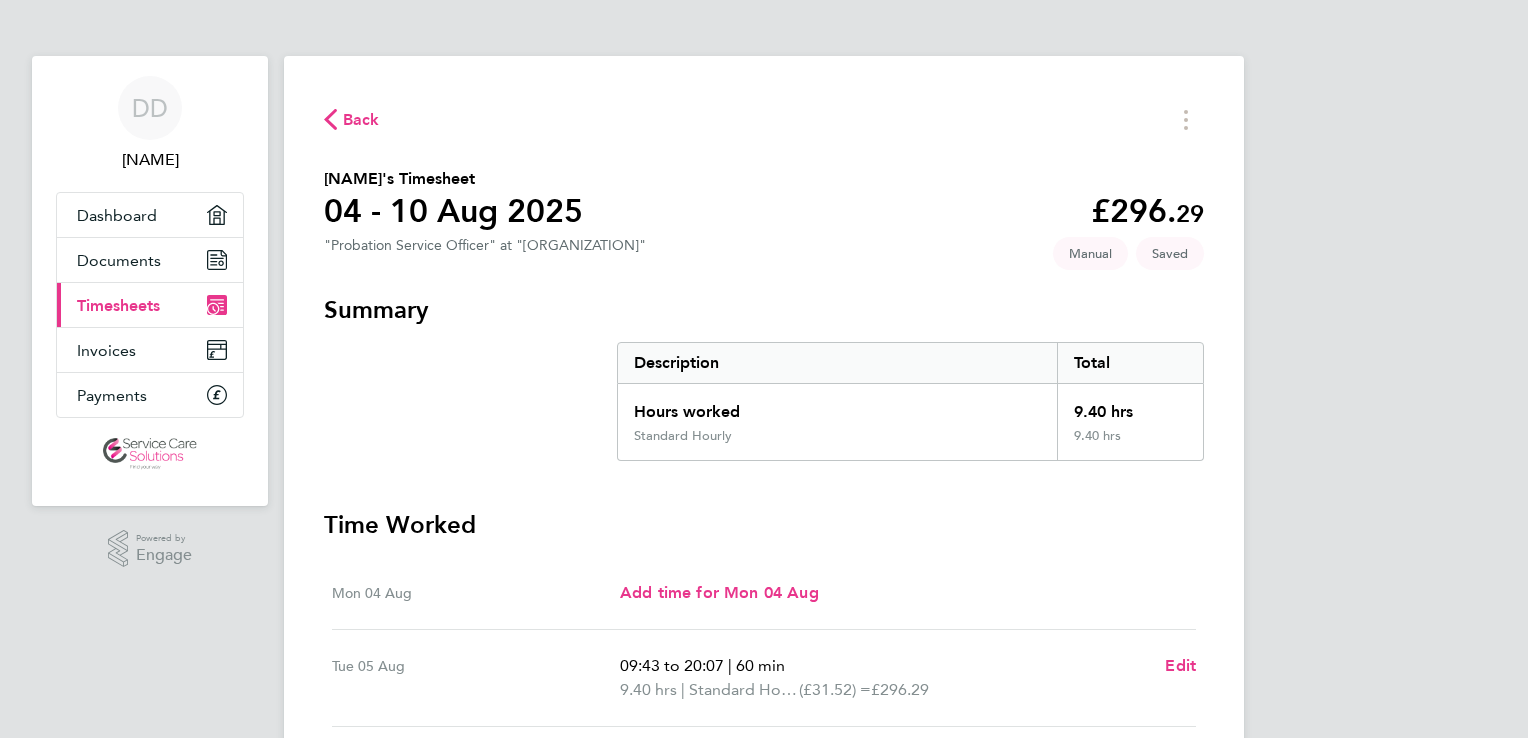click on "Time Worked" at bounding box center (764, 525) 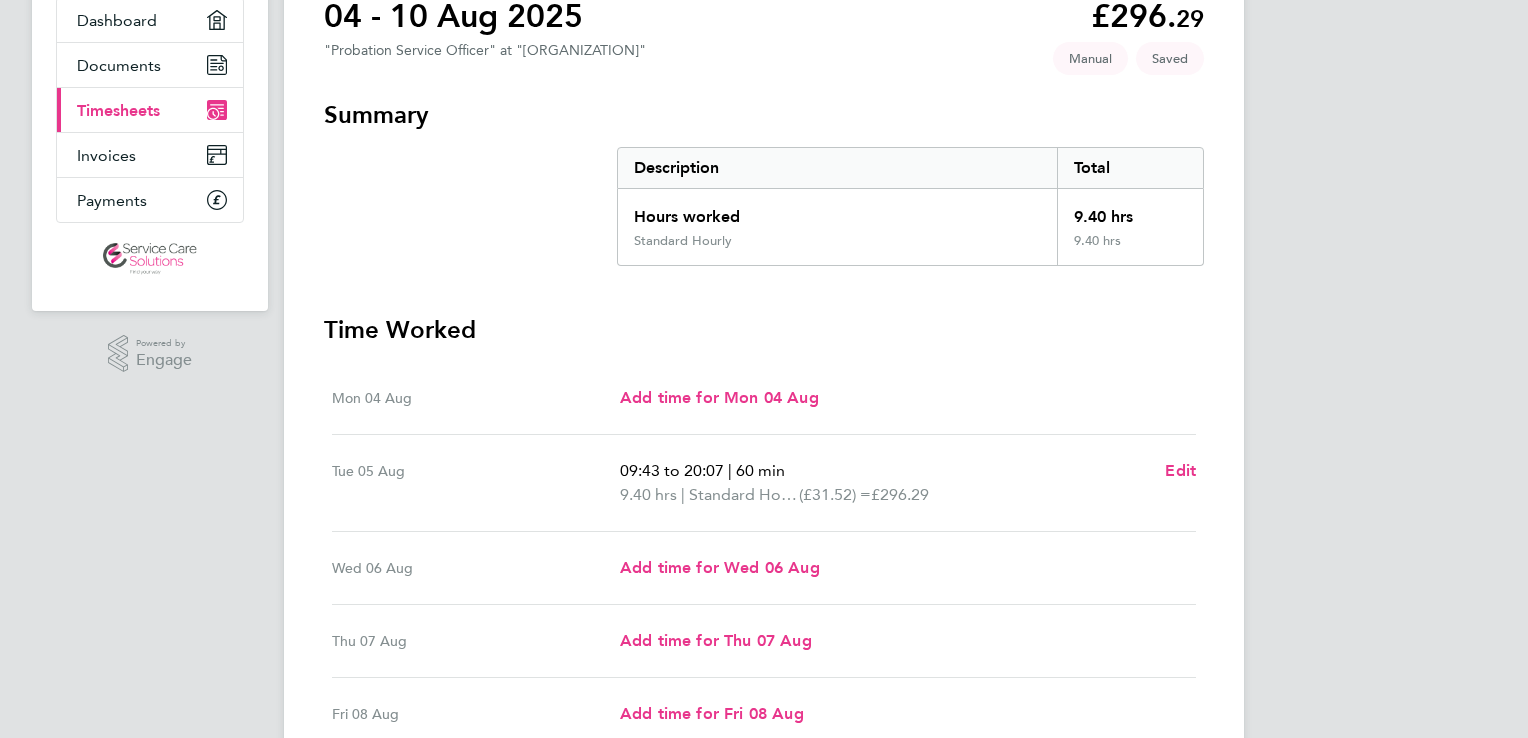 scroll, scrollTop: 200, scrollLeft: 0, axis: vertical 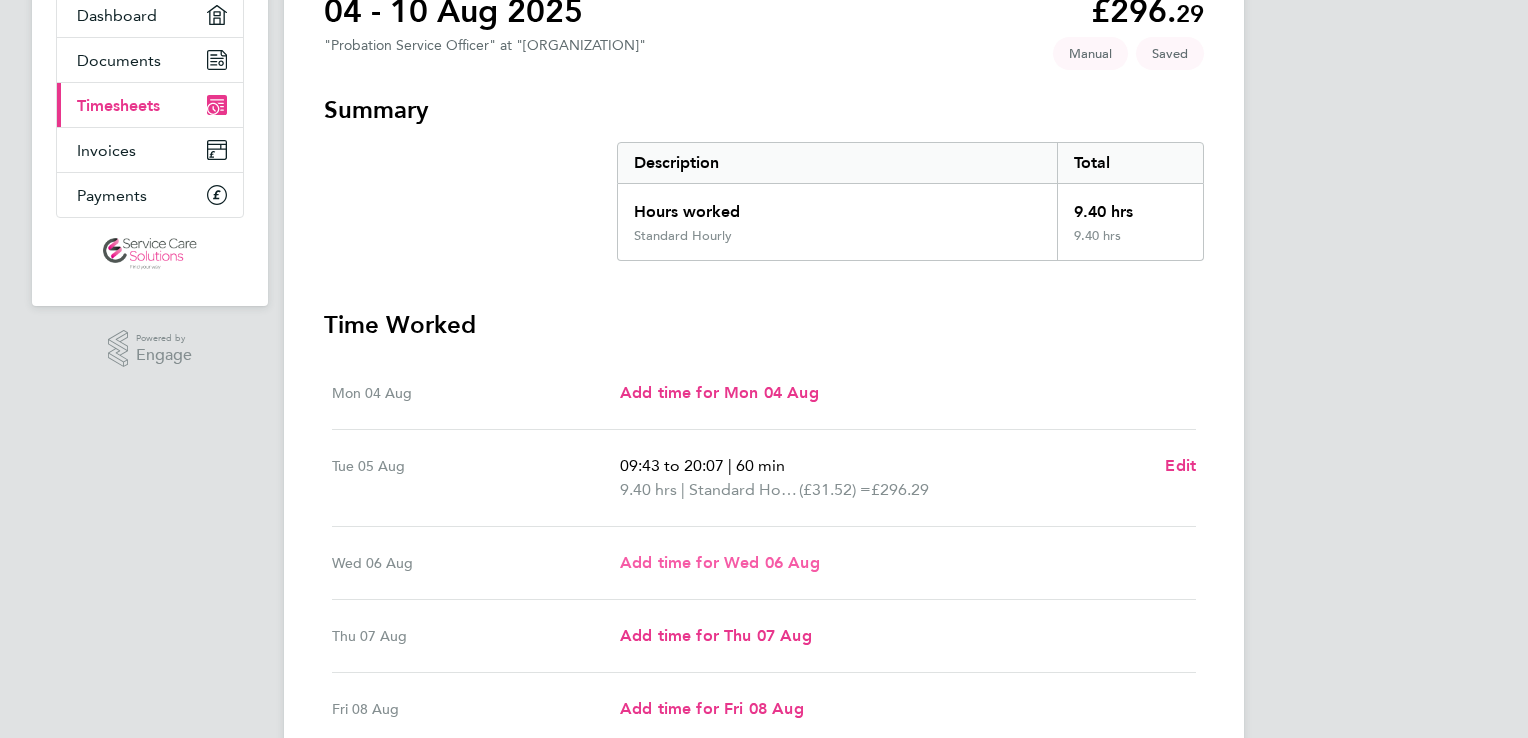 click on "Add time for Wed 06 Aug" at bounding box center (720, 562) 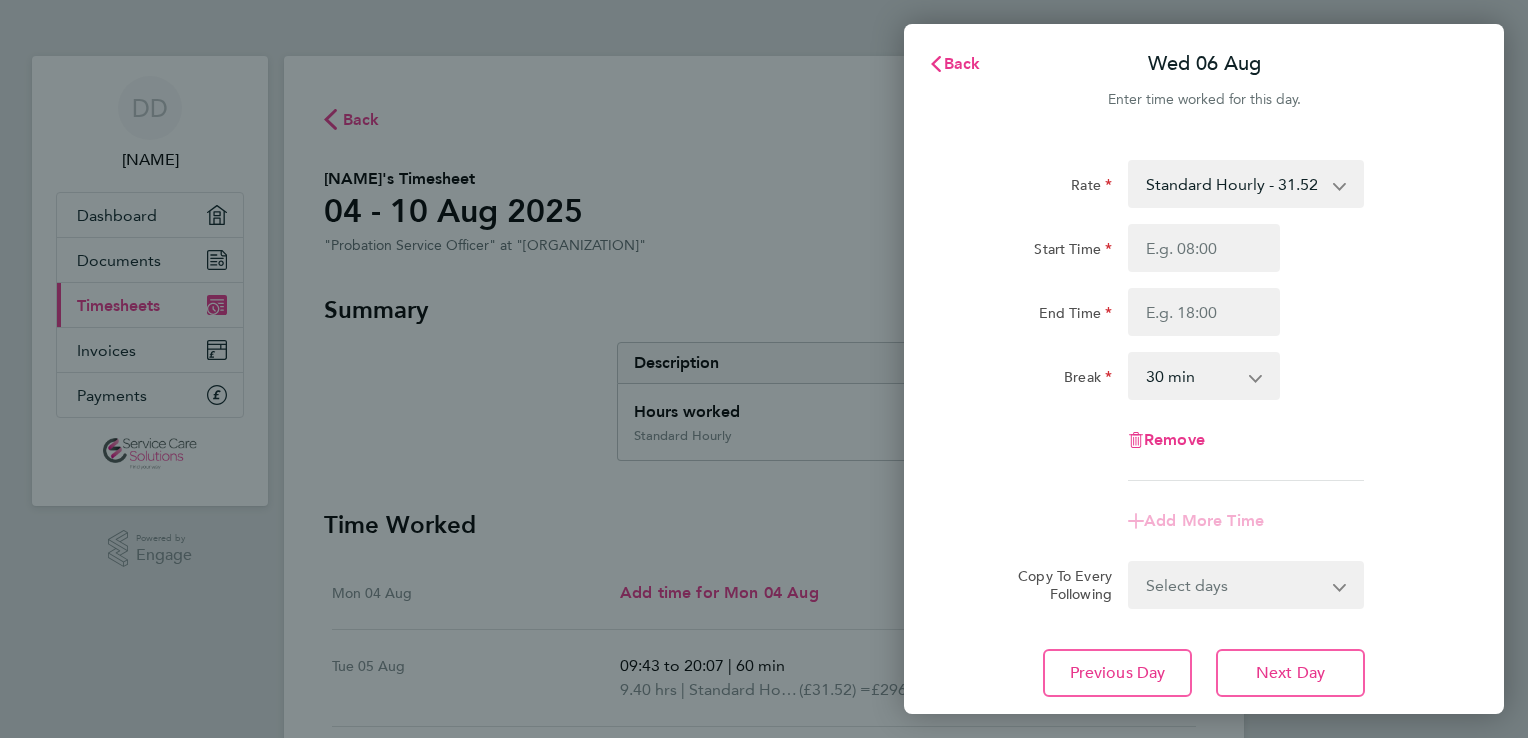 scroll, scrollTop: 0, scrollLeft: 0, axis: both 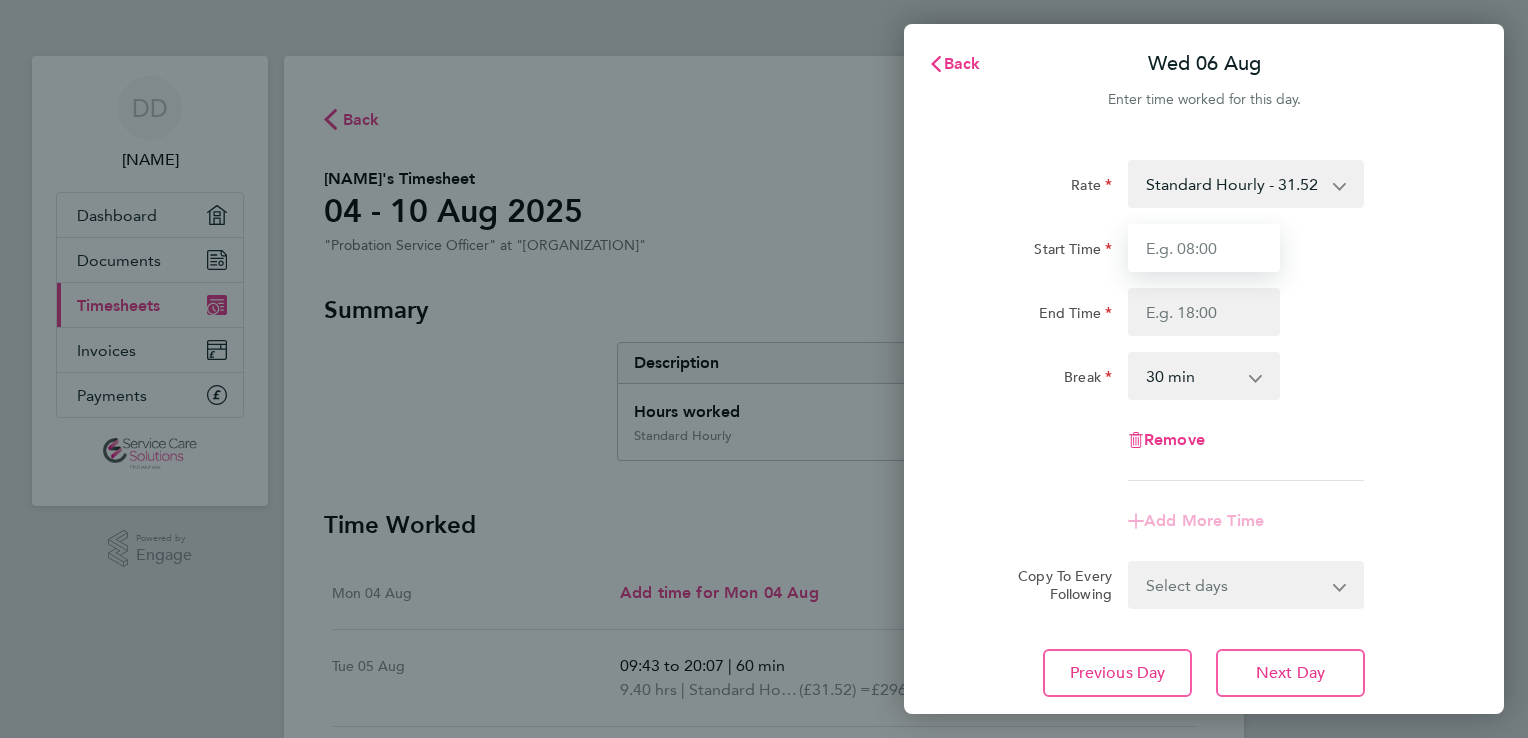 click on "Start Time" at bounding box center (1204, 248) 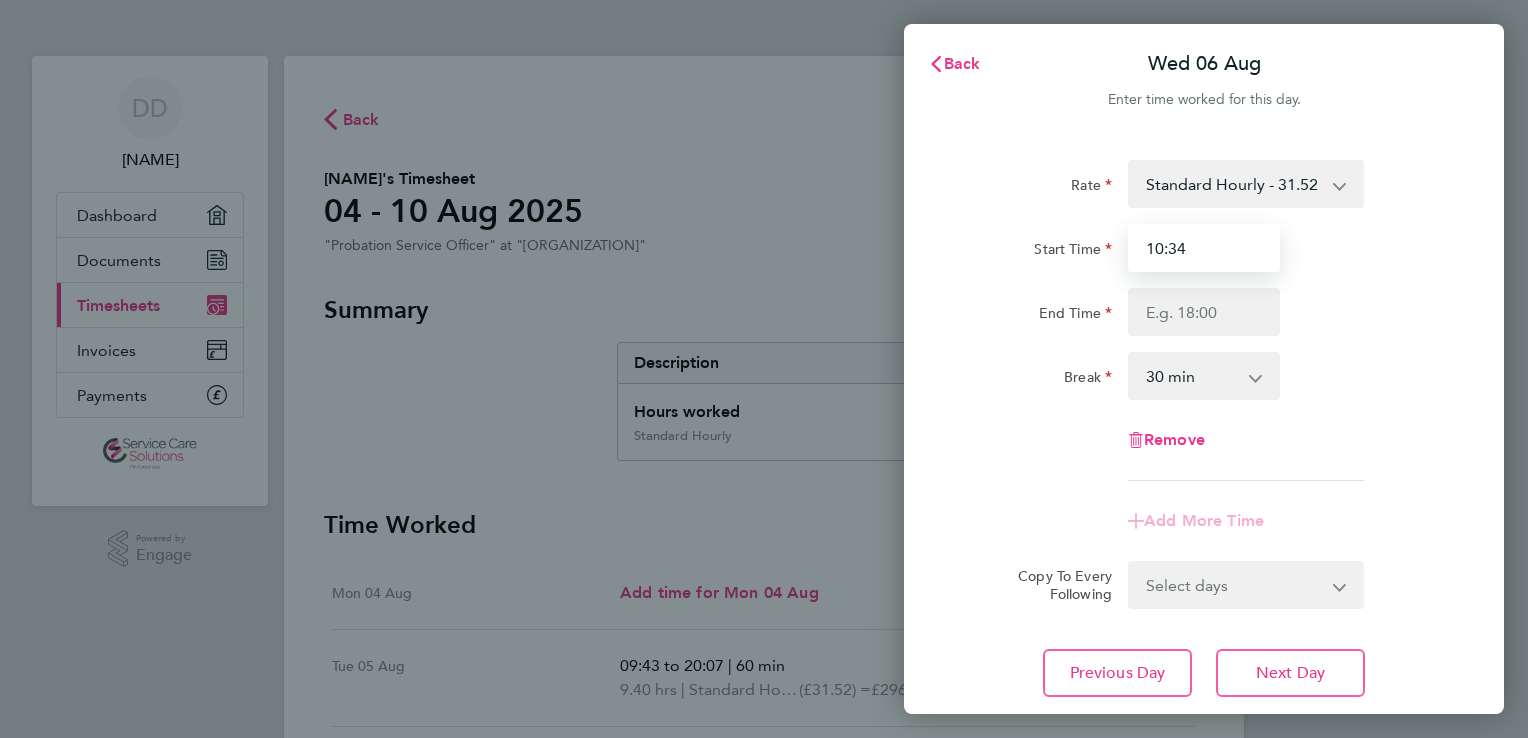 click on "10:34" at bounding box center (1204, 248) 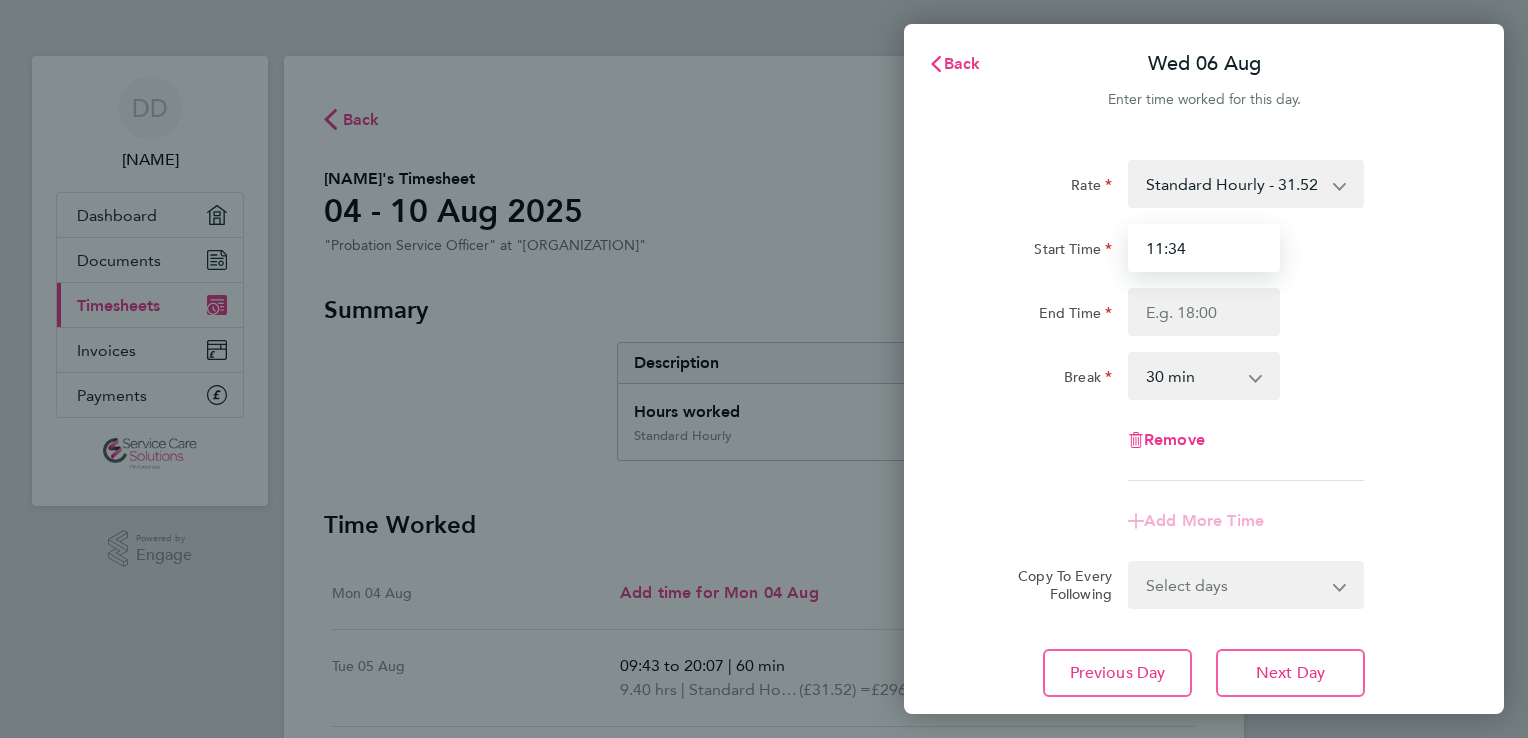 click on "11:34" at bounding box center [1204, 248] 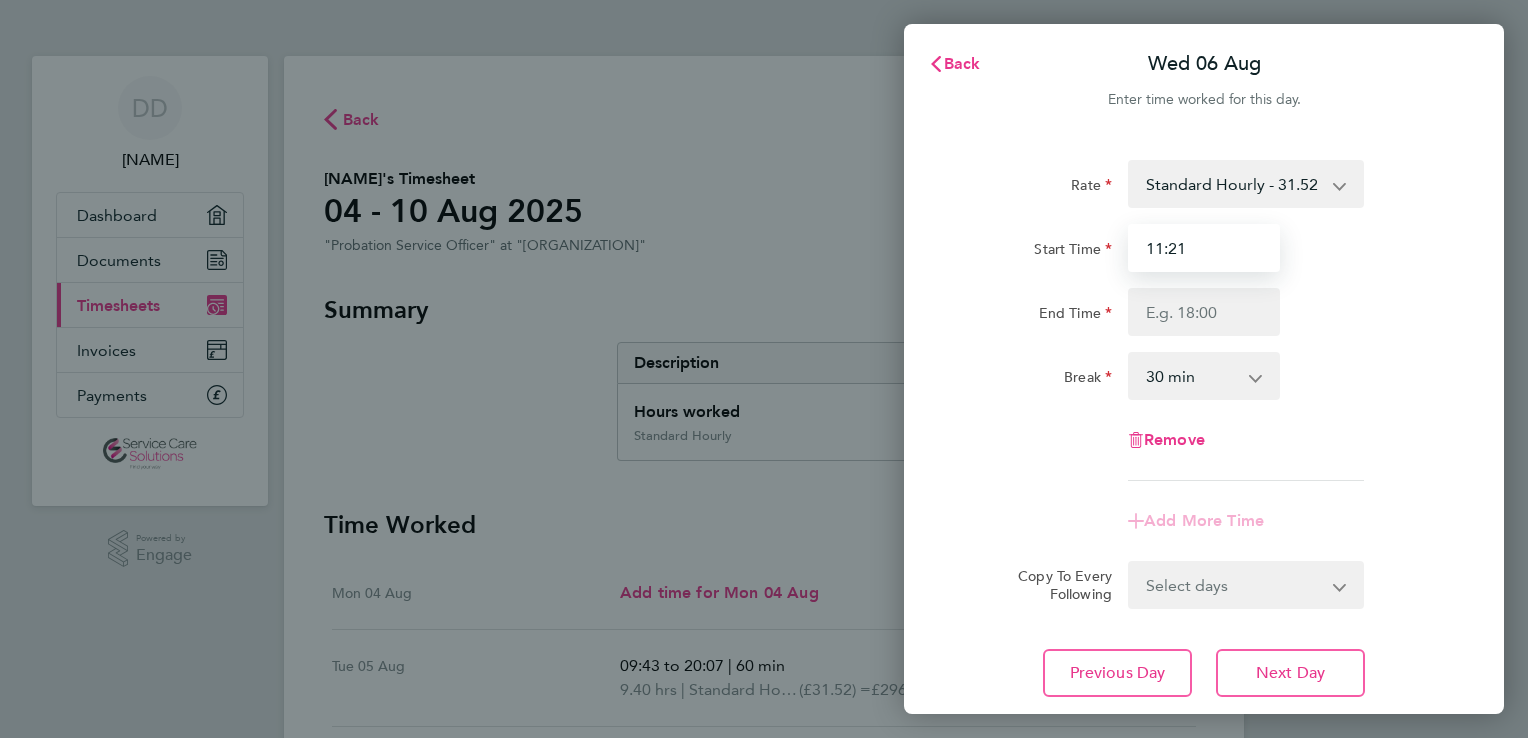 type on "11:21" 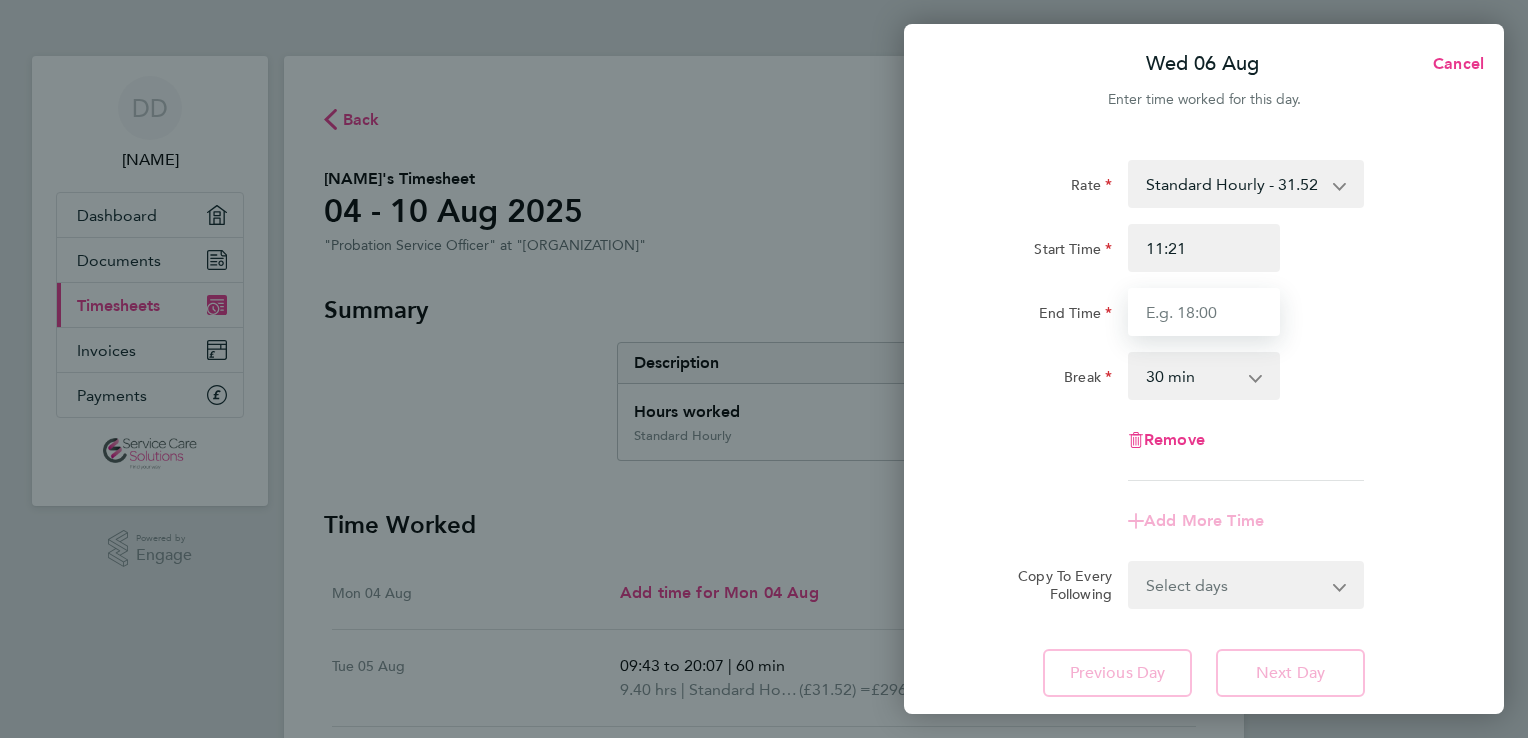 click on "End Time" at bounding box center [1204, 312] 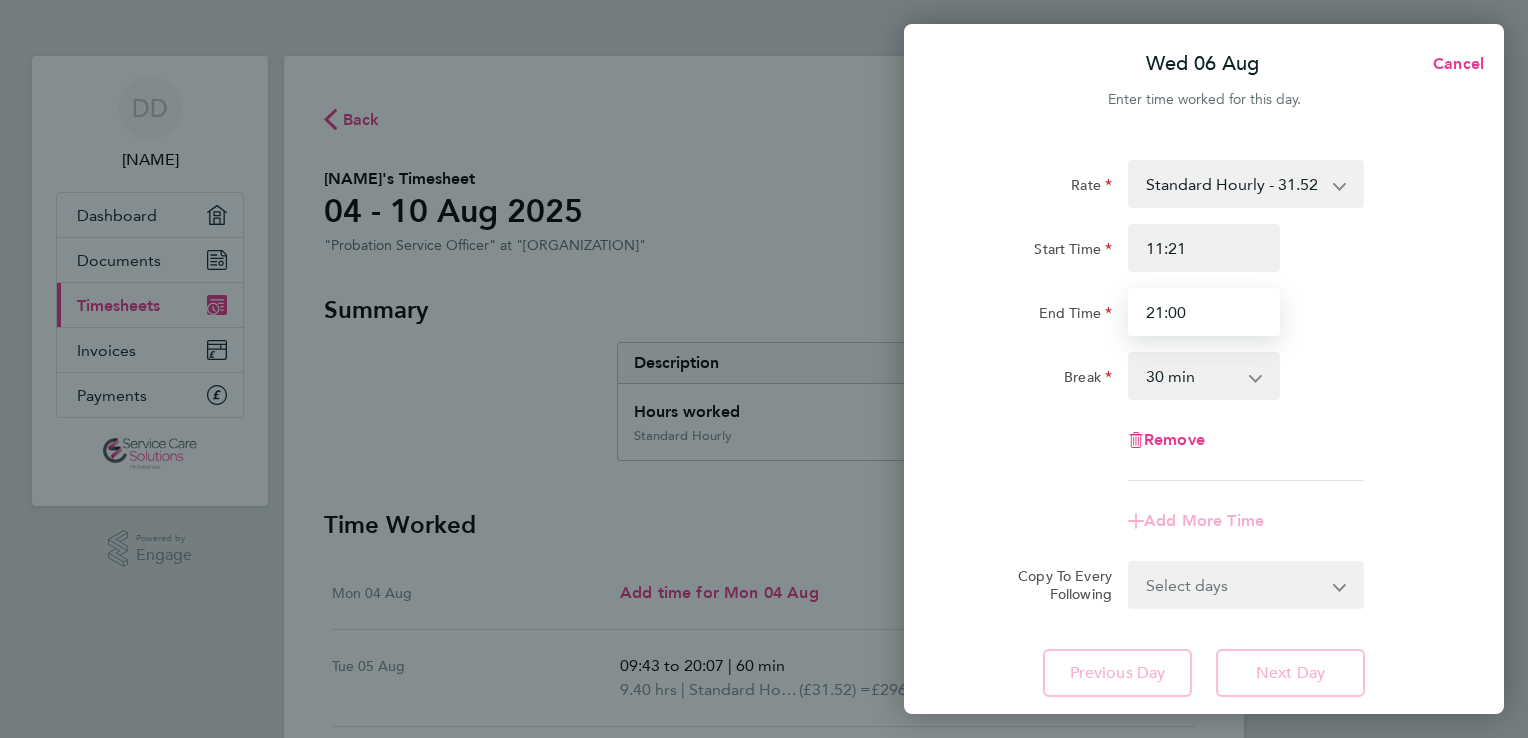 type on "21:00" 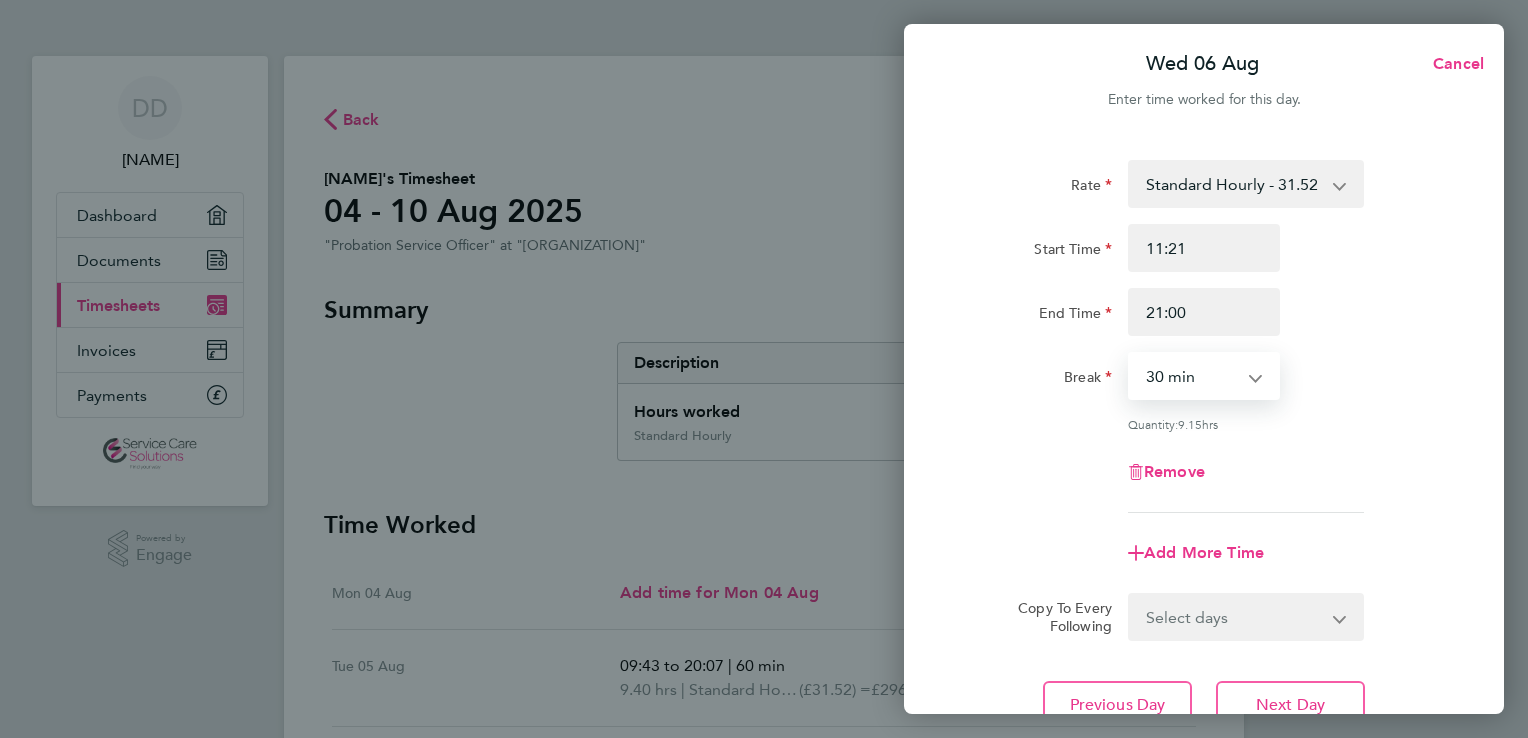 click on "0 min   15 min   30 min   45 min   60 min   75 min   90 min" at bounding box center [1192, 376] 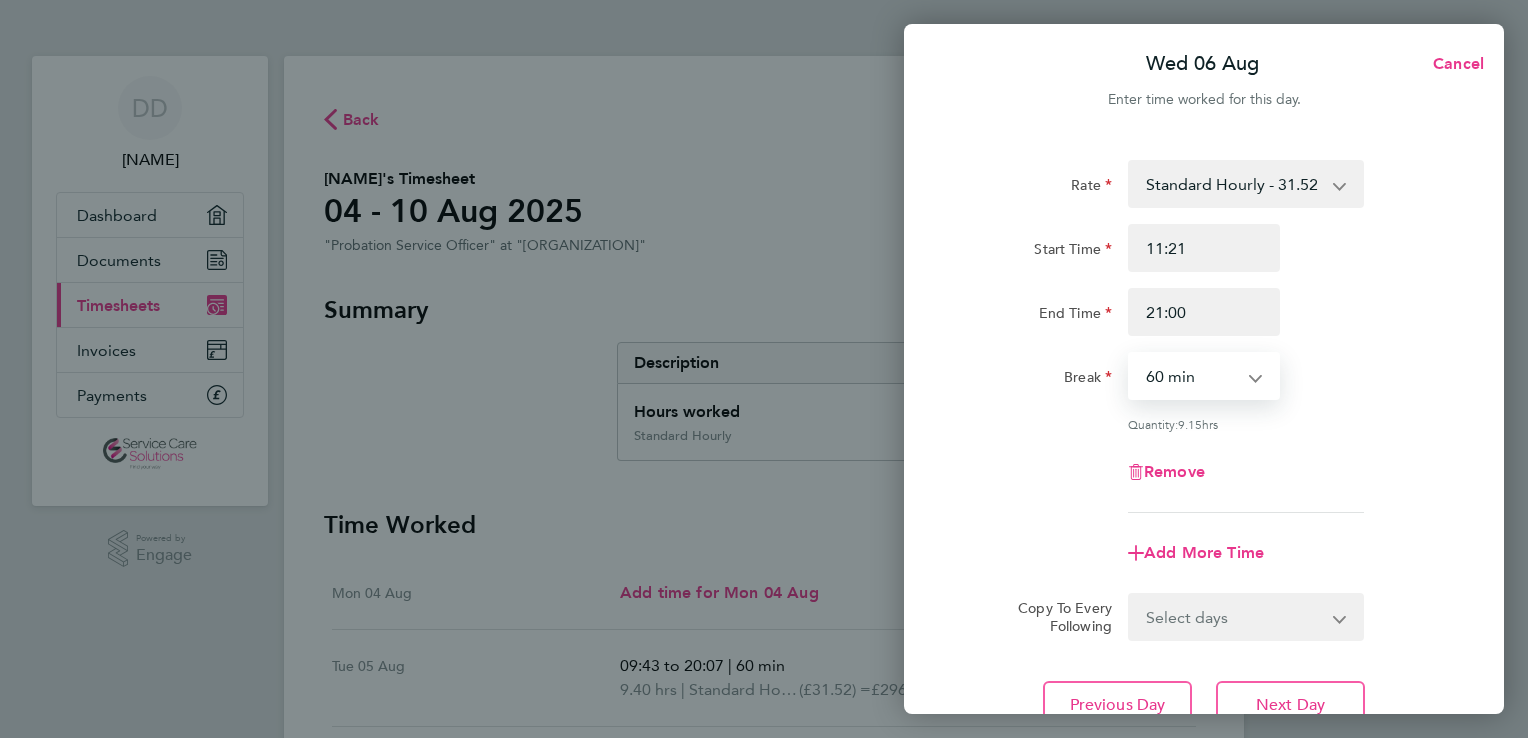 click on "0 min   15 min   30 min   45 min   60 min   75 min   90 min" at bounding box center [1192, 376] 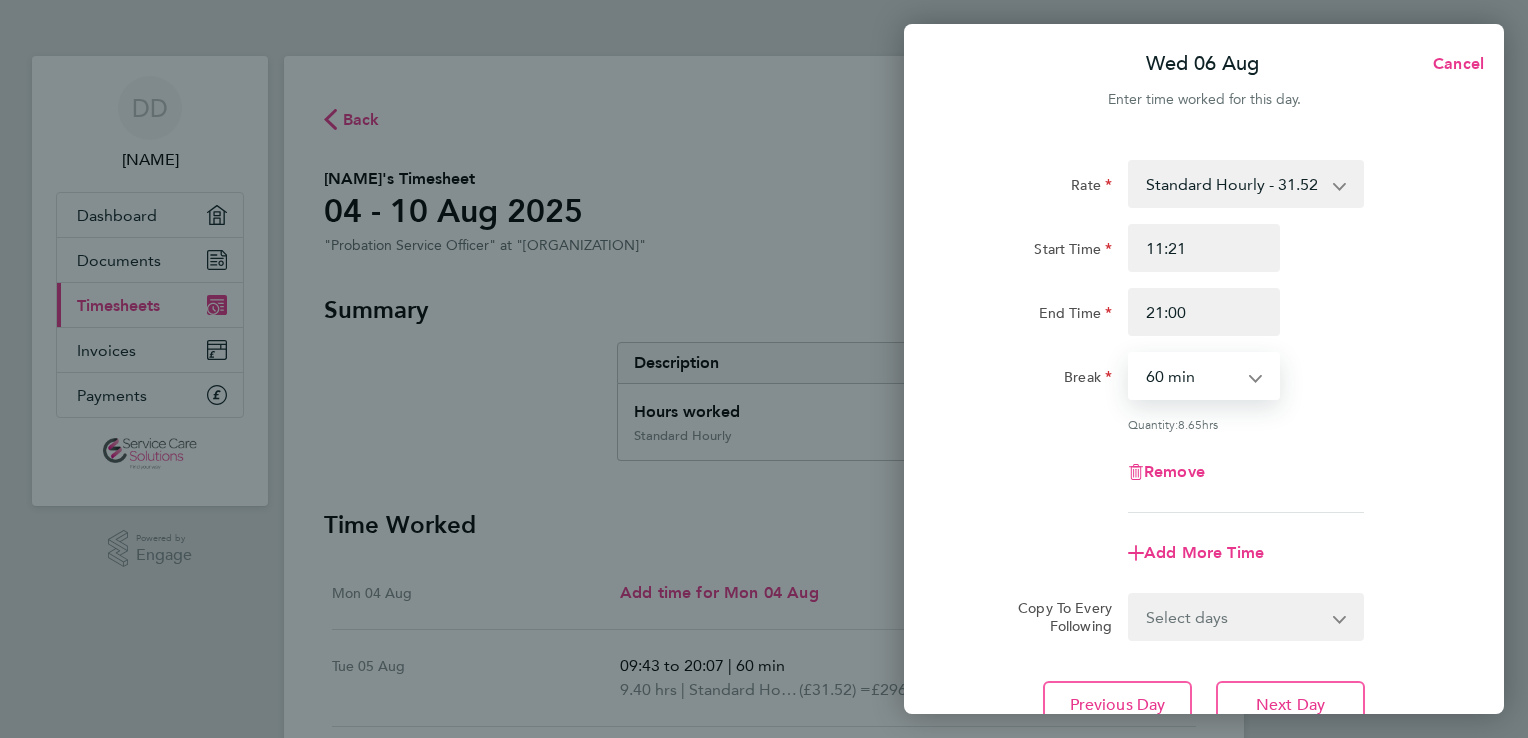 click on "Remove" 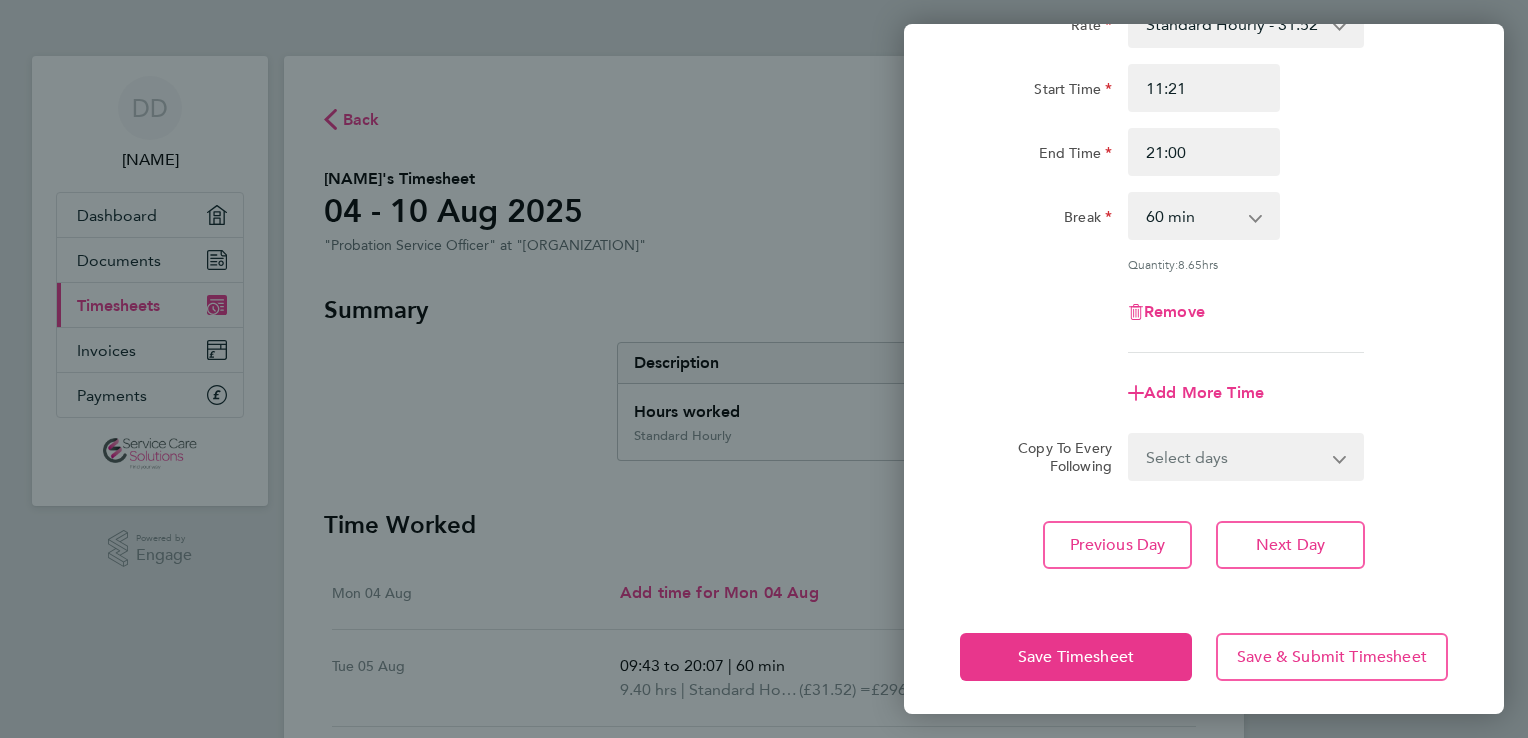 scroll, scrollTop: 164, scrollLeft: 0, axis: vertical 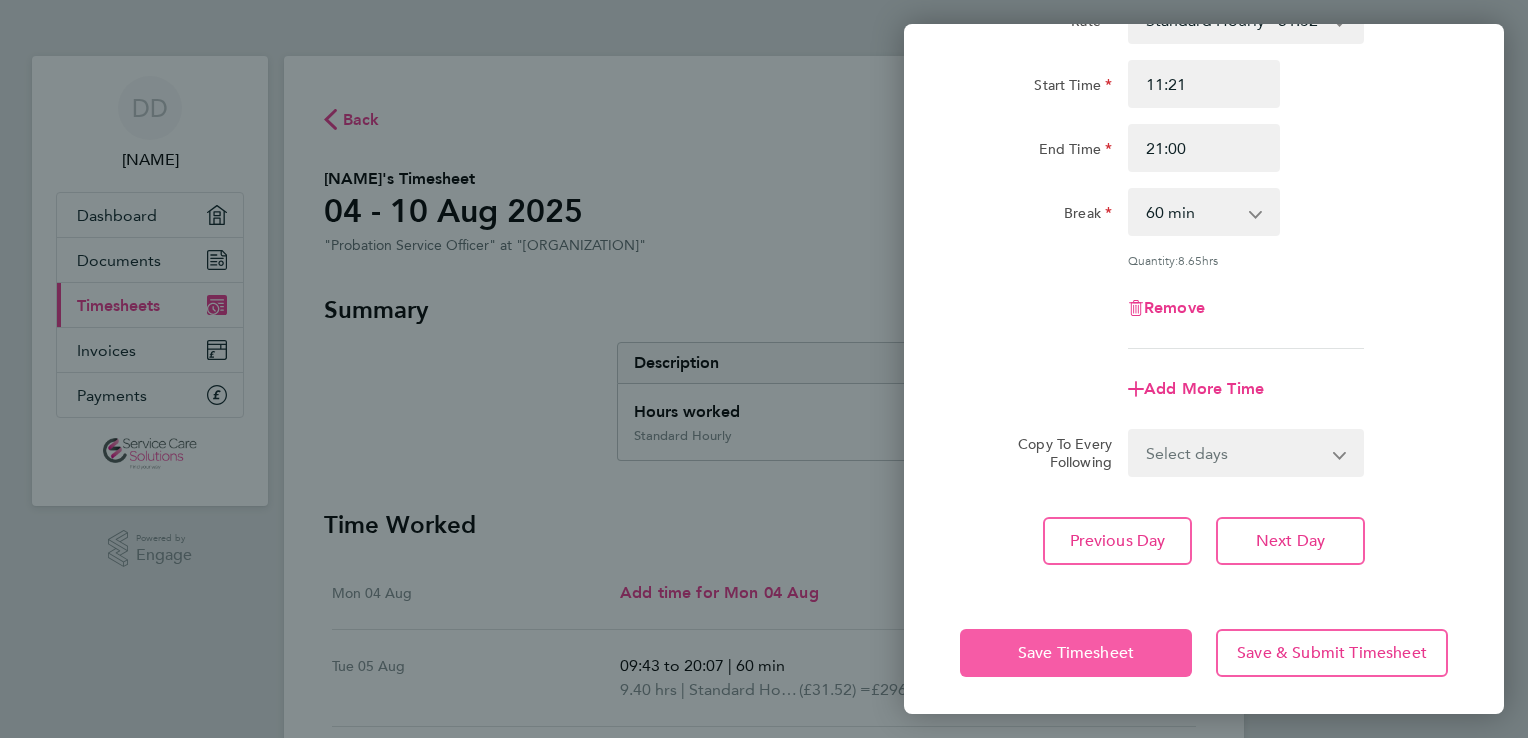 click on "Save Timesheet" 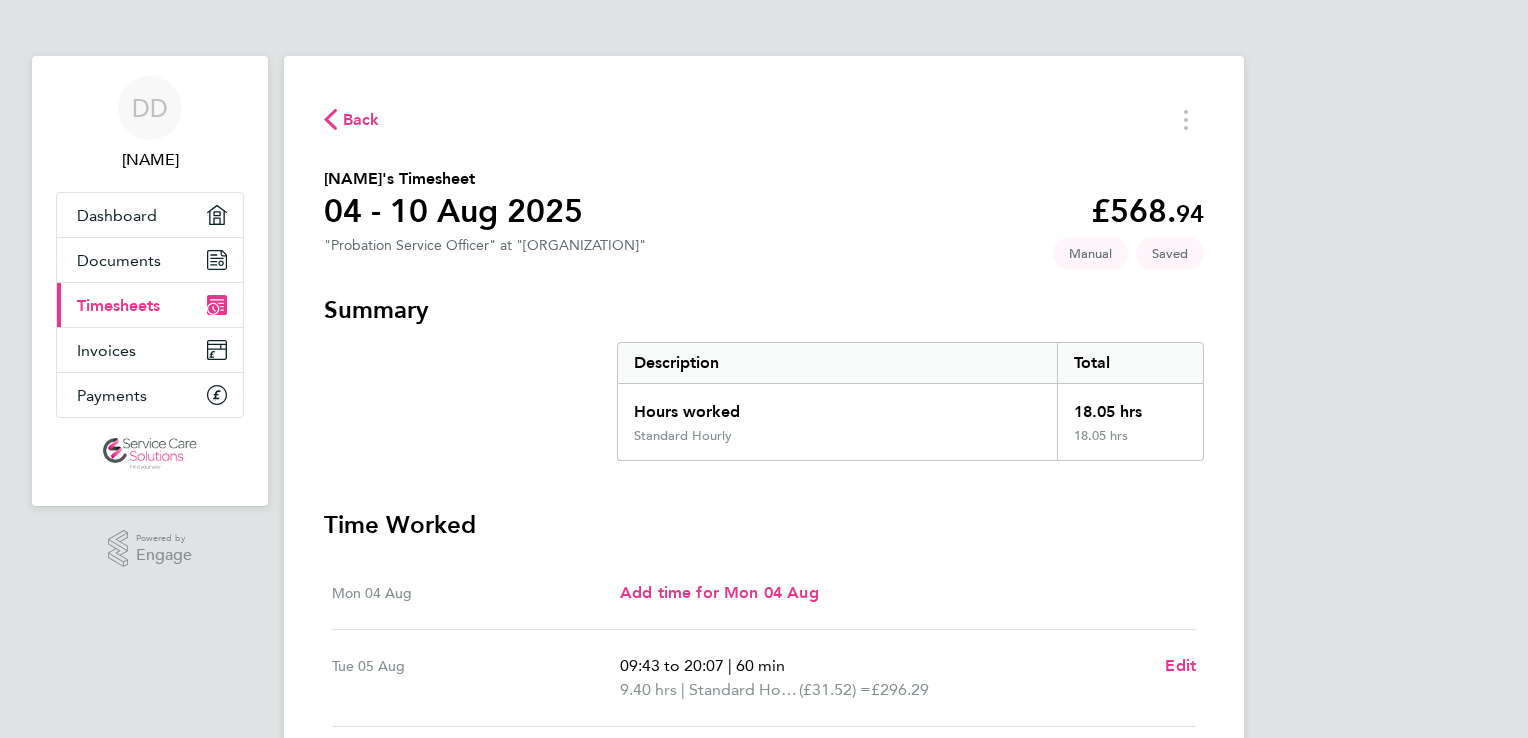 click on "Time Worked Mon 04 Aug Add time for Mon 04 Aug Add time for Mon 04 Aug Tue 05 Aug 09:43 to 20:07 | 60 min 9.40 hrs | Standard Hourly (£31.52) = £296.29 Edit Wed 06 Aug 11:21 to 21:00 | 60 min 8.65 hrs | Standard Hourly (£31.52) = £272.65 Edit Thu 07 Aug Add time for Thu 07 Aug Add time for Thu 07 Aug Fri 08 Aug Add time for Fri 08 Aug Add time for Fri 08 Aug Sat 09 Aug Add time for Sat 09 Aug Add time for Sat 09 Aug Sun 10 Aug Add time for Sun 10 Aug Add time for Sun 10 Aug Submit For Approval" at bounding box center (764, 860) 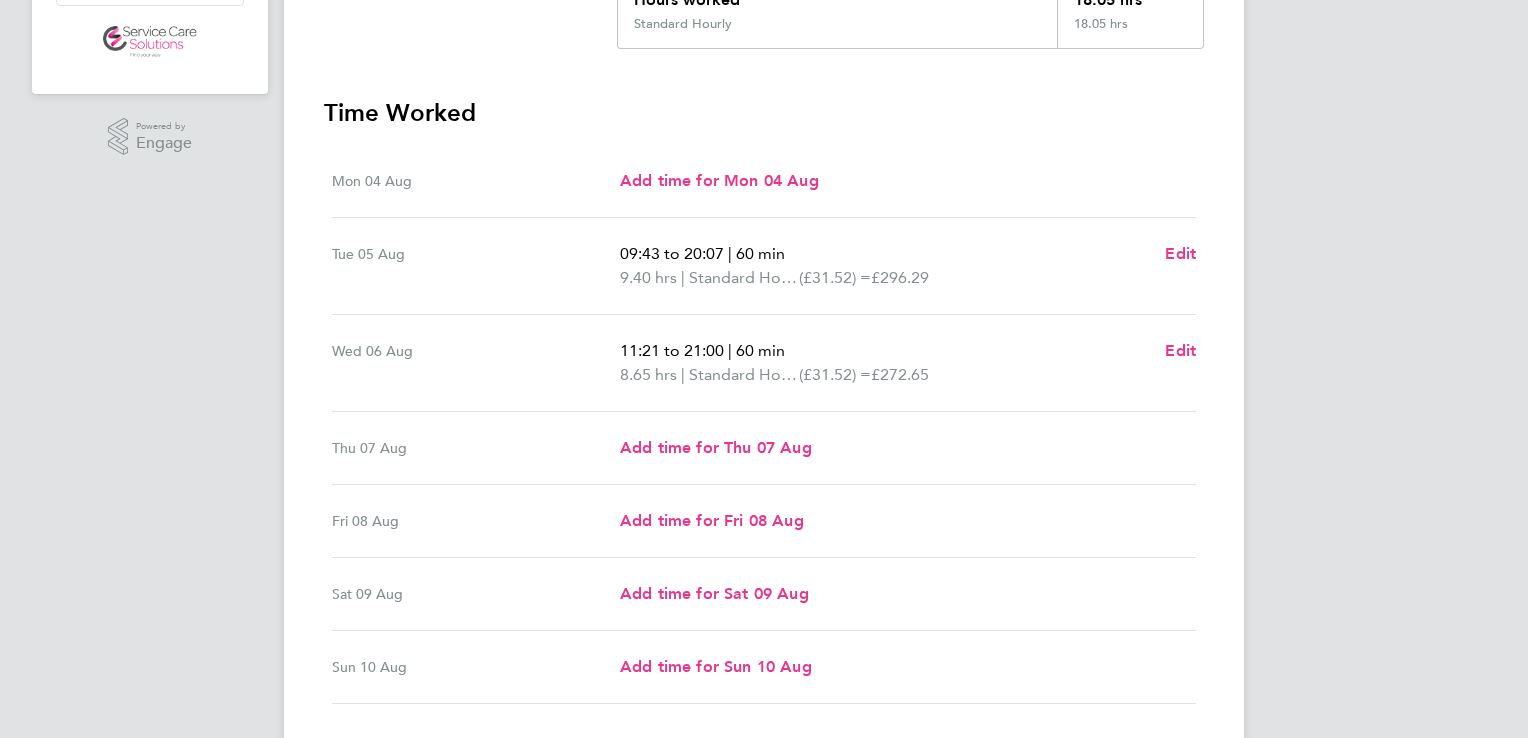 scroll, scrollTop: 440, scrollLeft: 0, axis: vertical 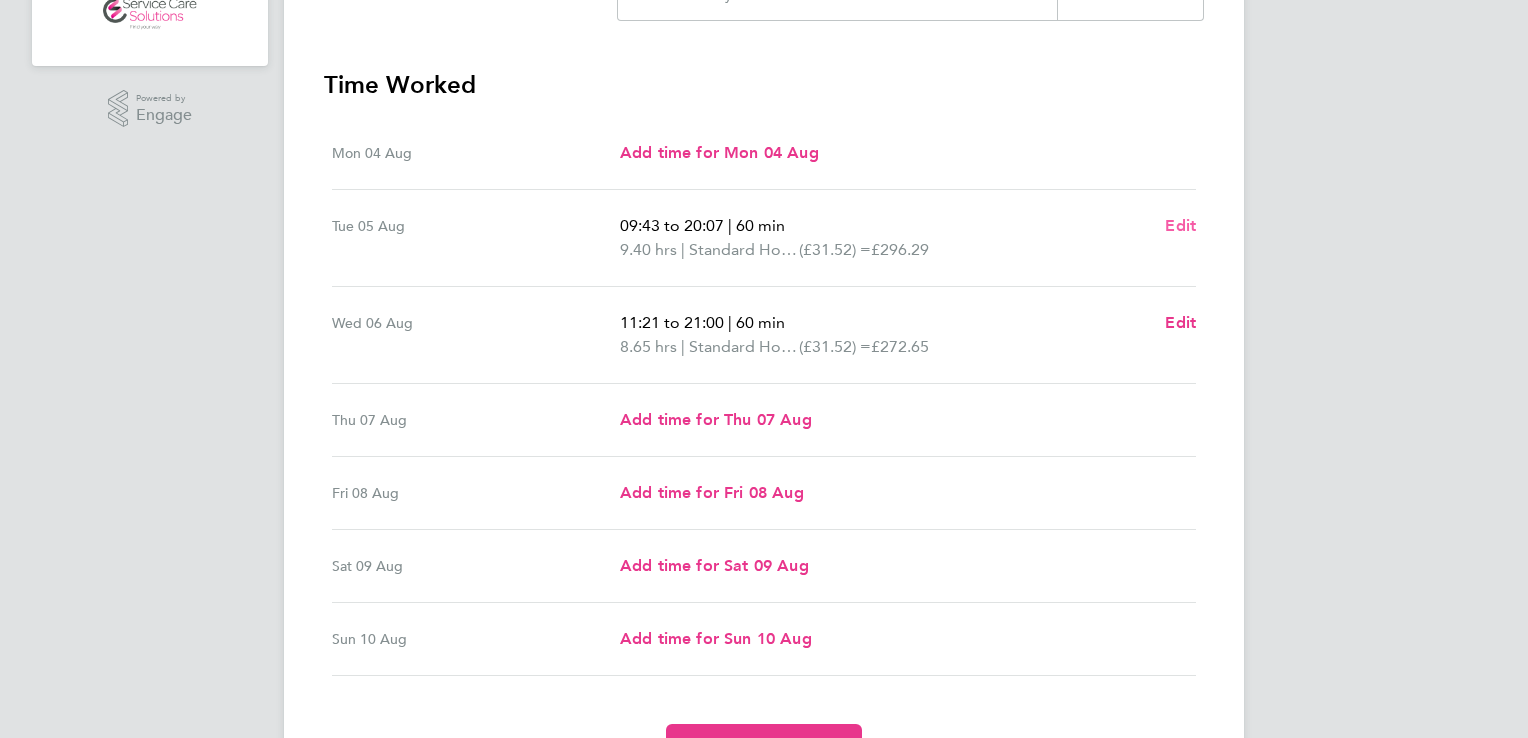 click on "Edit" at bounding box center [1180, 225] 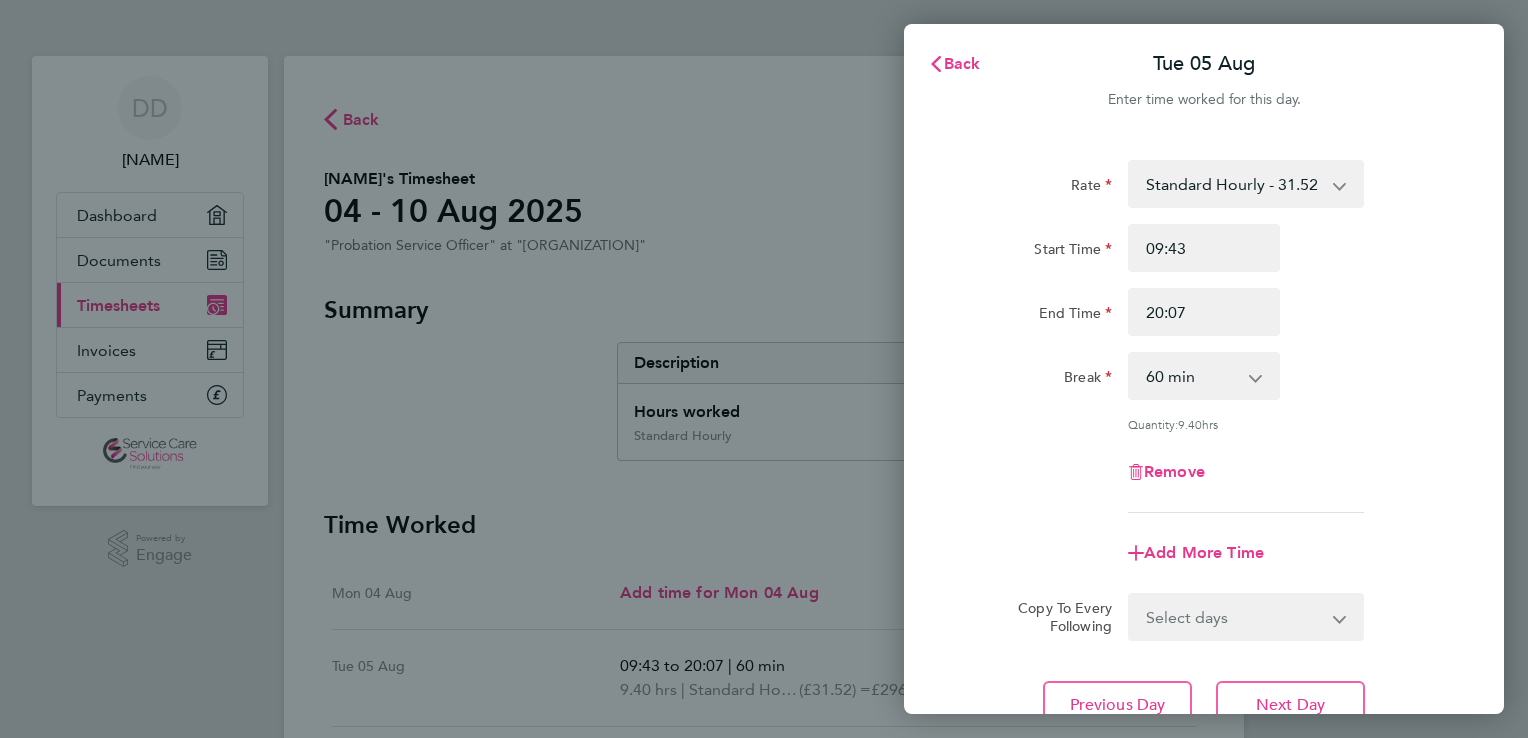 scroll, scrollTop: 0, scrollLeft: 0, axis: both 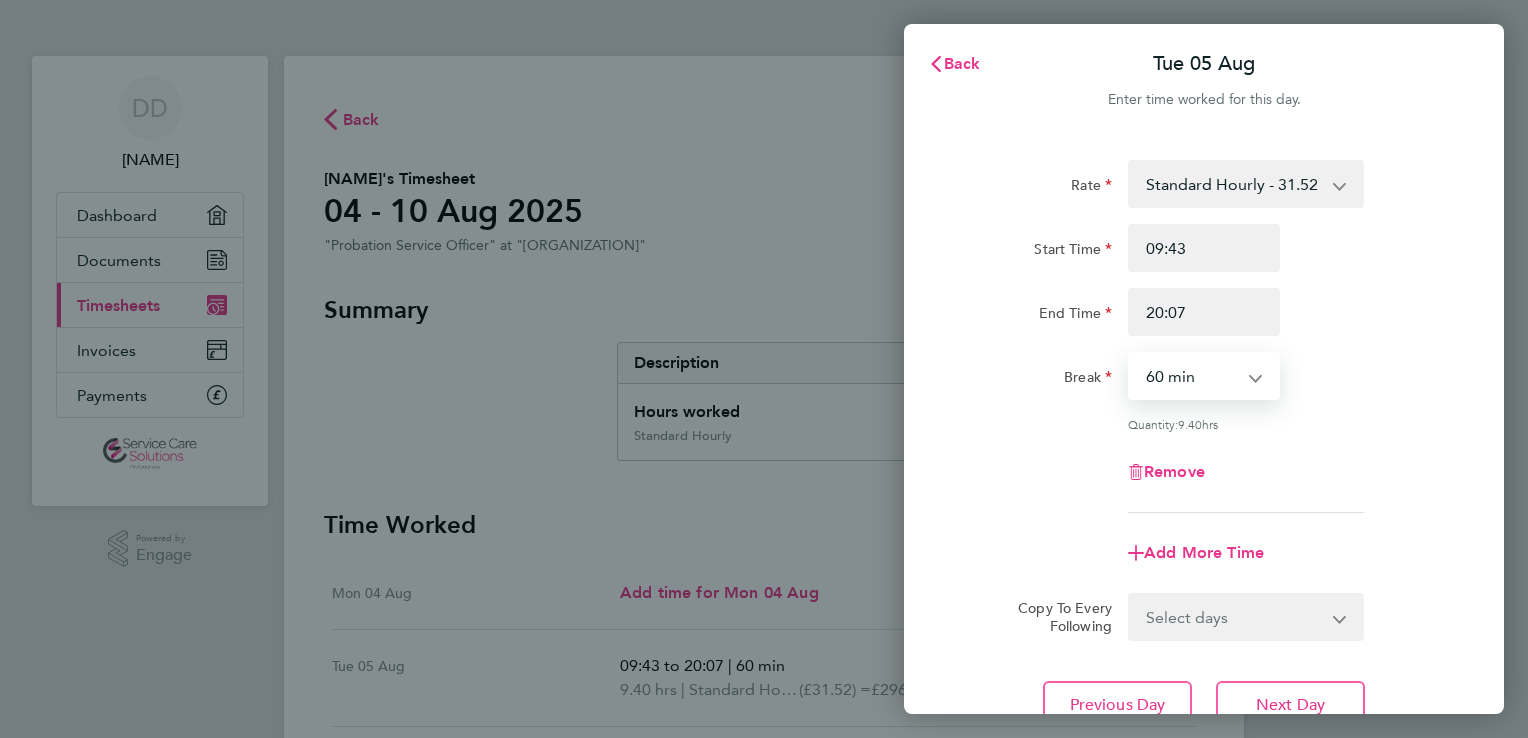 click on "0 min   15 min   30 min   45 min   60 min   75 min   90 min" at bounding box center (1192, 376) 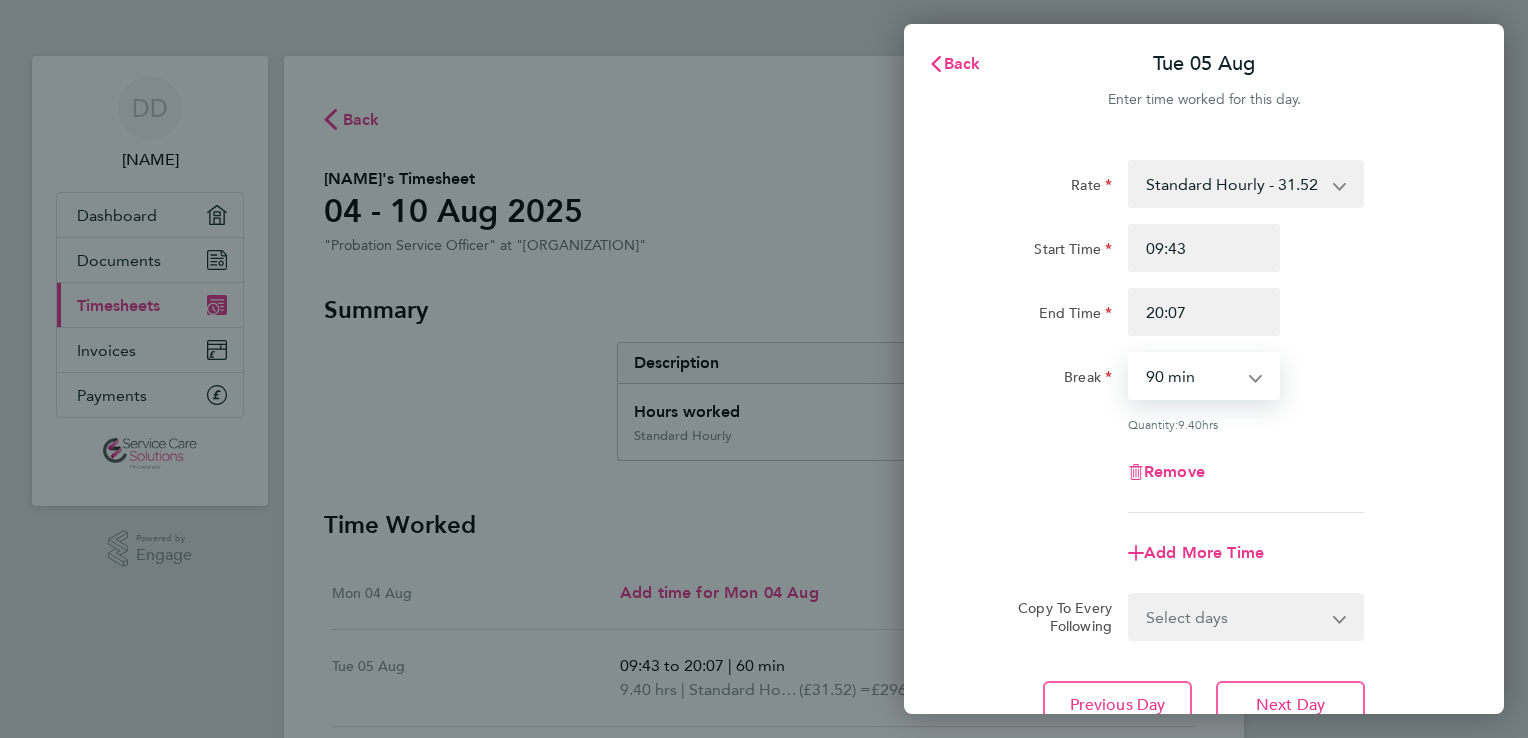 click on "0 min   15 min   30 min   45 min   60 min   75 min   90 min" at bounding box center (1192, 376) 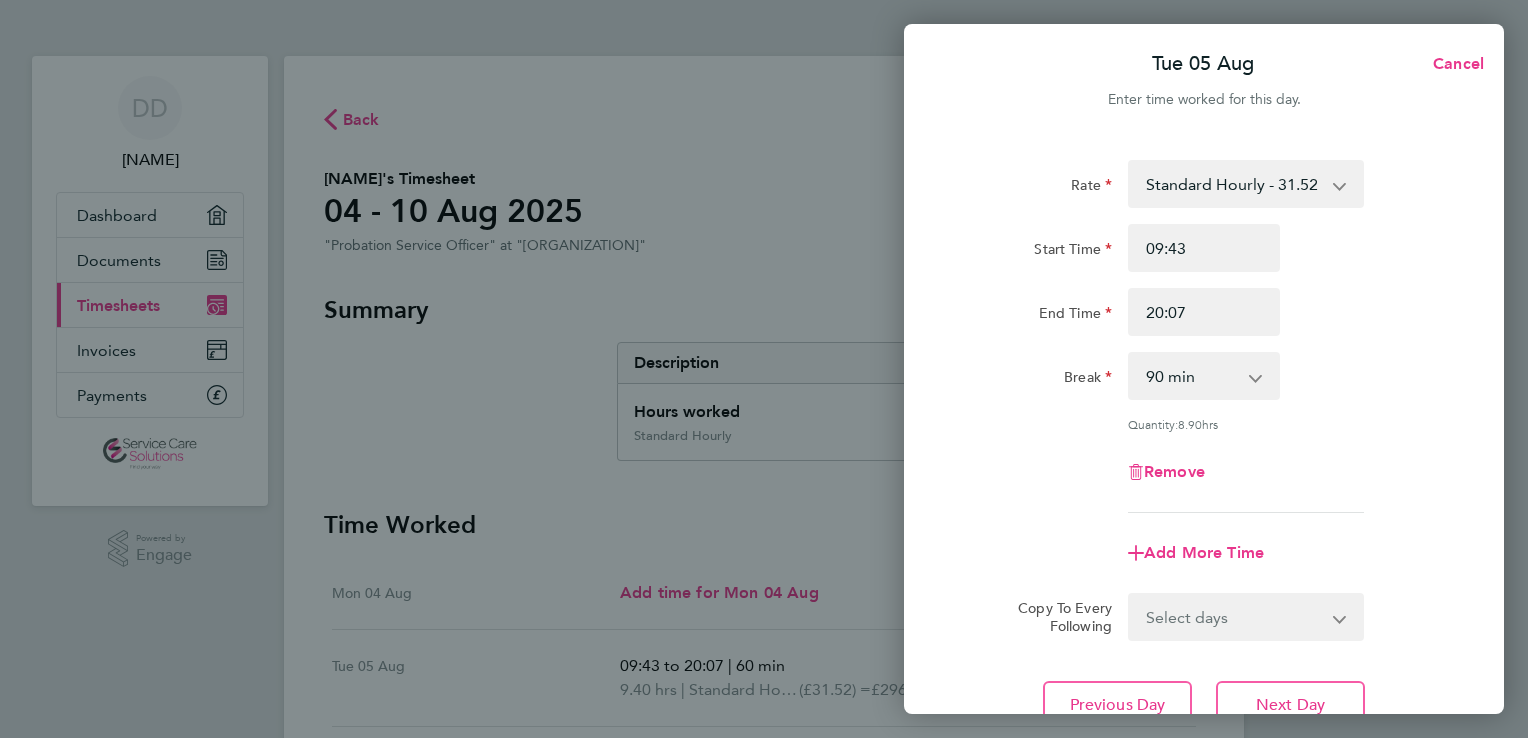 click on "Remove" 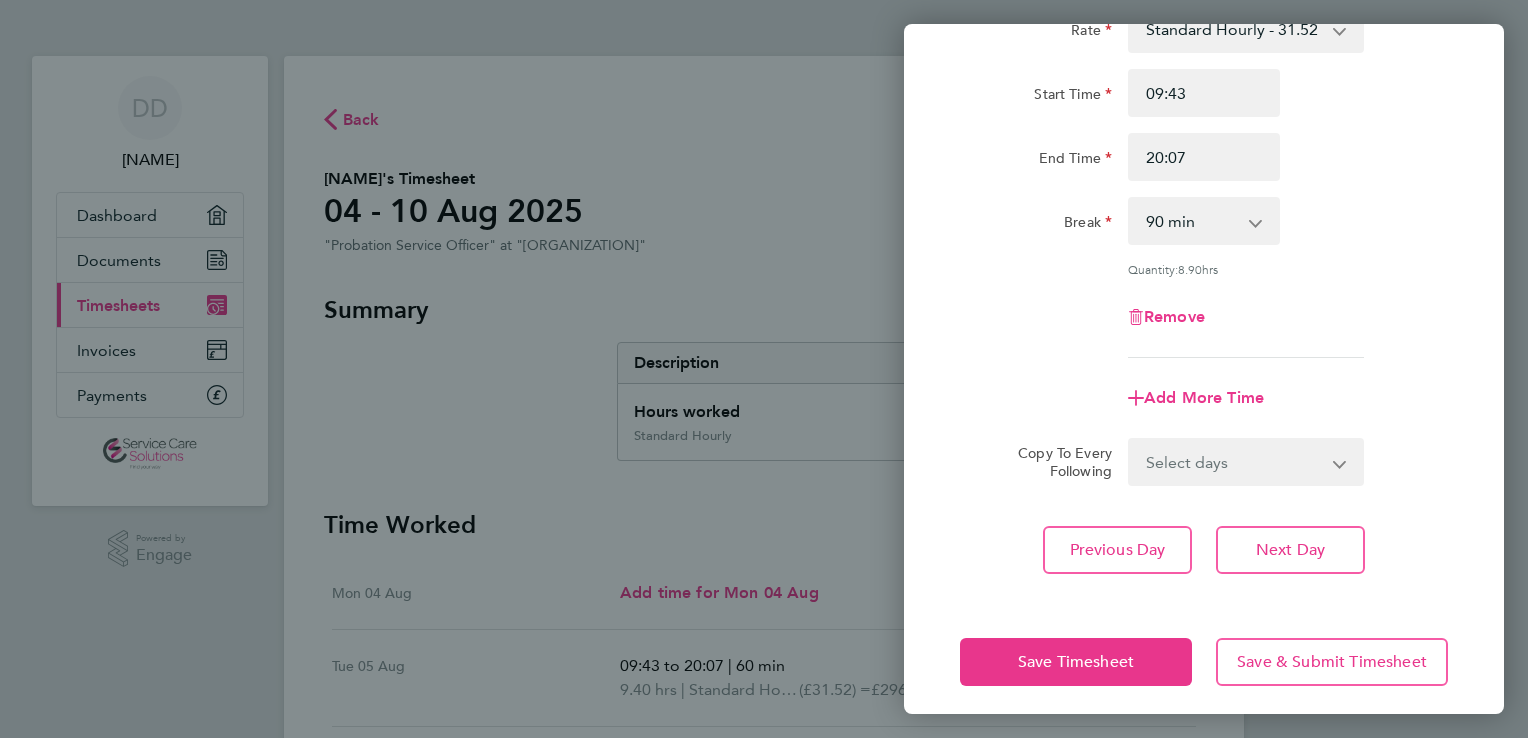 scroll, scrollTop: 160, scrollLeft: 0, axis: vertical 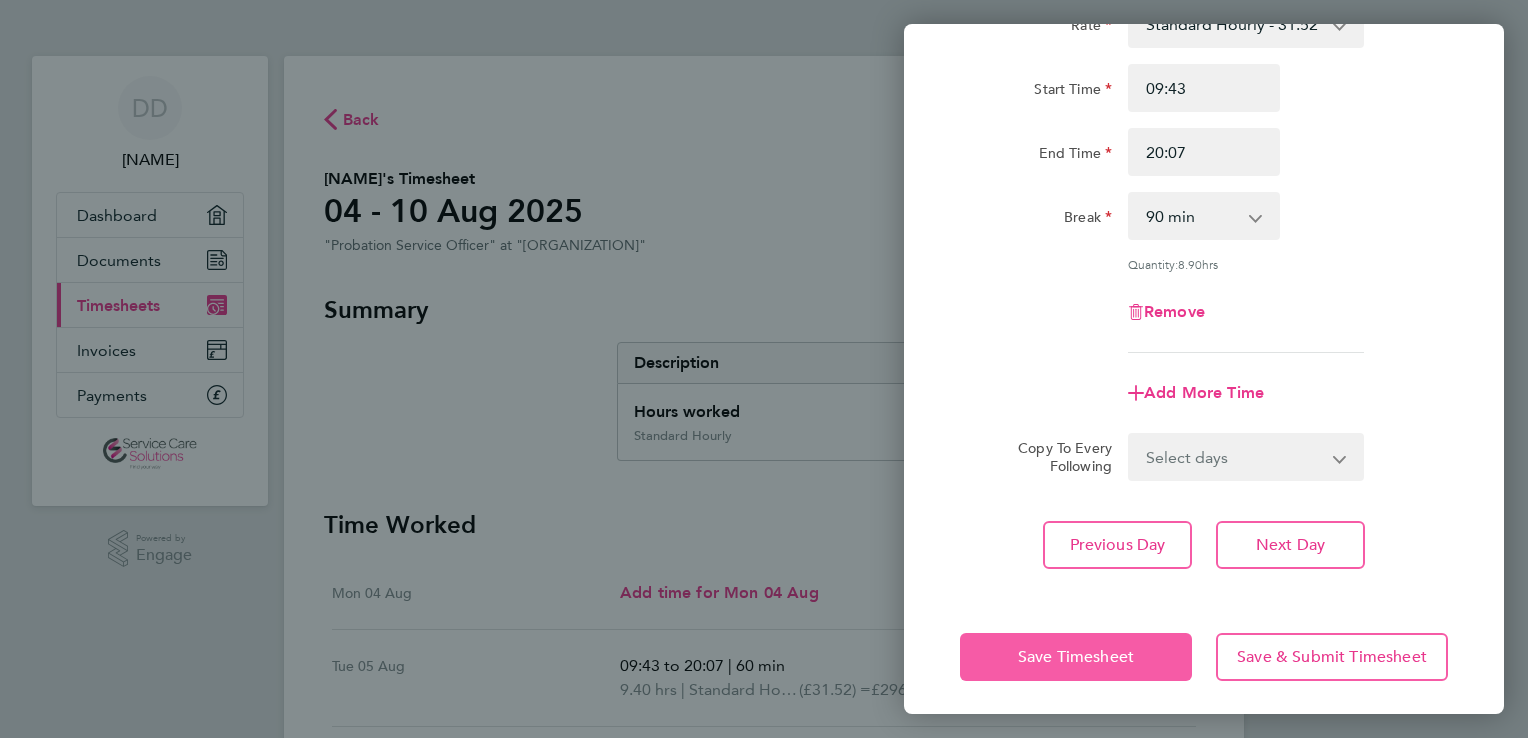 click on "Save Timesheet" 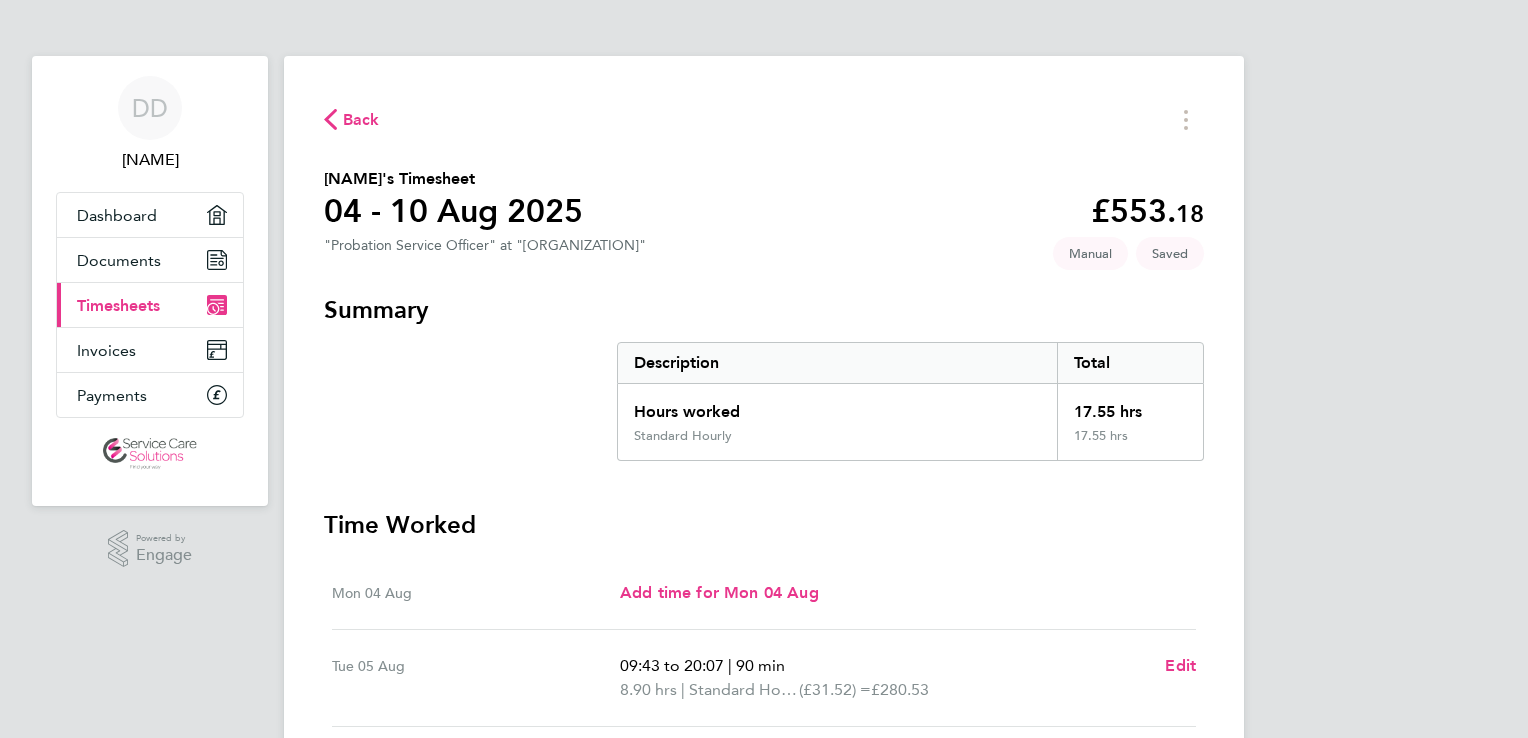 click on "Summary Description Total Hours worked 17.55 hrs Standard Hourly 17.55 hrs Time Worked Mon 04 Aug Add time for Mon 04 Aug Add time for Mon 04 Aug Tue 05 Aug 09:43 to 20:07 | 90 min 8.90 hrs | Standard Hourly (£31.52) = £280.53 Edit Wed 06 Aug 11:21 to 21:00 | 60 min 8.65 hrs | Standard Hourly (£31.52) = £272.65 Edit Thu 07 Aug Add time for Thu 07 Aug Add time for Thu 07 Aug Fri 08 Aug Add time for Fri 08 Aug Add time for Fri 08 Aug Sat 09 Aug Add time for Sat 09 Aug Add time for Sat 09 Aug Sun 10 Aug Add time for Sun 10 Aug Add time for Sun 10 Aug Submit For Approval" at bounding box center (764, 753) 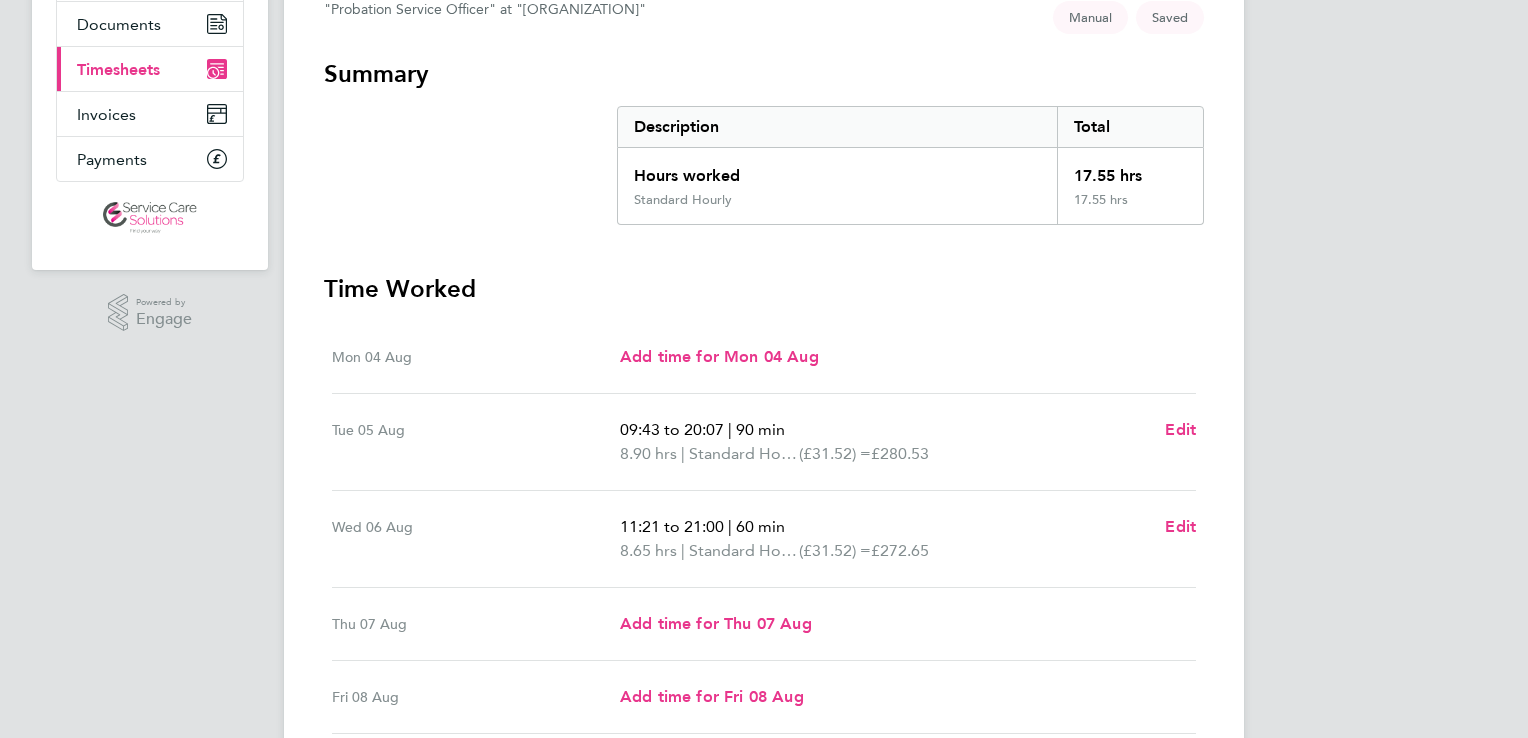 scroll, scrollTop: 360, scrollLeft: 0, axis: vertical 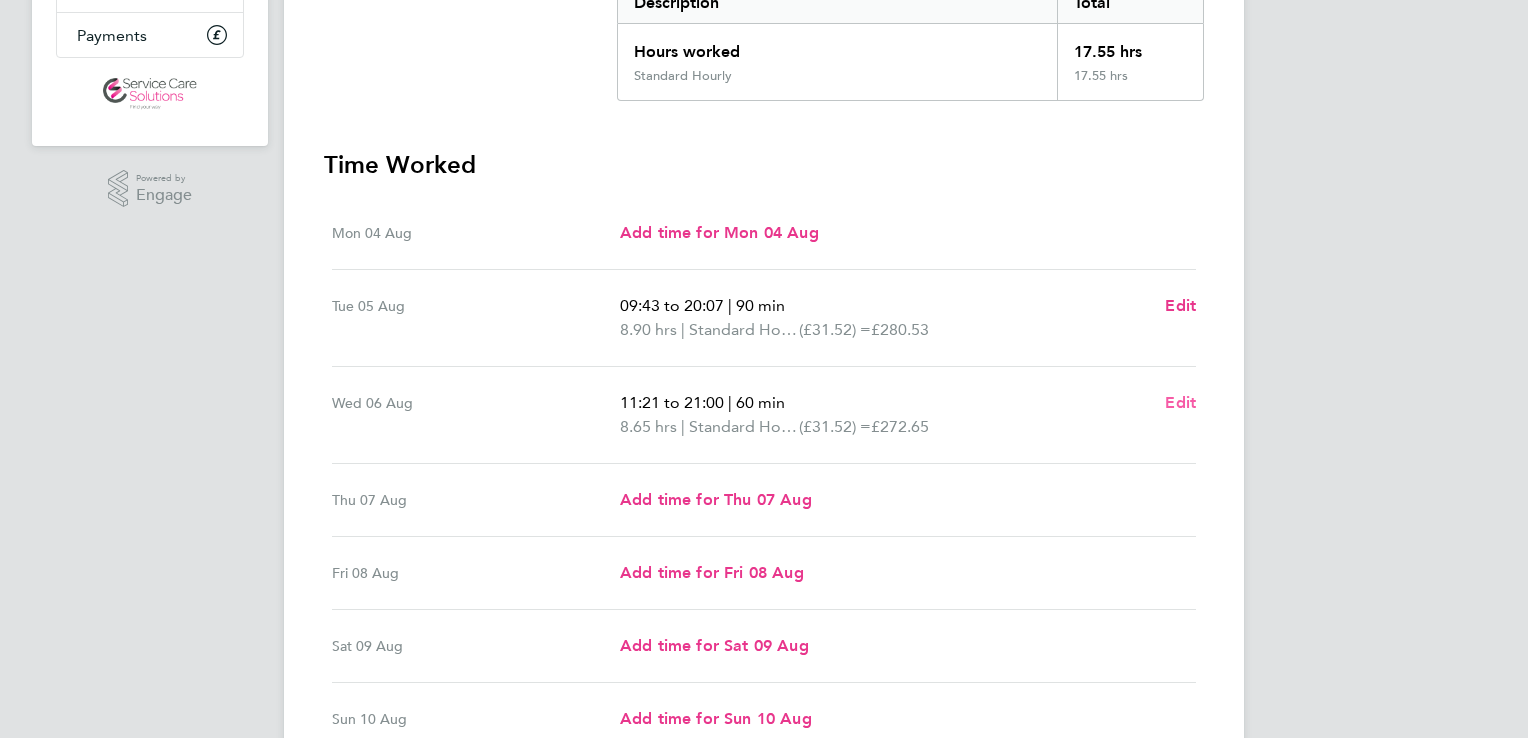 click on "Edit" at bounding box center [1180, 402] 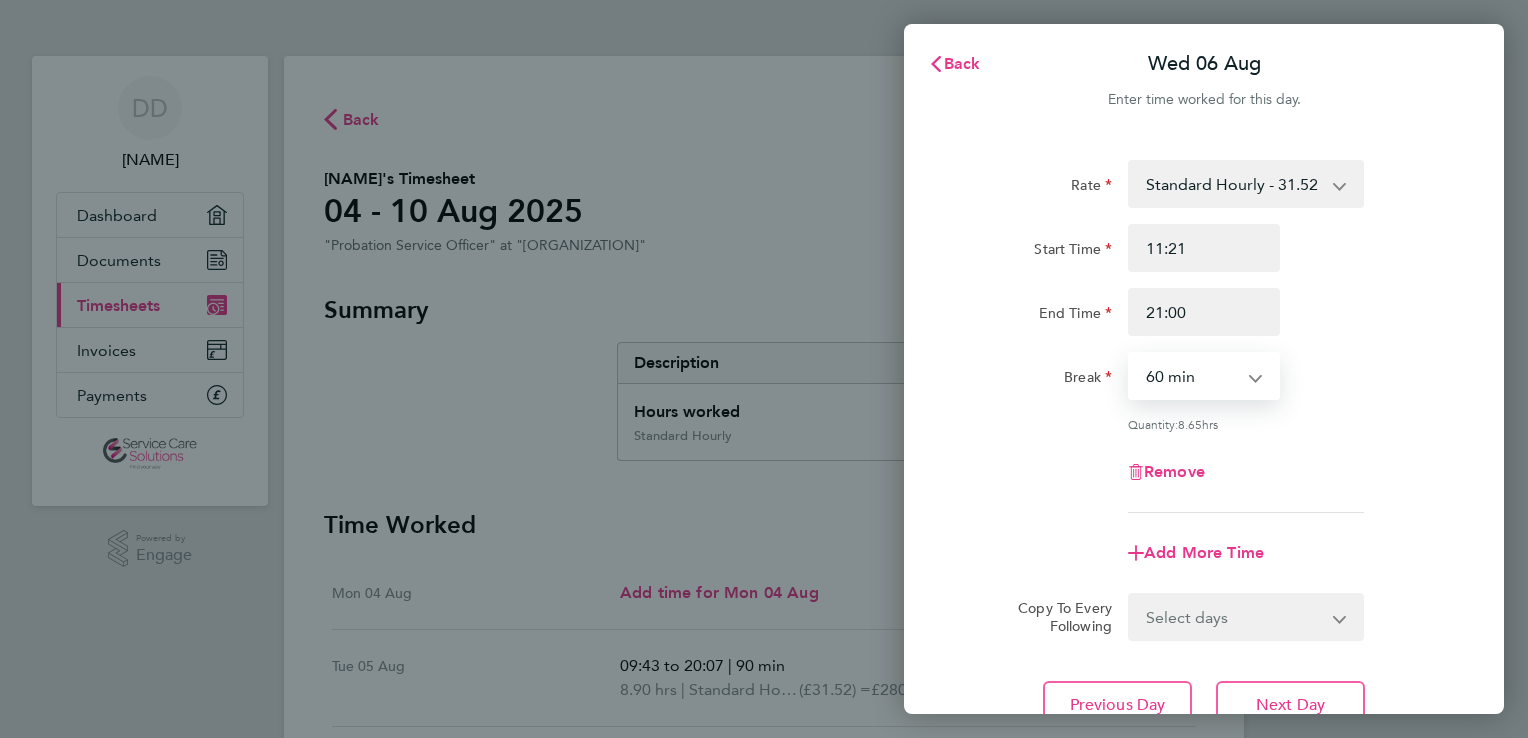 click on "0 min   15 min   30 min   45 min   60 min   75 min   90 min" at bounding box center [1192, 376] 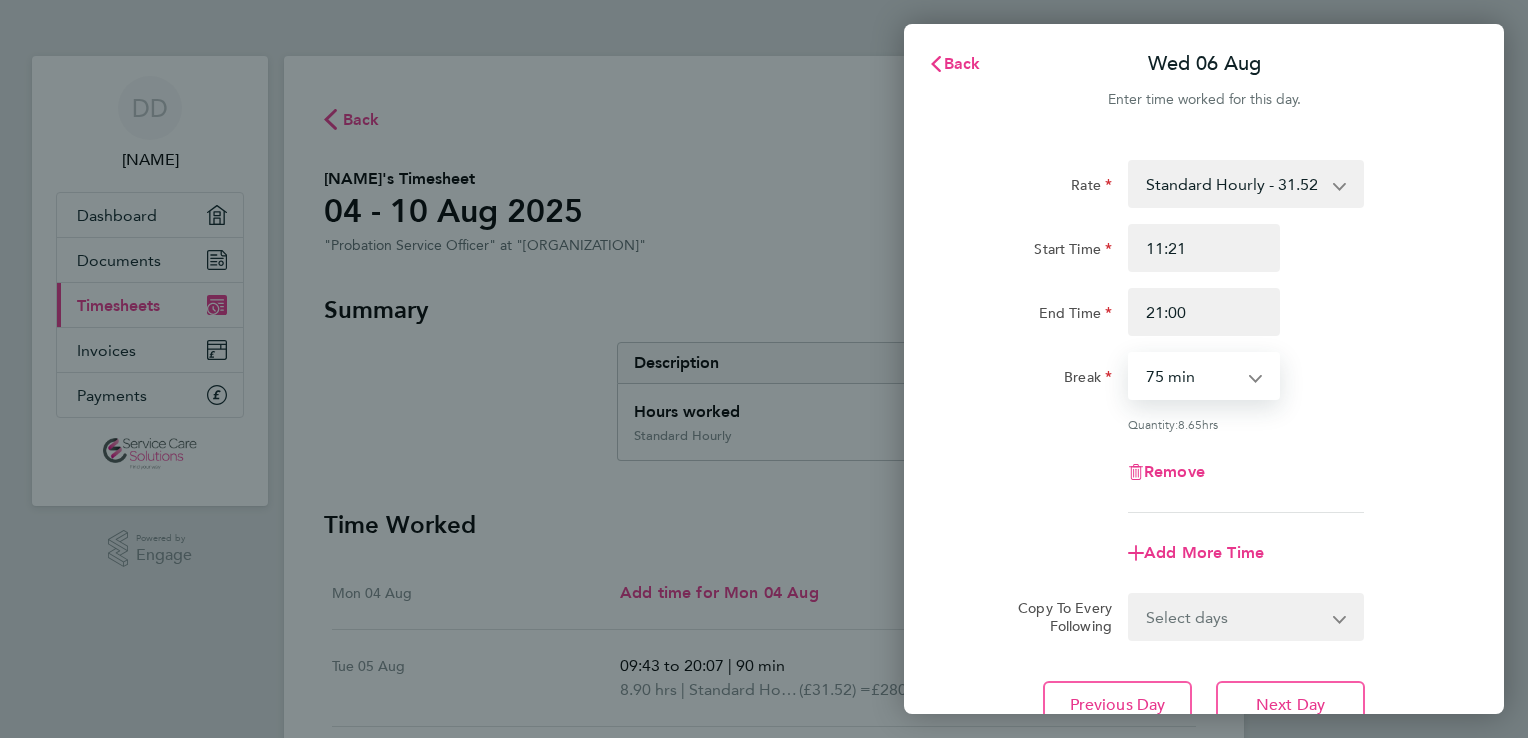 click on "0 min   15 min   30 min   45 min   60 min   75 min   90 min" at bounding box center [1192, 376] 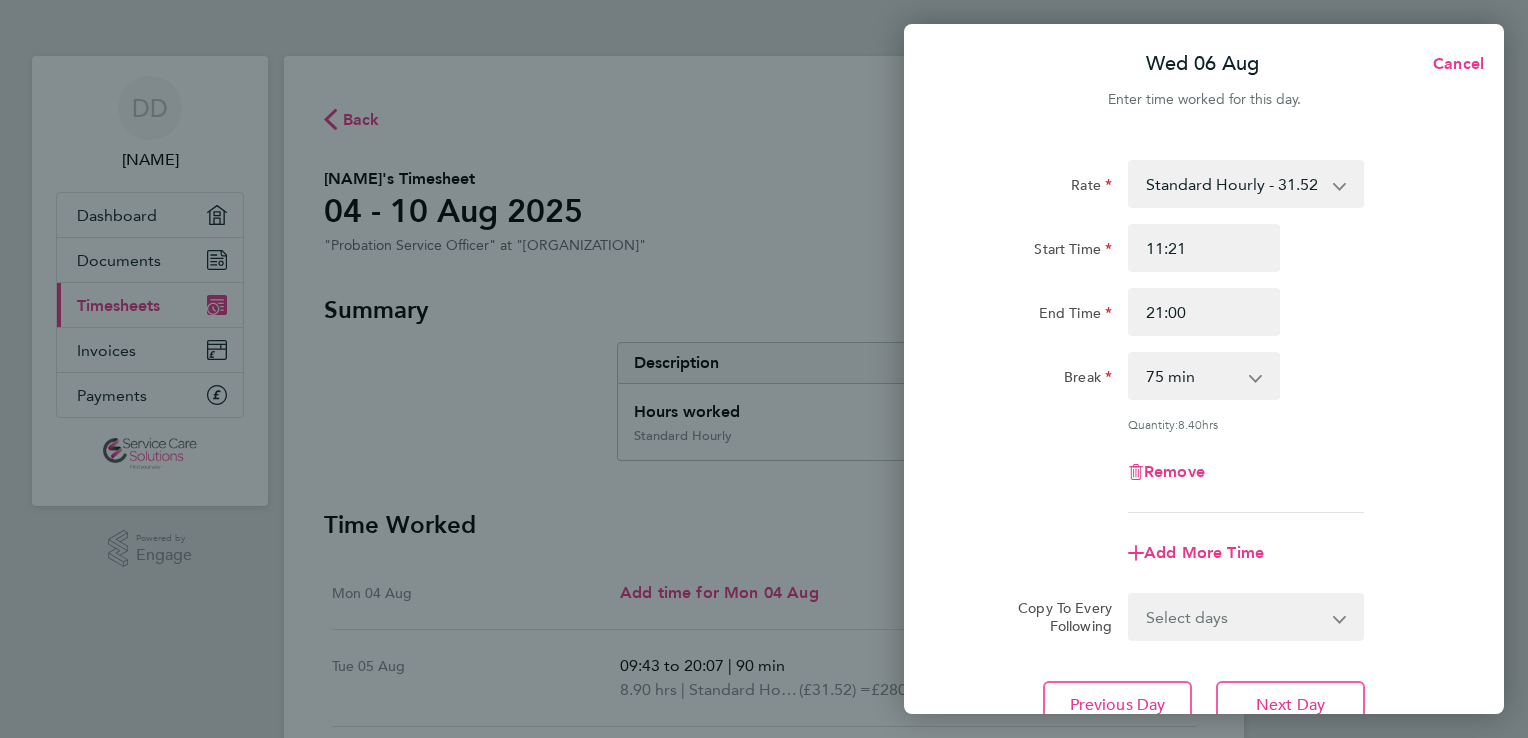 click on "Add More Time" 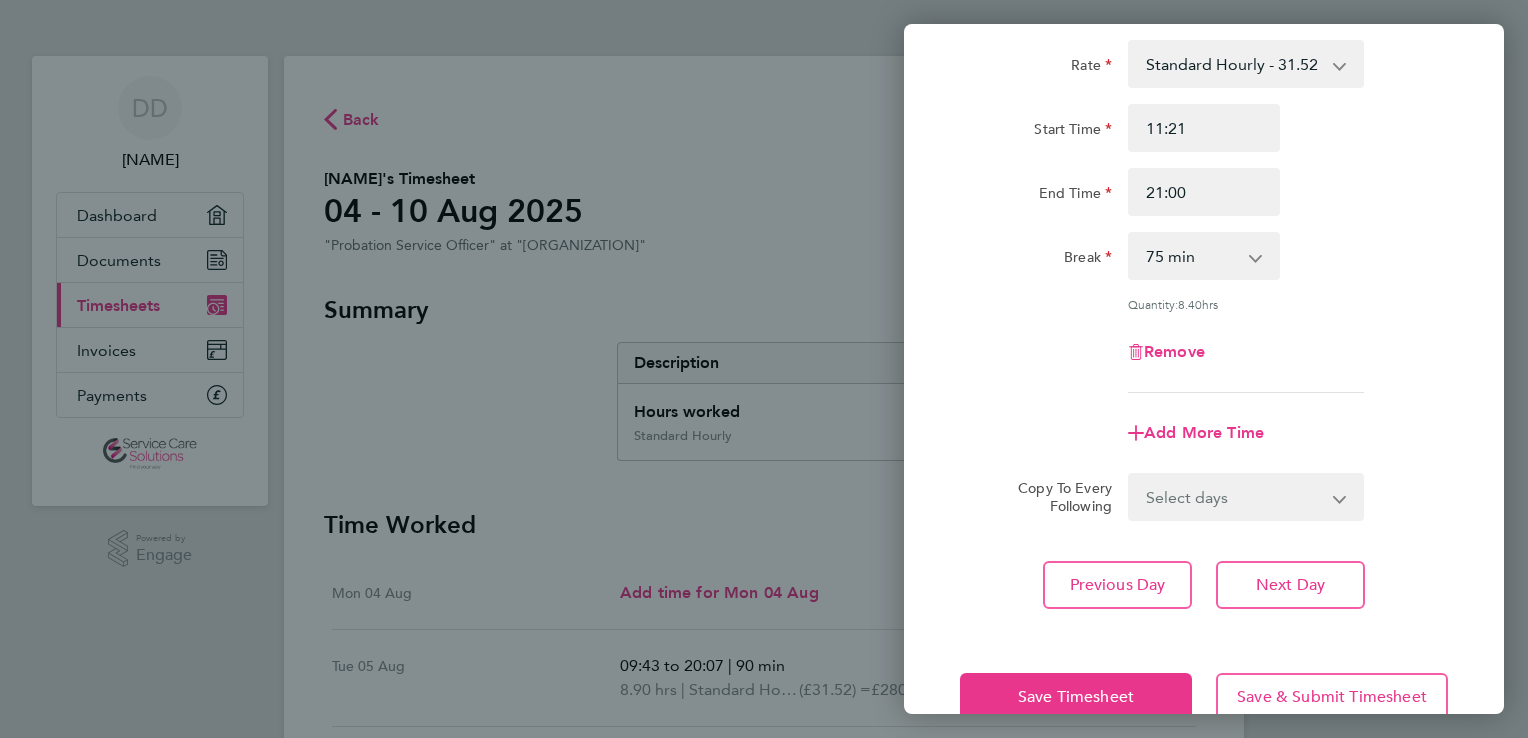 scroll, scrollTop: 160, scrollLeft: 0, axis: vertical 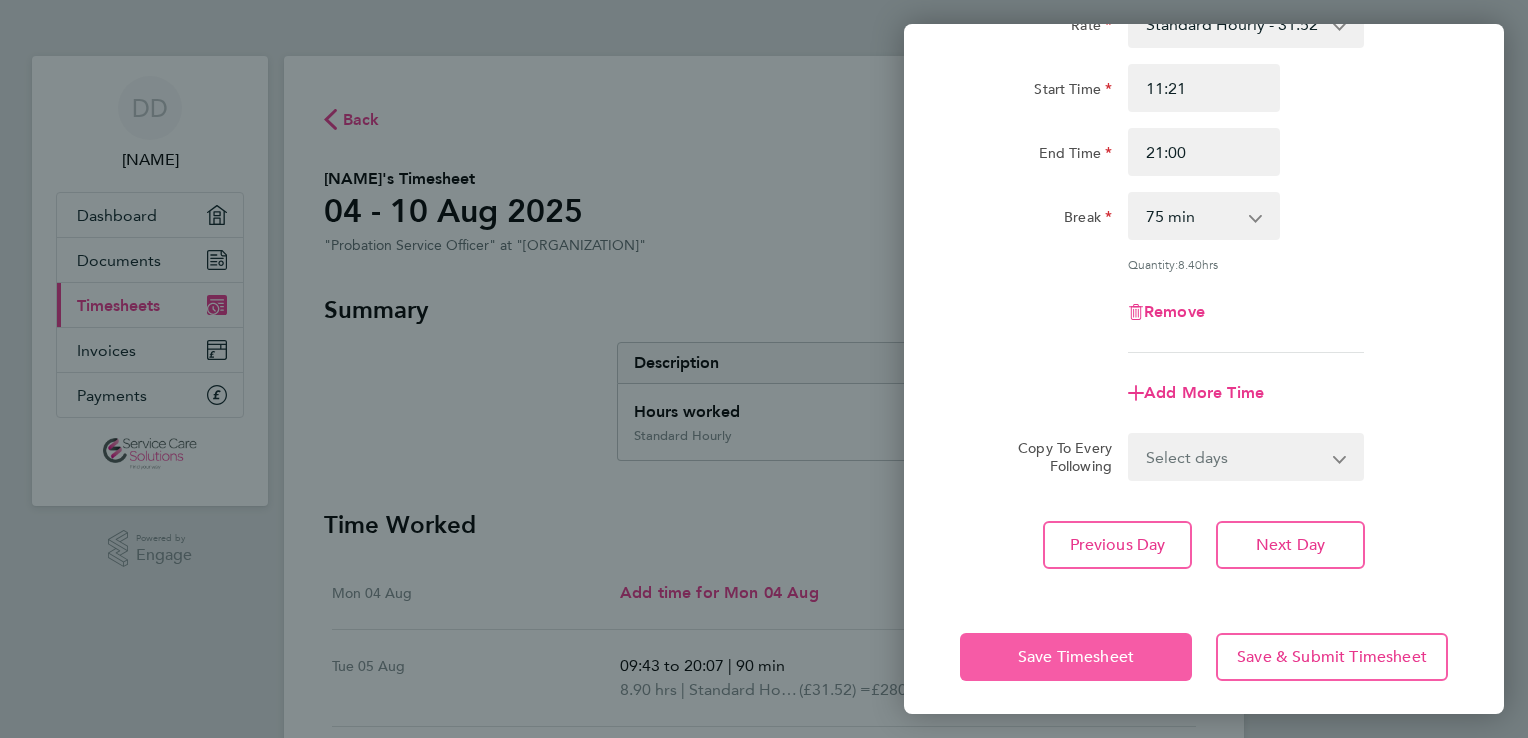 click on "Save Timesheet" 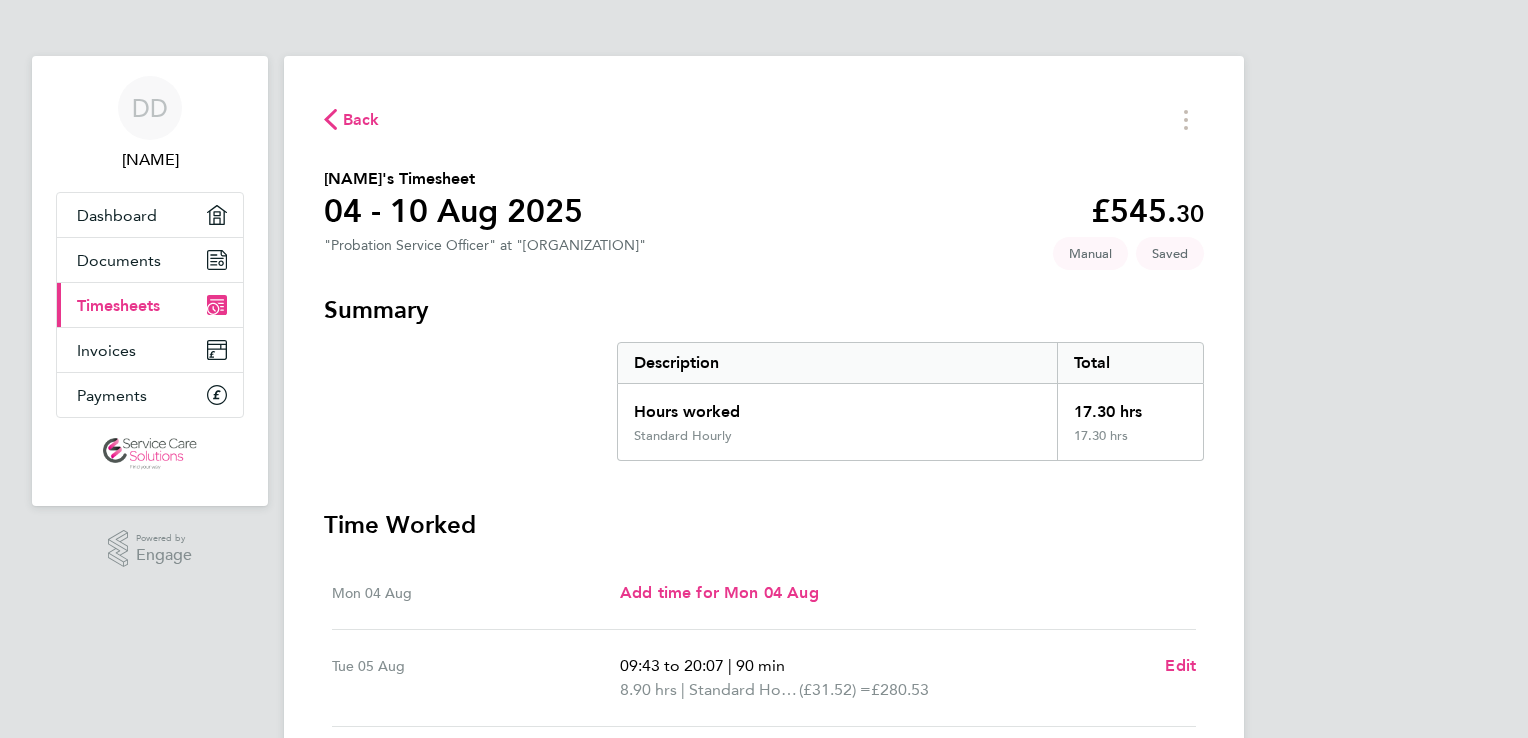 click on "Time Worked Mon 04 Aug Add time for Mon 04 Aug Add time for Mon 04 Aug Tue 05 Aug 09:43 to 20:07 | 90 min 8.90 hrs | Standard Hourly (£31.52) = £280.53 Edit Wed 06 Aug 11:21 to 21:00 | 75 min 8.40 hrs | Standard Hourly (£31.52) = £264.77 Edit Thu 07 Aug Add time for Thu 07 Aug Add time for Thu 07 Aug Fri 08 Aug Add time for Fri 08 Aug Add time for Fri 08 Aug Sat 09 Aug Add time for Sat 09 Aug Add time for Sat 09 Aug Sun 10 Aug Add time for Sun 10 Aug Add time for Sun 10 Aug Submit For Approval" at bounding box center (764, 860) 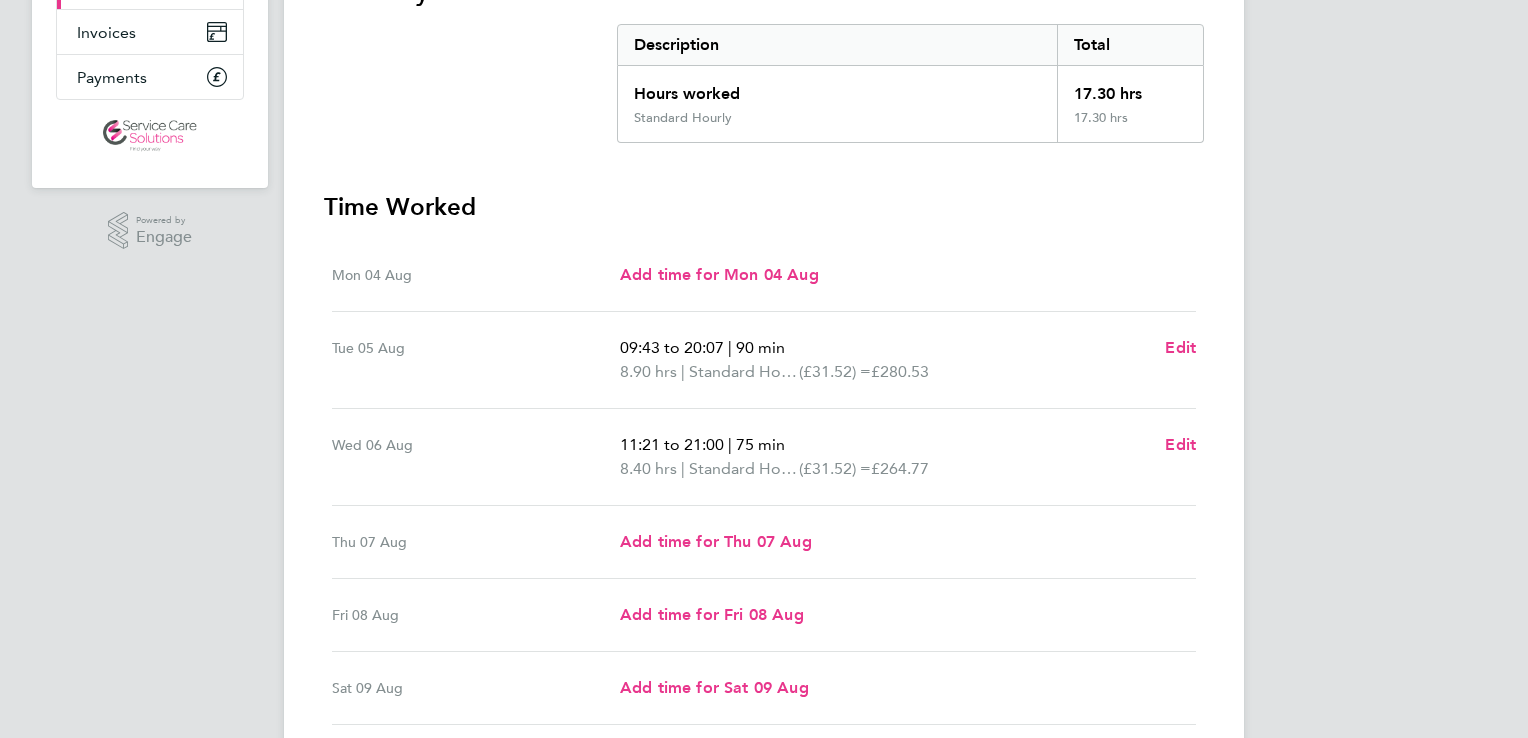 scroll, scrollTop: 320, scrollLeft: 0, axis: vertical 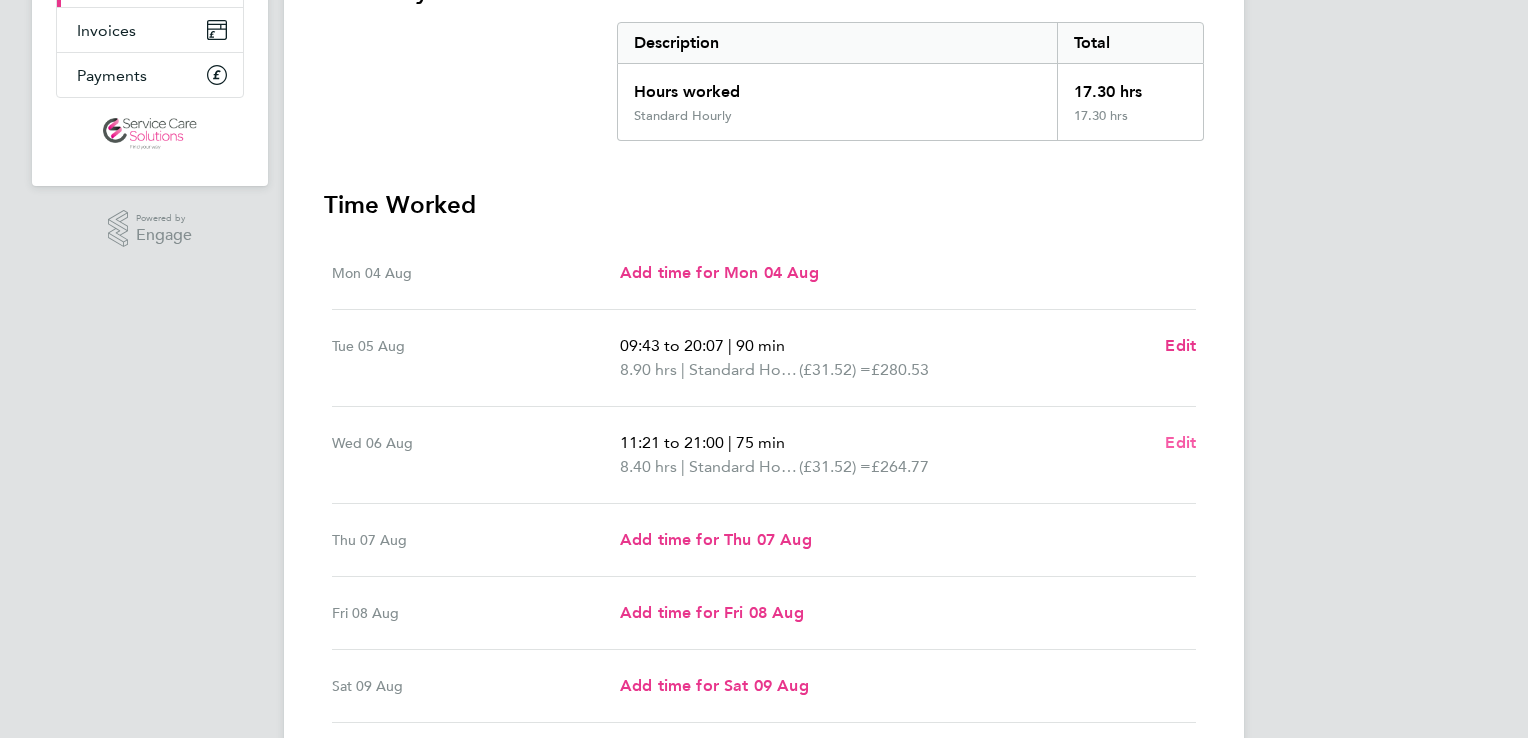 click on "Edit" at bounding box center [1180, 442] 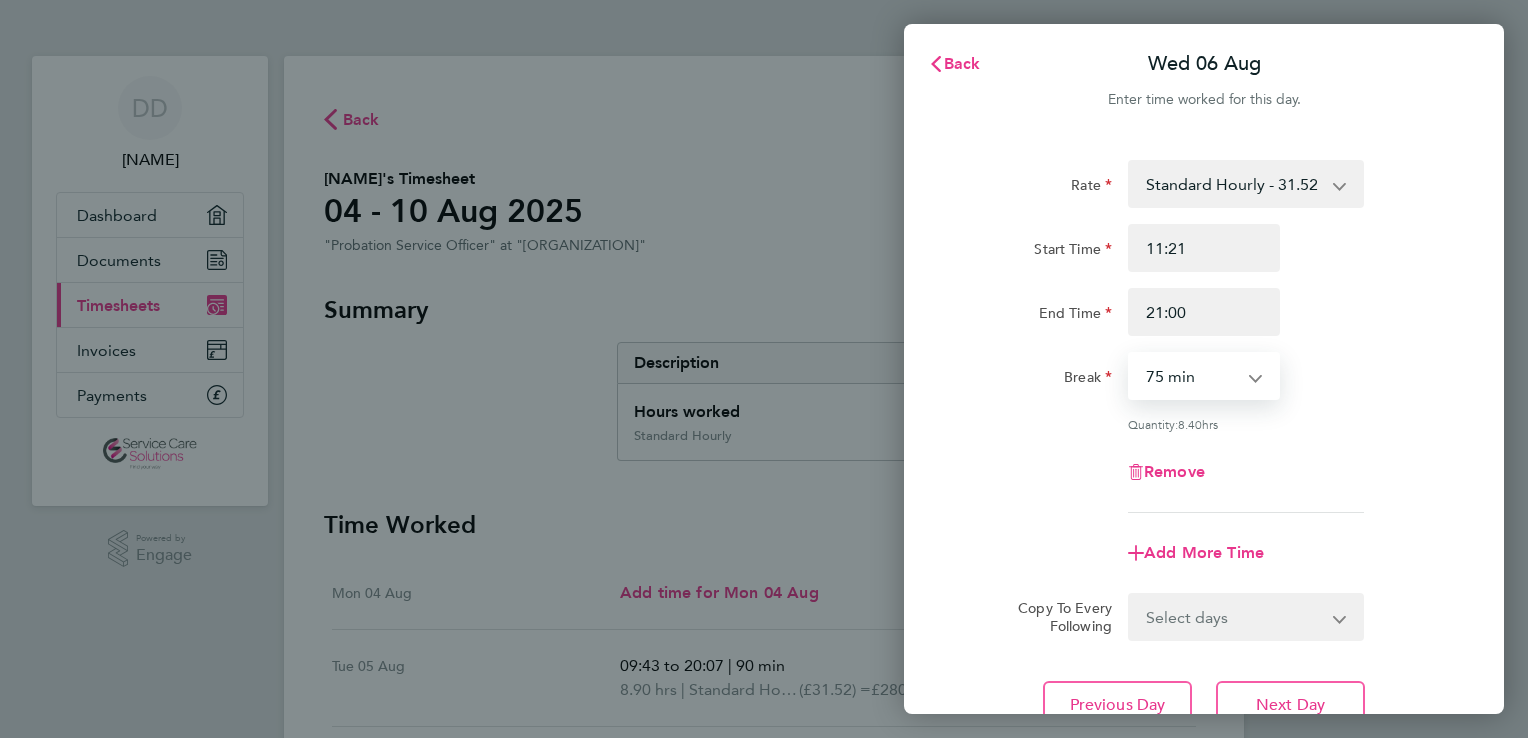 click on "0 min   15 min   30 min   45 min   60 min   75 min   90 min" at bounding box center [1192, 376] 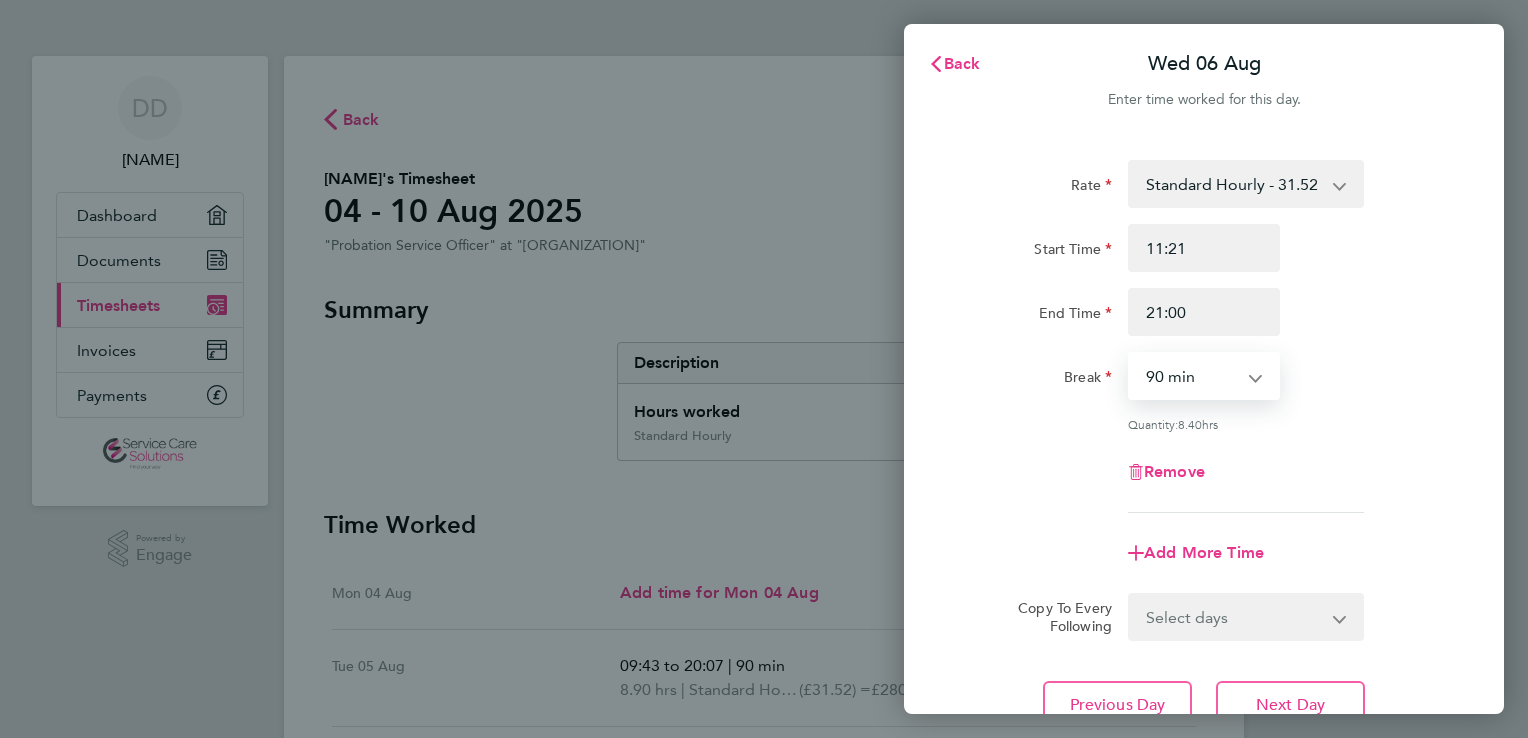 click on "0 min   15 min   30 min   45 min   60 min   75 min   90 min" at bounding box center (1192, 376) 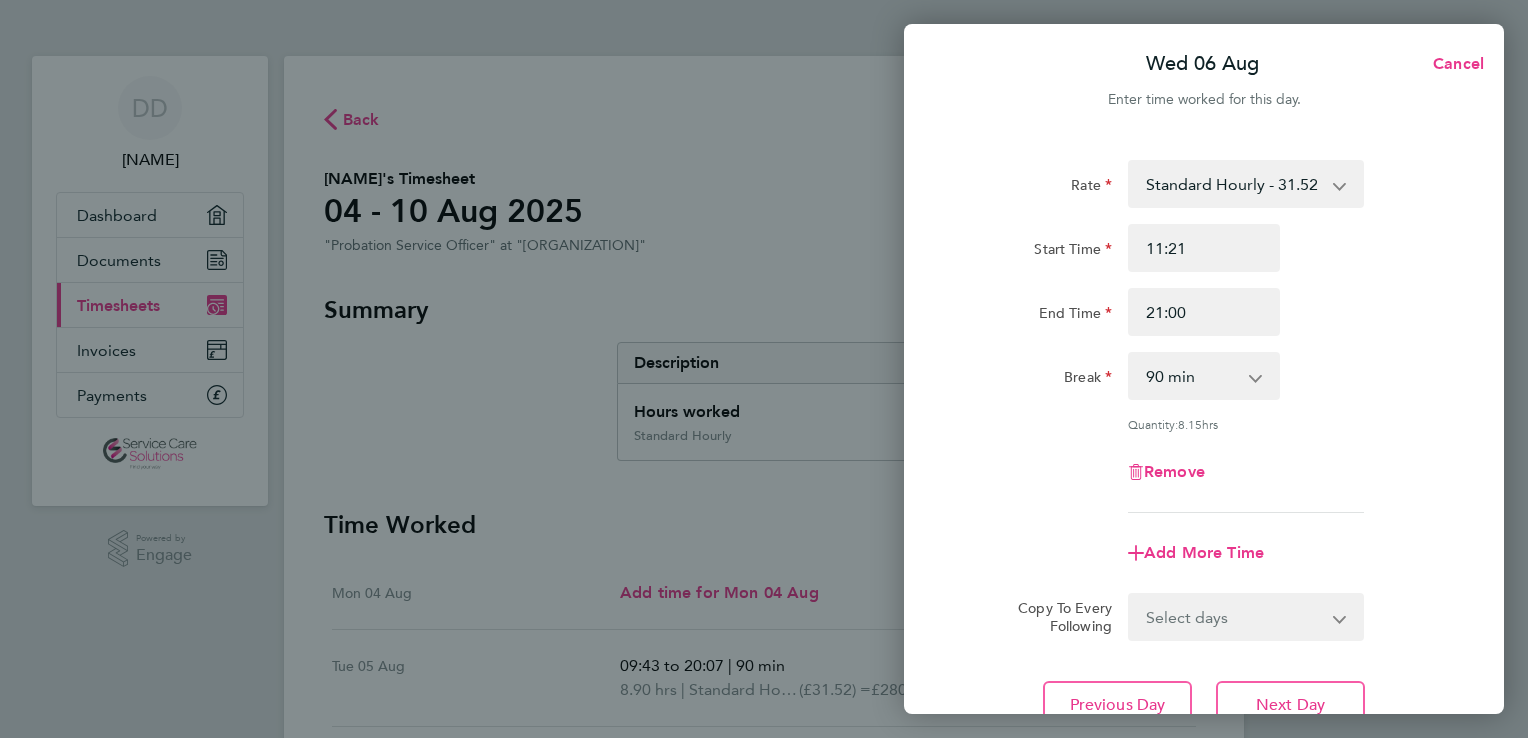 click on "Remove" 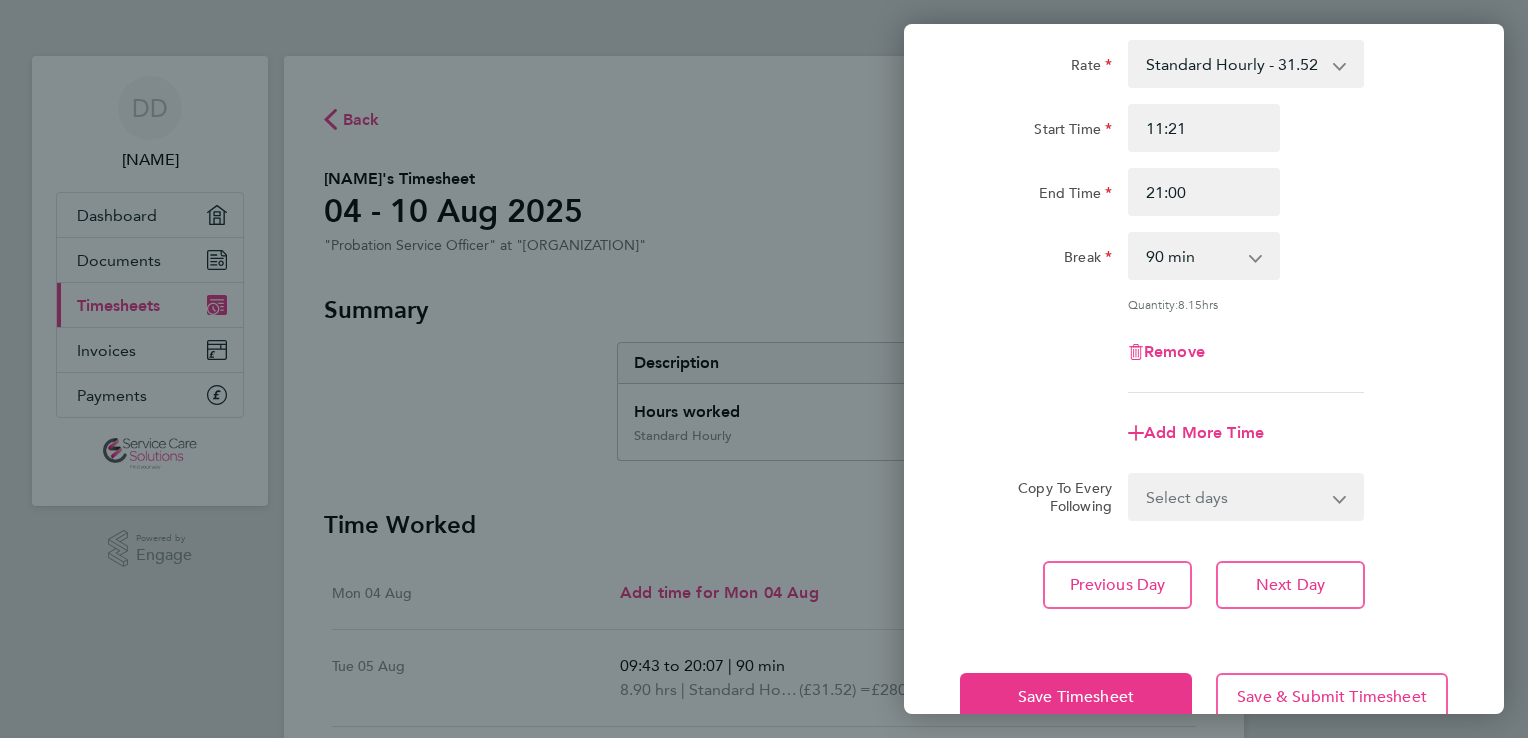 scroll, scrollTop: 164, scrollLeft: 0, axis: vertical 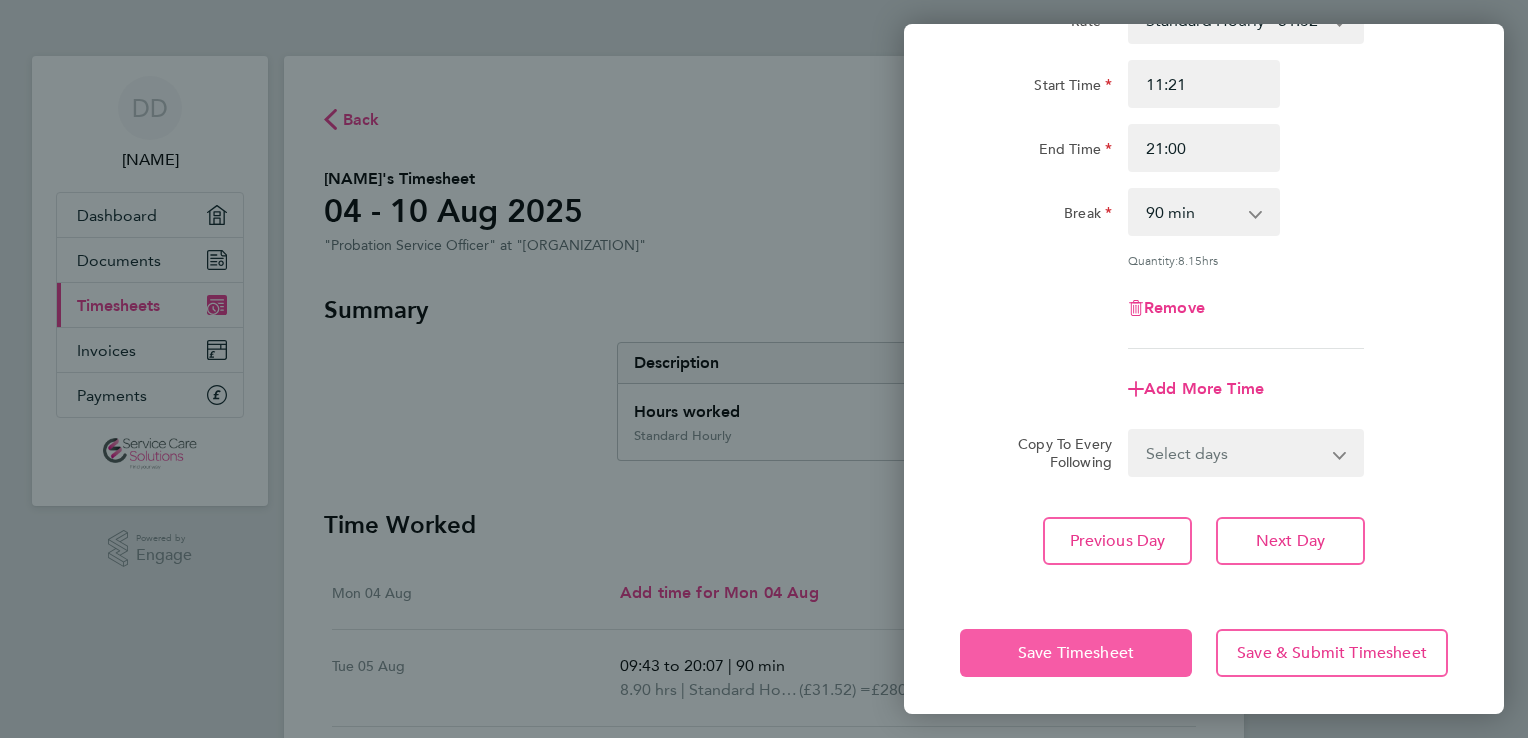 click on "Save Timesheet" 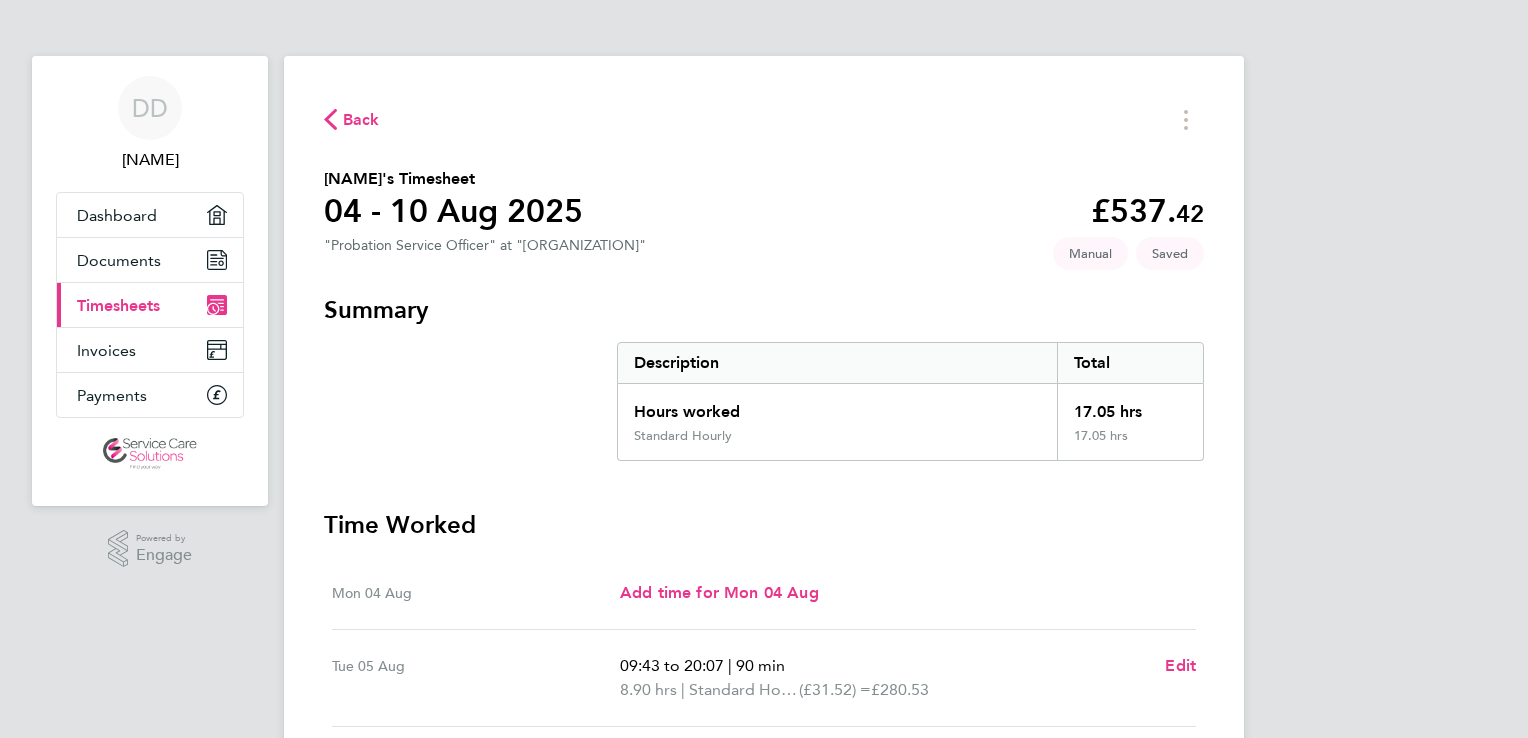 click on "Mon 04 Aug   Add time for Mon 04 Aug   Add time for Mon 04 Aug" at bounding box center [764, 593] 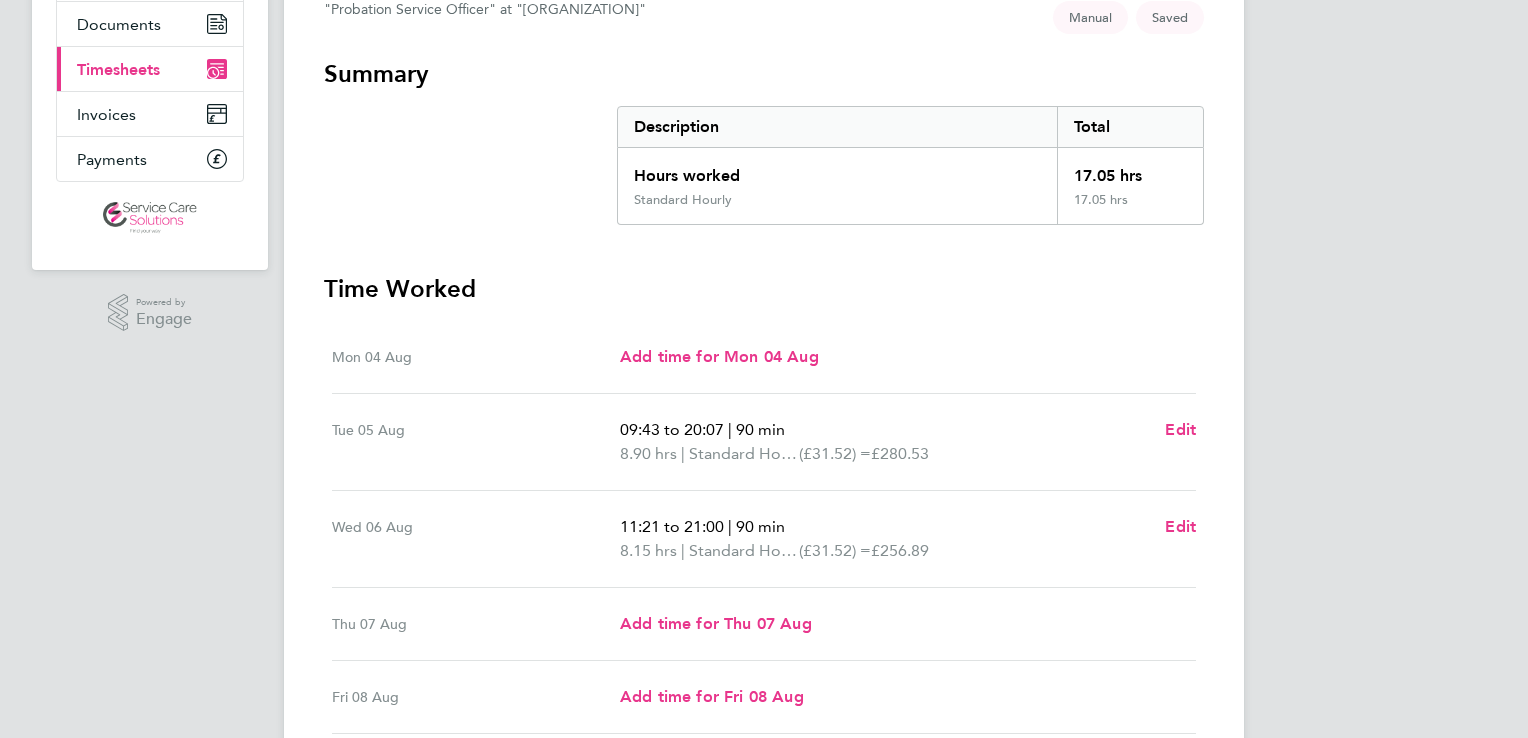 scroll, scrollTop: 400, scrollLeft: 0, axis: vertical 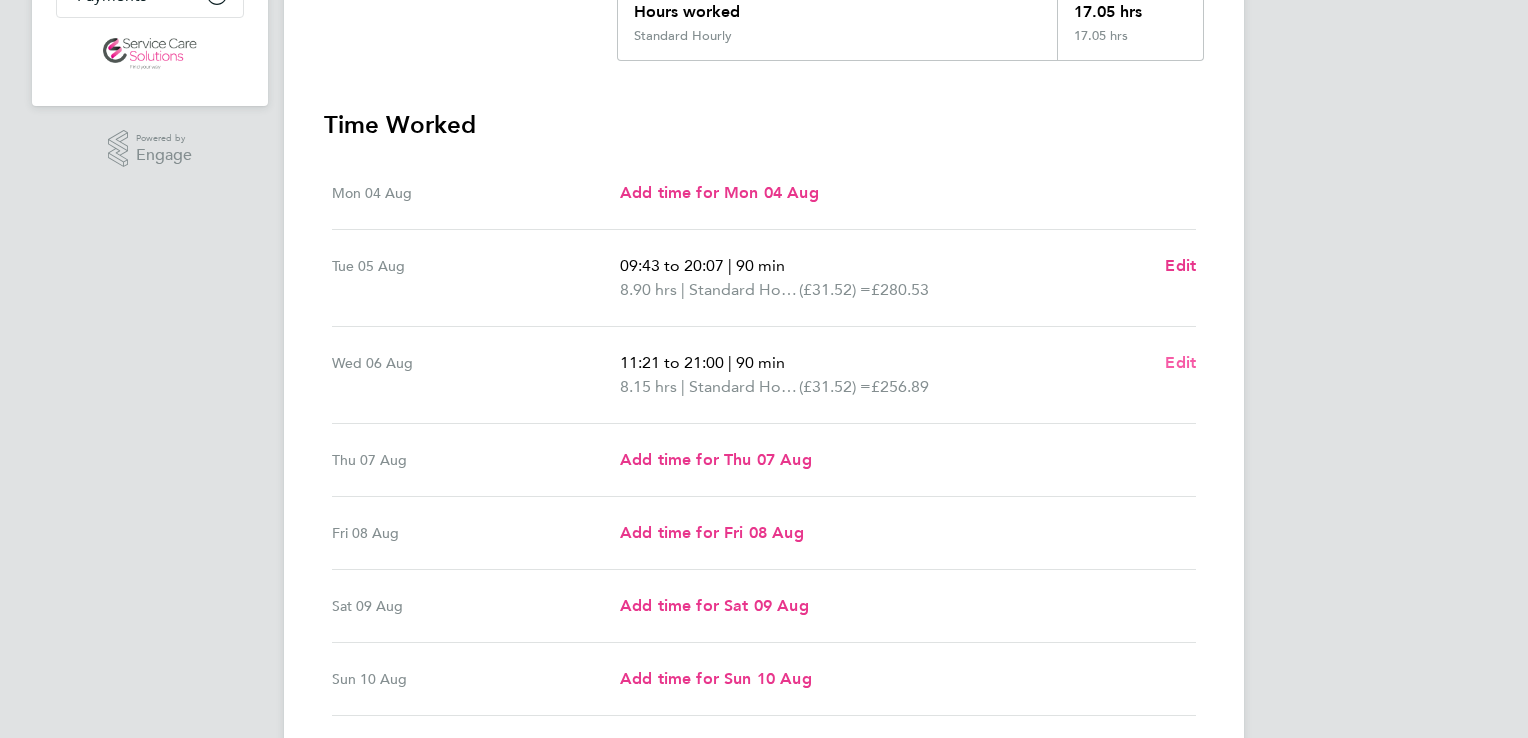 click on "Edit" at bounding box center [1180, 362] 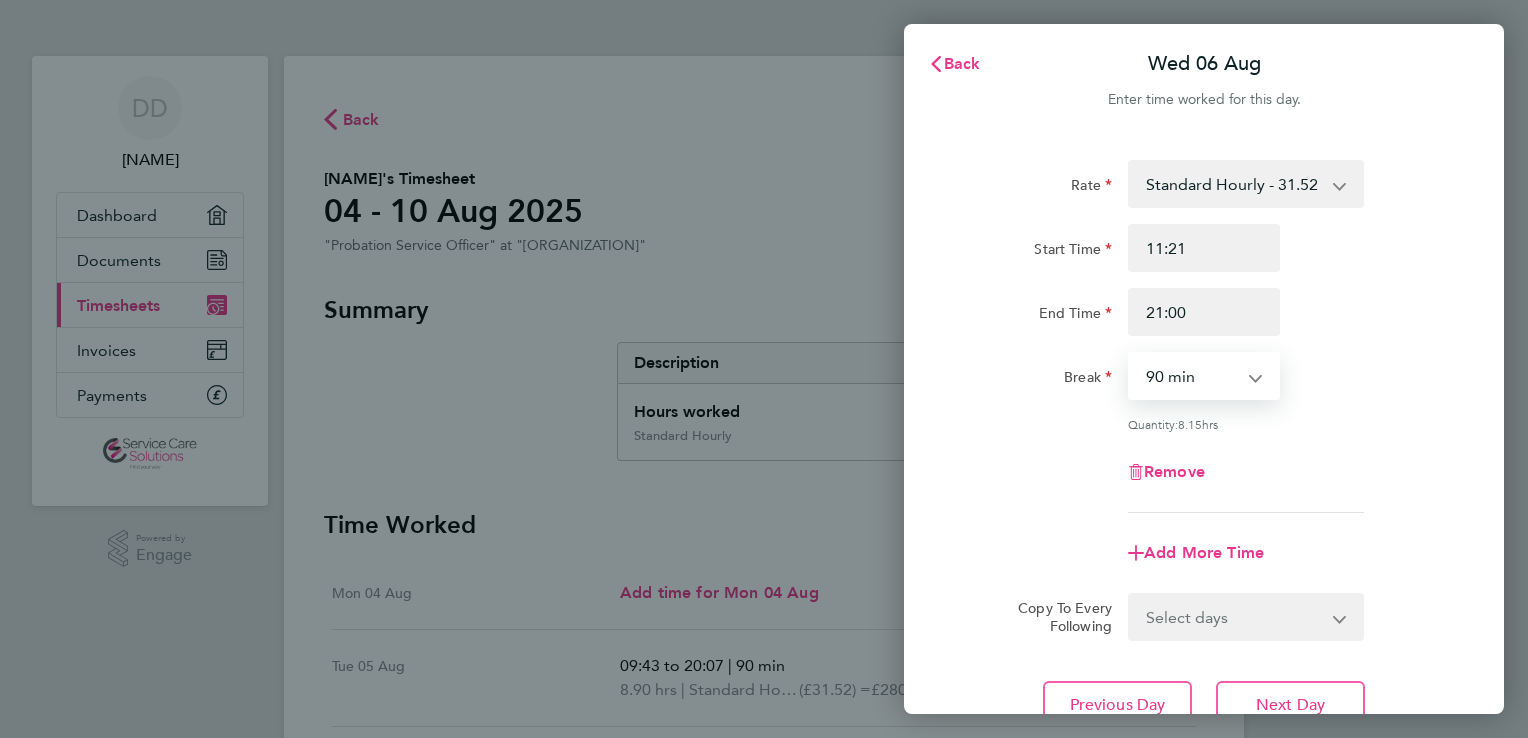 click on "0 min   15 min   30 min   45 min   60 min   75 min   90 min" at bounding box center (1192, 376) 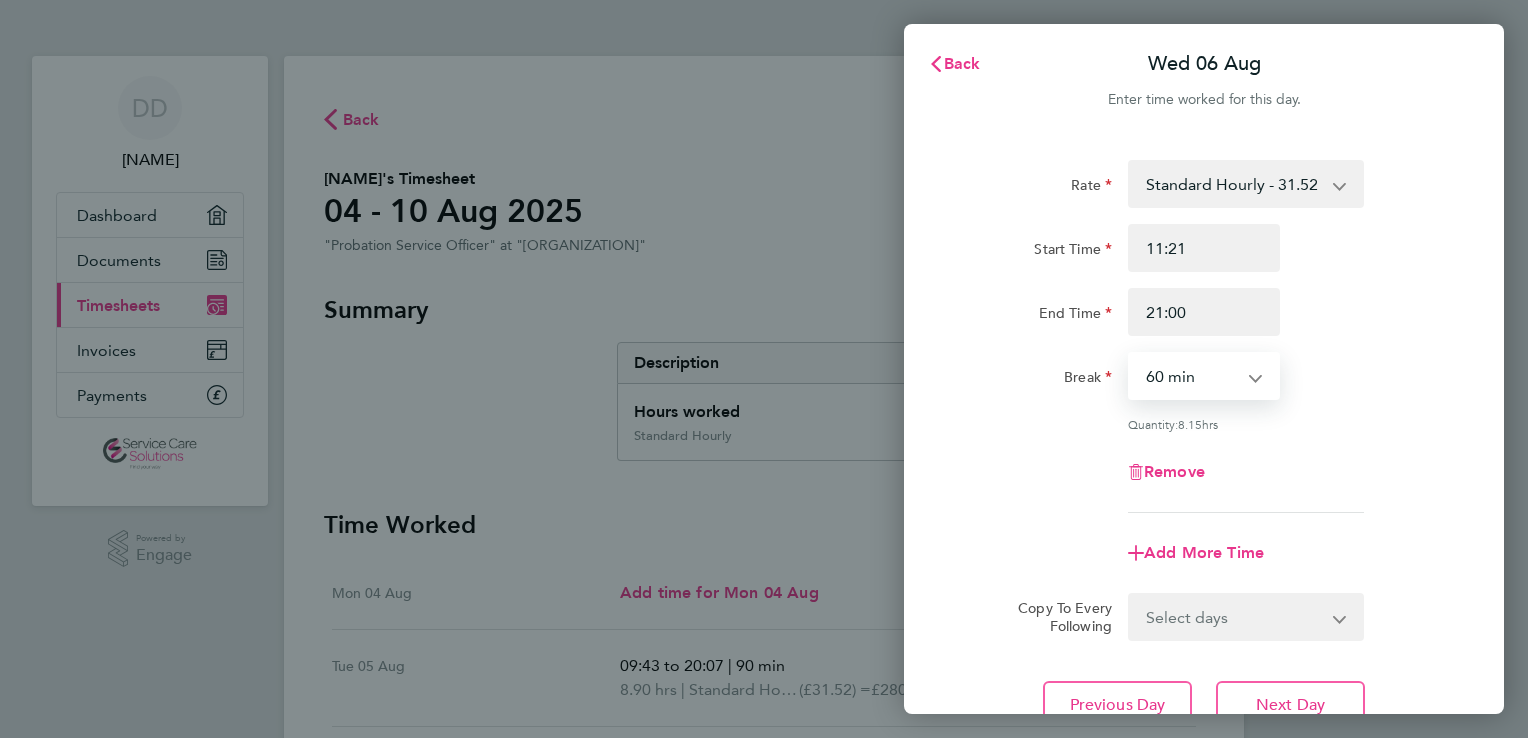 click on "0 min   15 min   30 min   45 min   60 min   75 min   90 min" at bounding box center [1192, 376] 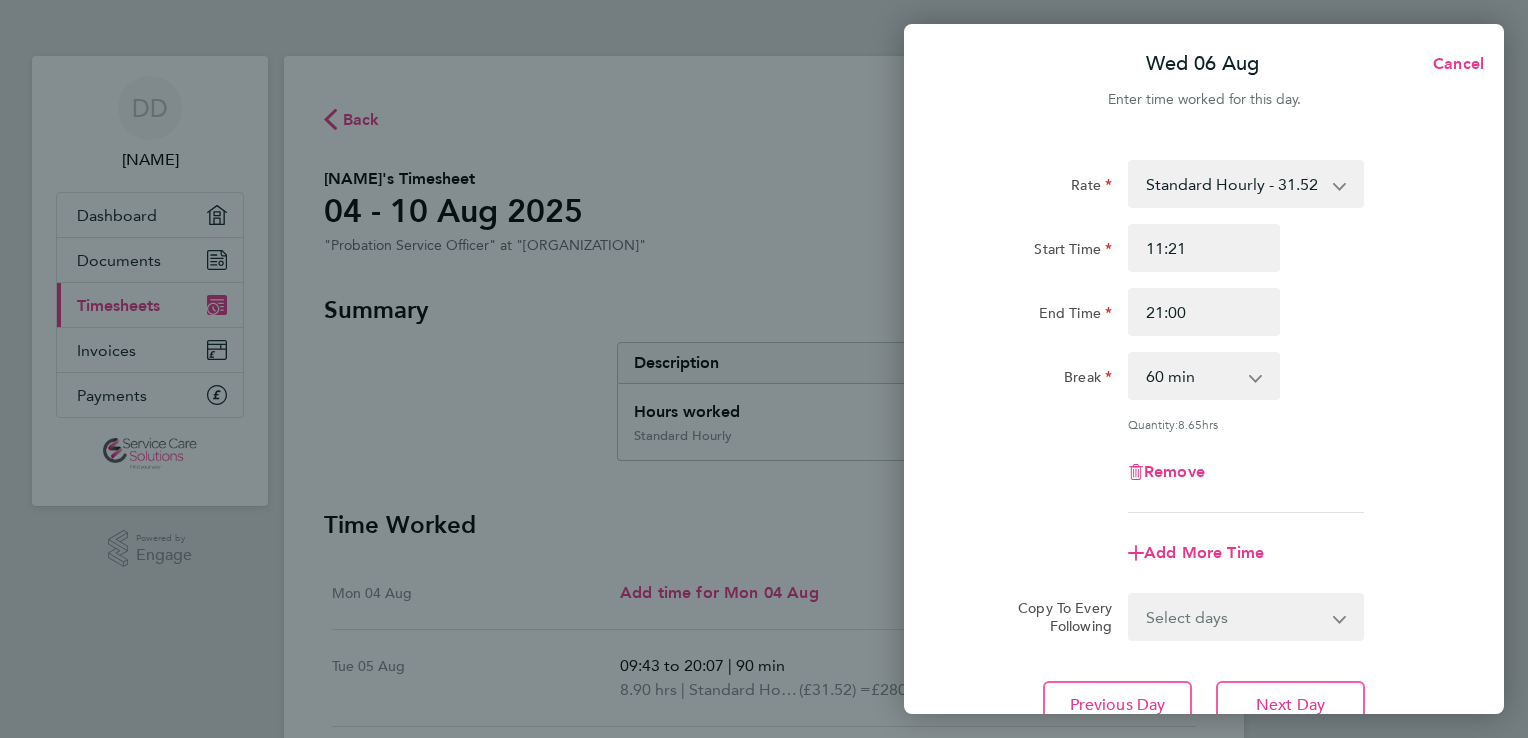 click 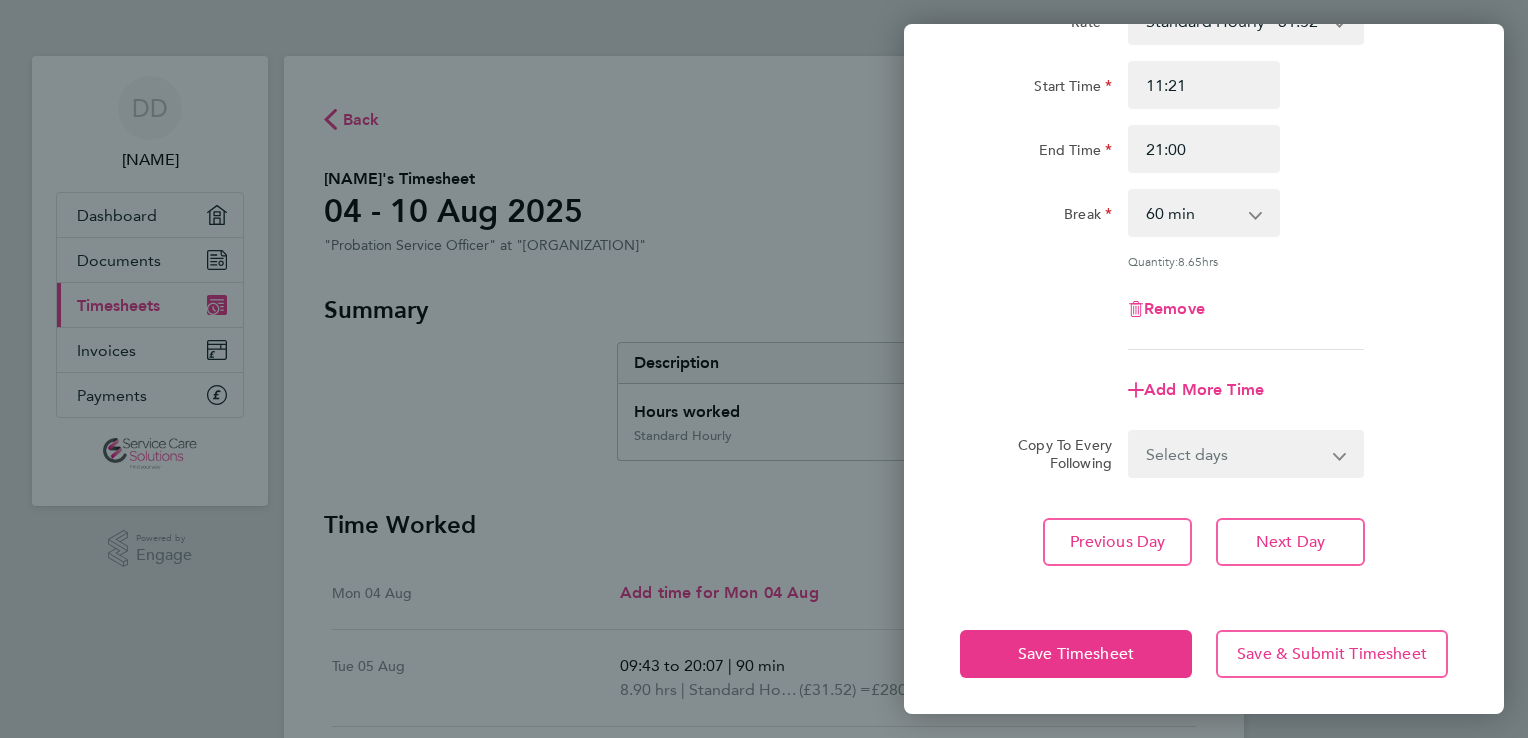 scroll, scrollTop: 164, scrollLeft: 0, axis: vertical 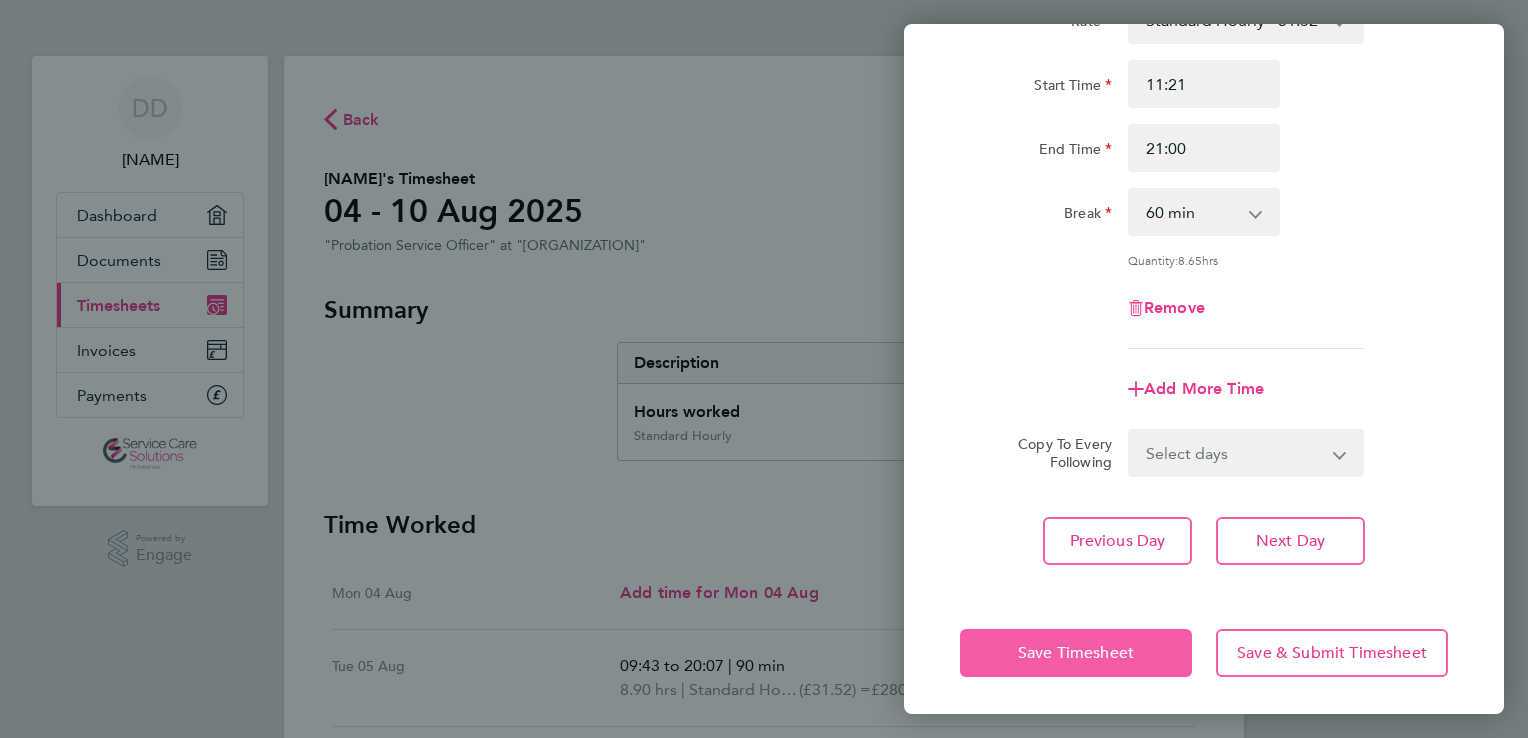 click on "Save Timesheet" 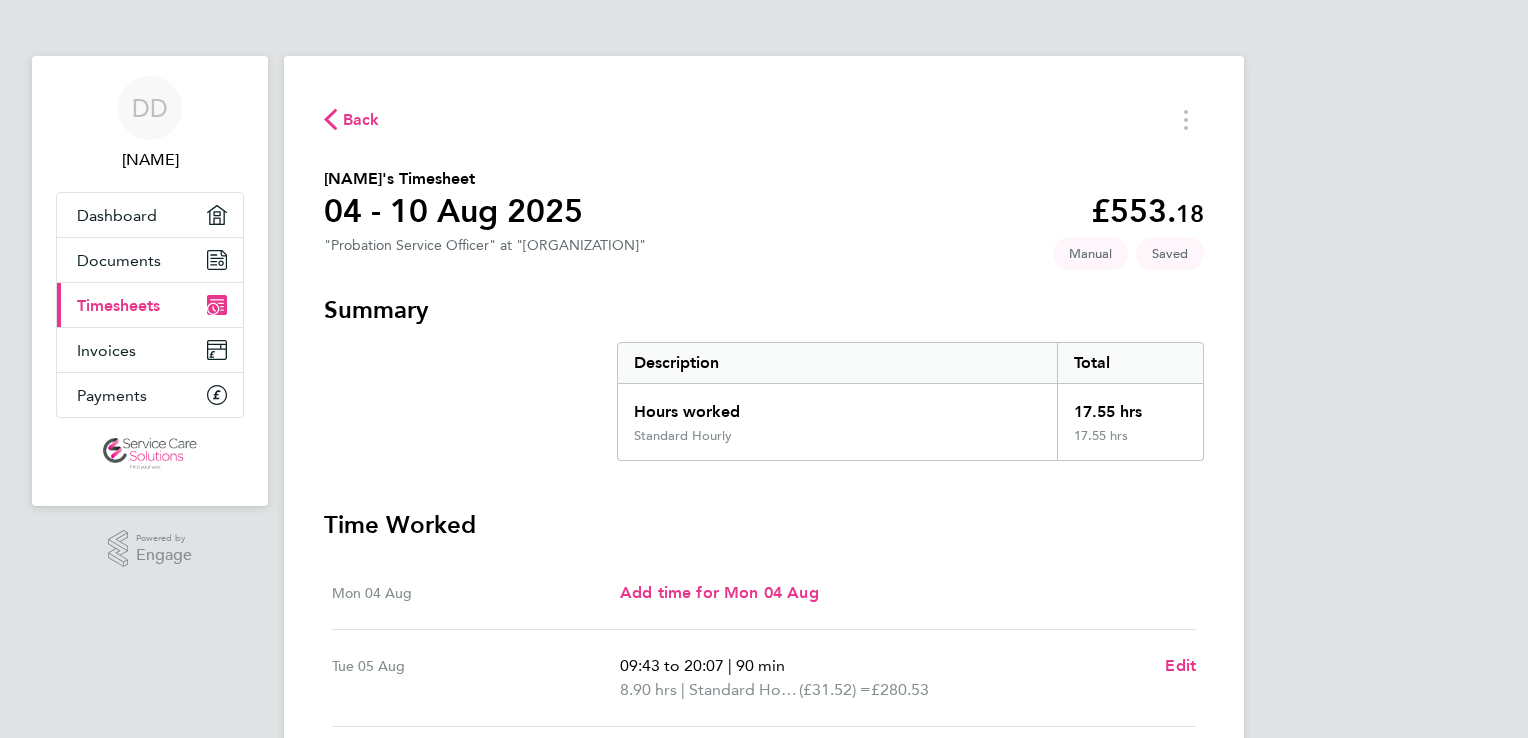 click on "Back" 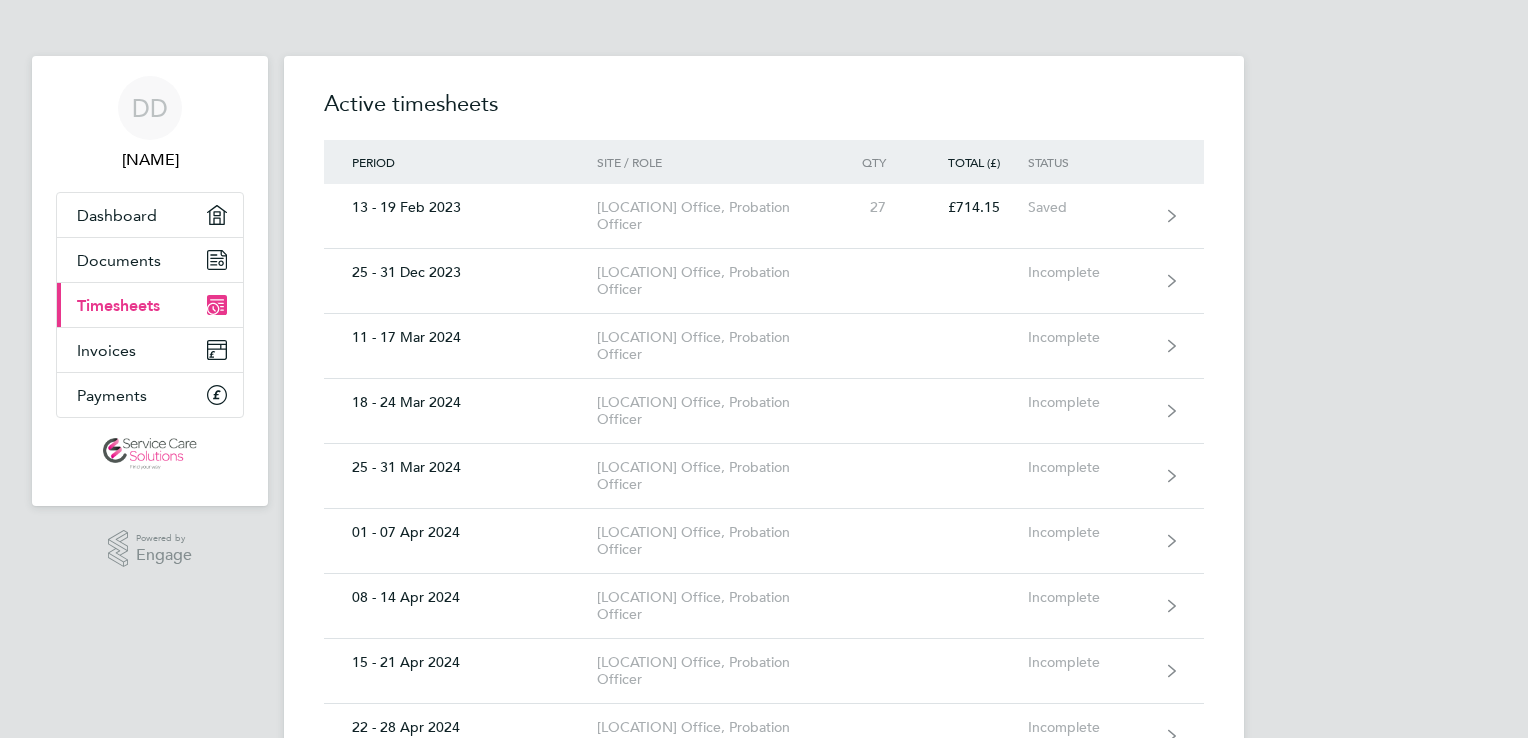 click on "DD [NAME] Applications: Dashboard Documents Current page: Timesheets Expenses Active timesheets Period Site / Role Qty Total (£) Status 13 - 19 Feb 2023 [LOCATION] Office, Probation Officer 27 £714.15 Saved 25 - 31 Dec 2023 [LOCATION] Office, Probation Officer Incomplete 11 - 17 Mar 2024 [LOCATION] Office, Probation Officer Incomplete 18 - 24 Mar 2024 [LOCATION] Office, Probation Officer Incomplete 25 - 31 Mar 2024 [LOCATION] Office, Probation Officer Incomplete 01 - 07 Apr 2024 [LOCATION] Office, Probation Officer Incomplete 08 - 14 Apr 2024 [LOCATION] Office, Probation Officer Incomplete 15 - 21 Apr 2024 Incomplete Incomplete" at bounding box center [764, 3663] 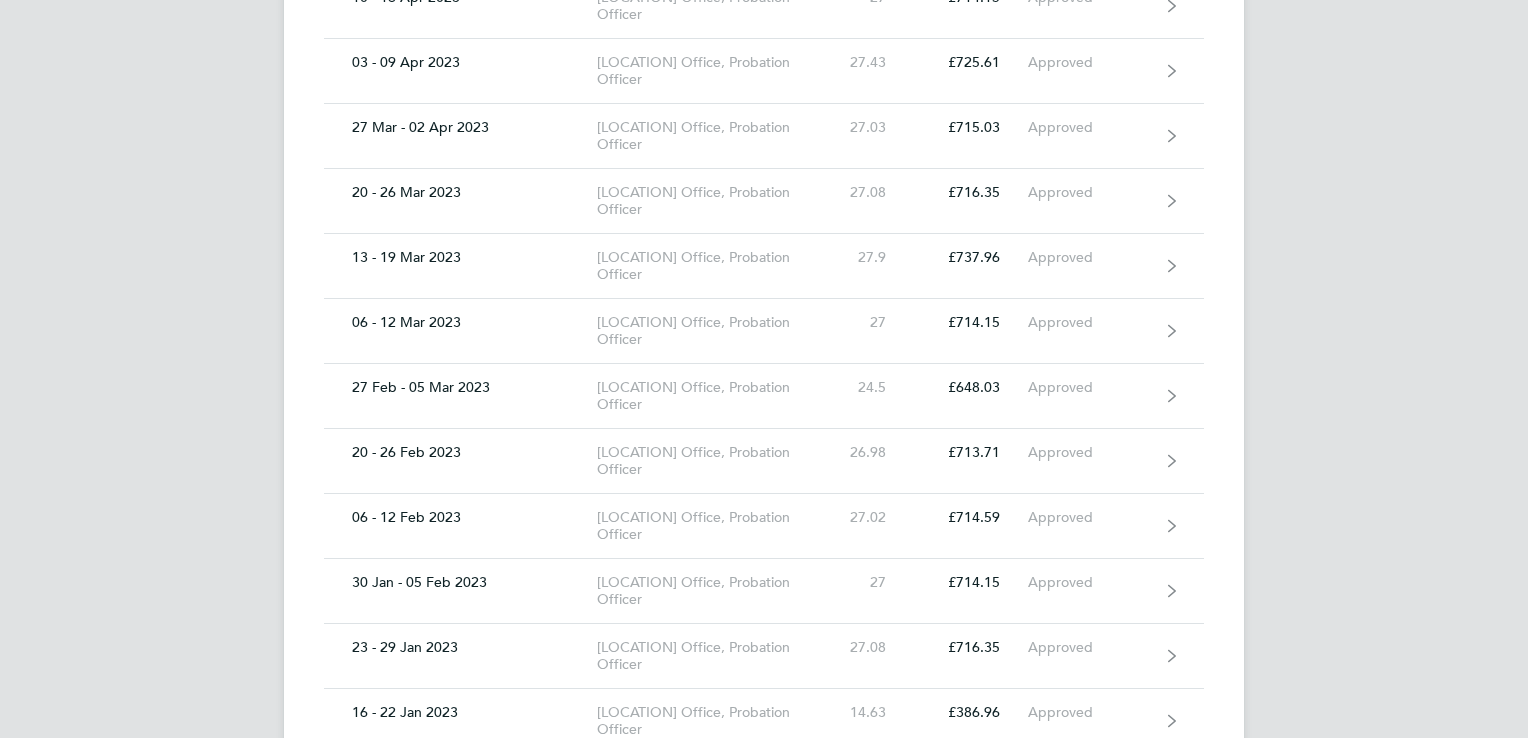 scroll, scrollTop: 6567, scrollLeft: 0, axis: vertical 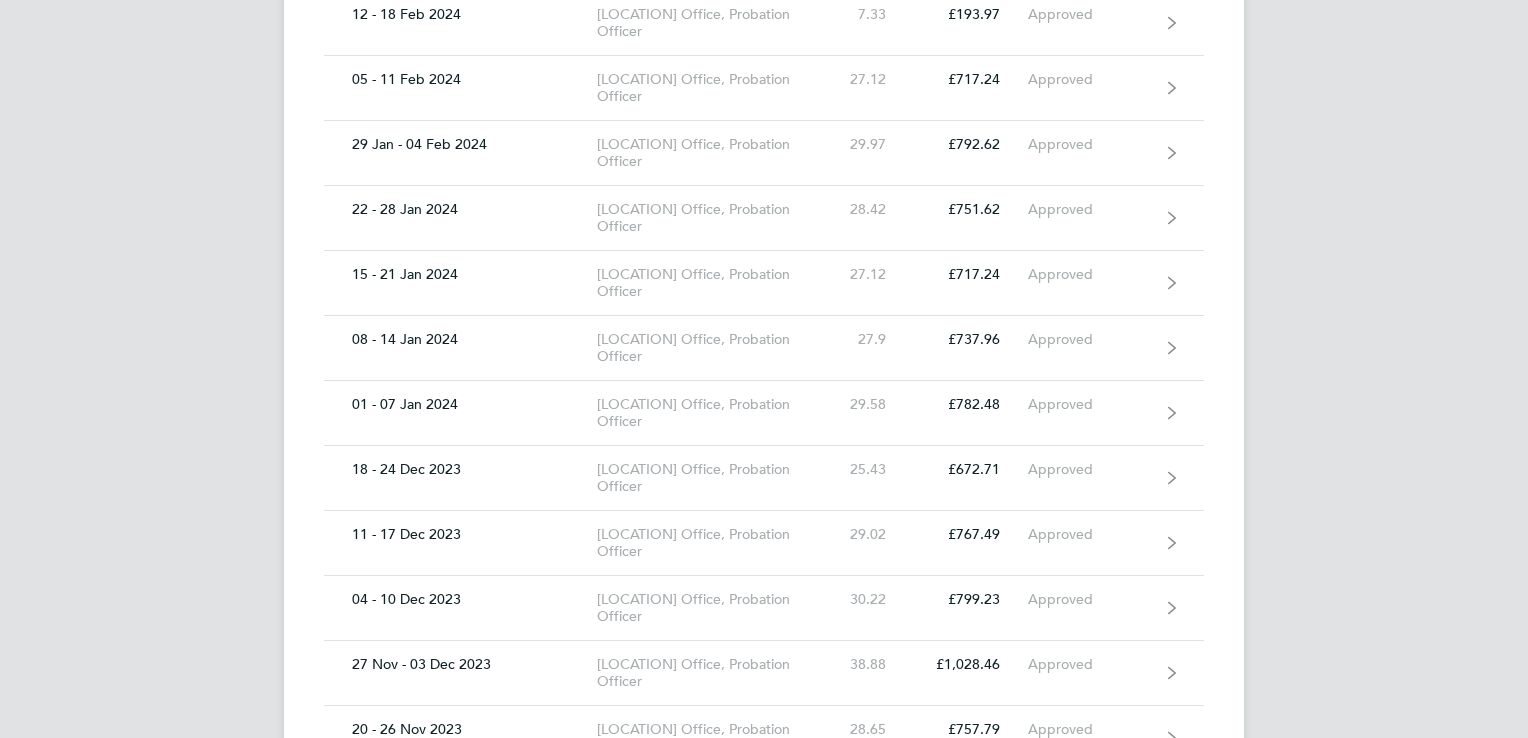 click on "DD [NAME] Applications: Dashboard Documents Current page: Timesheets Expenses Active timesheets Period Site / Role Qty Total (£) Status 13 - 19 Feb 2023 [LOCATION] Office, Probation Officer 27 £714.15 Saved 25 - 31 Dec 2023 [LOCATION] Office, Probation Officer Incomplete 11 - 17 Mar 2024 [LOCATION] Office, Probation Officer Incomplete 18 - 24 Mar 2024 [LOCATION] Office, Probation Officer Incomplete 25 - 31 Mar 2024 [LOCATION] Office, Probation Officer Incomplete 01 - 07 Apr 2024 [LOCATION] Office, Probation Officer Incomplete 08 - 14 Apr 2024 [LOCATION] Office, Probation Officer Incomplete 15 - 21 Apr 2024 Incomplete Incomplete" at bounding box center [764, 40] 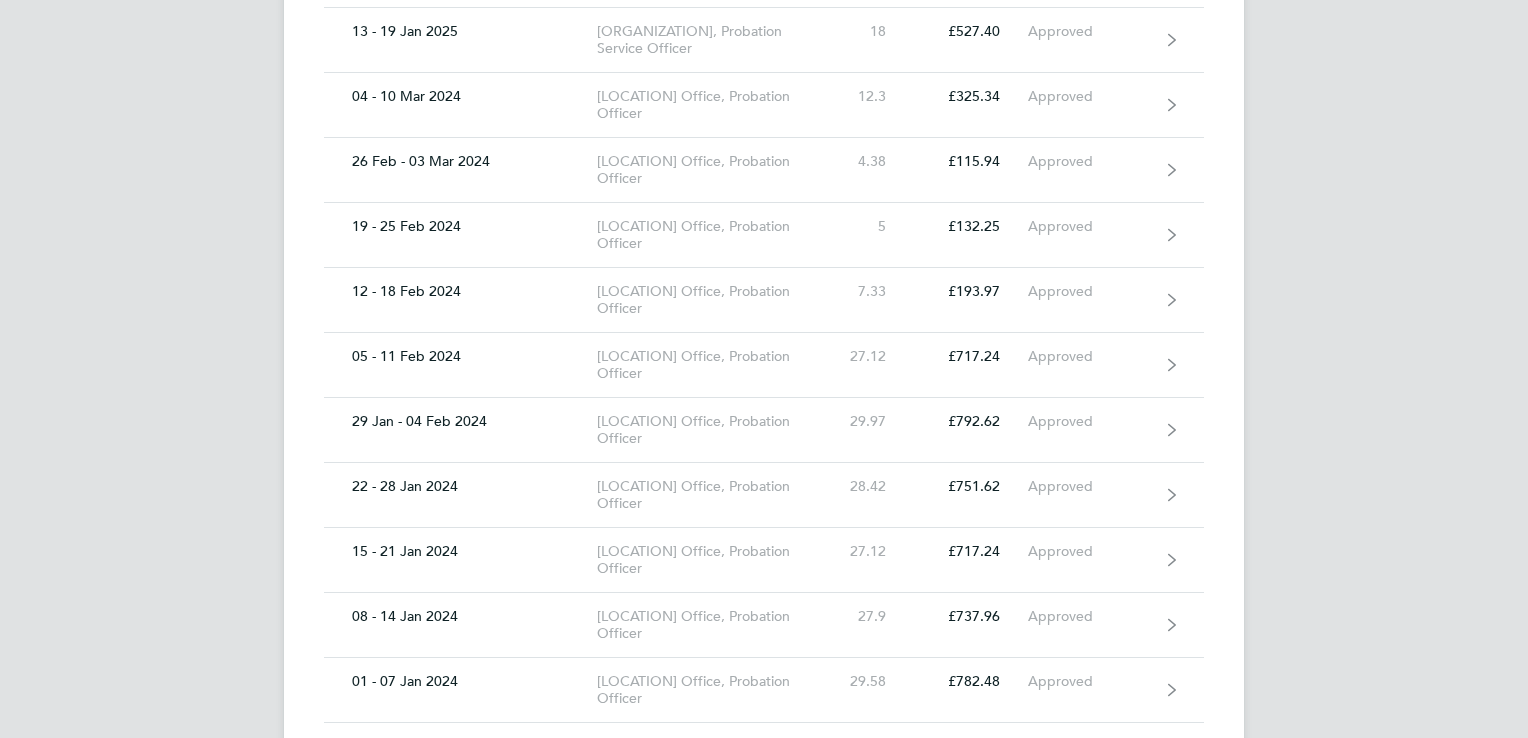 click on "DD [NAME] Applications: Dashboard Documents Current page: Timesheets Expenses Active timesheets Period Site / Role Qty Total (£) Status 13 - 19 Feb 2023 [LOCATION] Office, Probation Officer 27 £714.15 Saved 25 - 31 Dec 2023 [LOCATION] Office, Probation Officer Incomplete 11 - 17 Mar 2024 [LOCATION] Office, Probation Officer Incomplete 18 - 24 Mar 2024 [LOCATION] Office, Probation Officer Incomplete 25 - 31 Mar 2024 [LOCATION] Office, Probation Officer Incomplete 01 - 07 Apr 2024 [LOCATION] Office, Probation Officer Incomplete 08 - 14 Apr 2024 [LOCATION] Office, Probation Officer Incomplete 15 - 21 Apr 2024 Incomplete Incomplete" at bounding box center [764, 317] 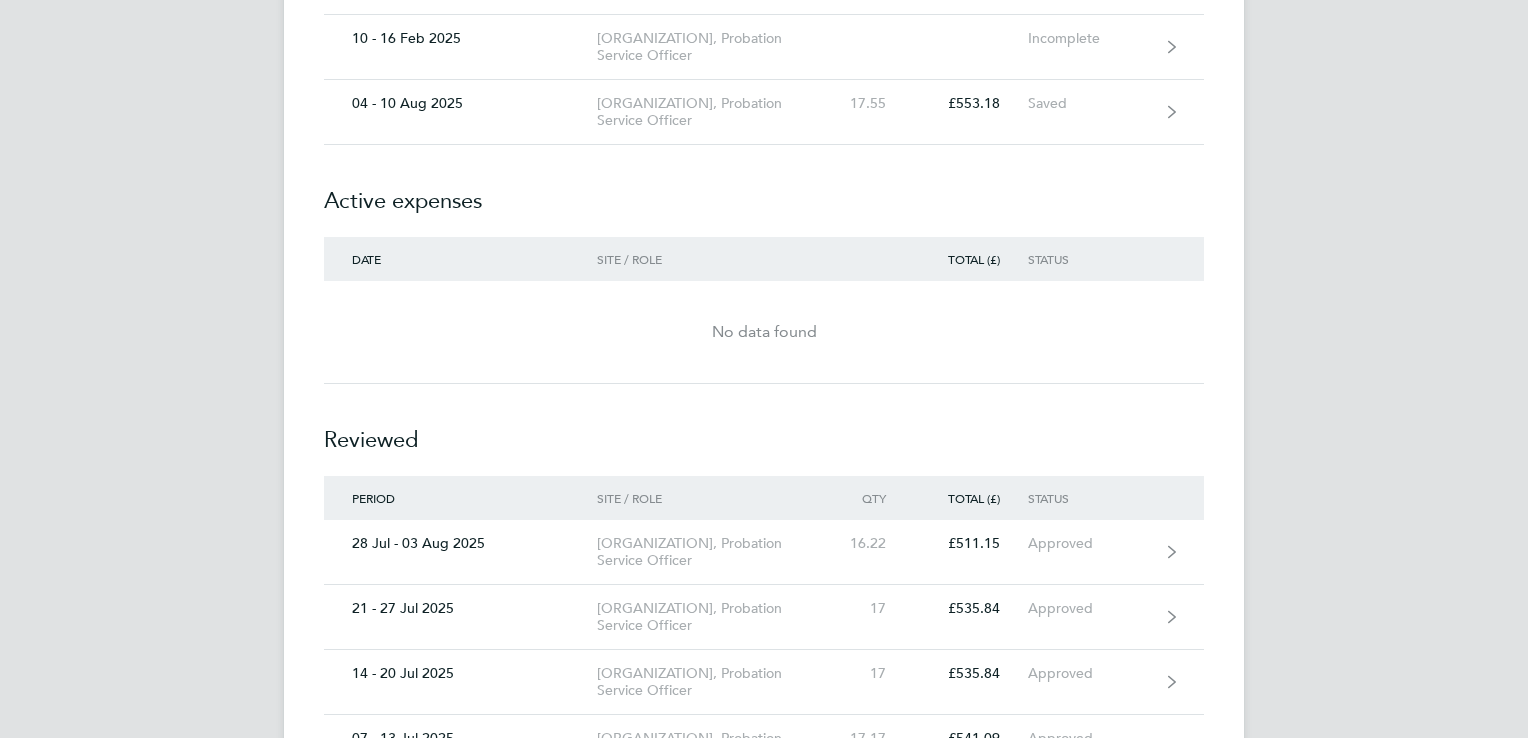scroll, scrollTop: 887, scrollLeft: 0, axis: vertical 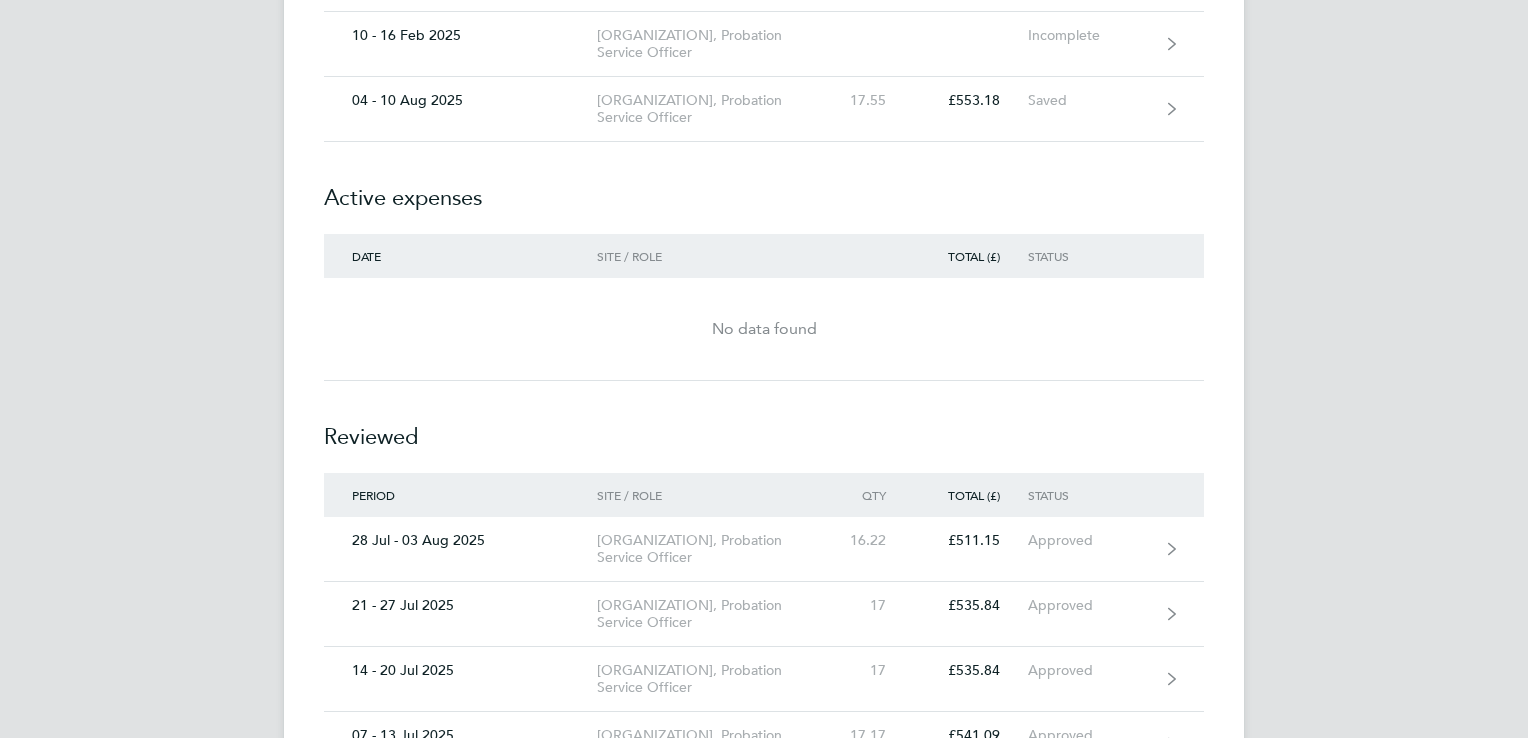 click on "DD [NAME] Applications: Dashboard Documents Current page: Timesheets Expenses Active timesheets Period Site / Role Qty Total (£) Status 13 - 19 Feb 2023 [LOCATION] Office, Probation Officer 27 £714.15 Saved 25 - 31 Dec 2023 [LOCATION] Office, Probation Officer Incomplete 11 - 17 Mar 2024 [LOCATION] Office, Probation Officer Incomplete 18 - 24 Mar 2024 [LOCATION] Office, Probation Officer Incomplete 25 - 31 Mar 2024 [LOCATION] Office, Probation Officer Incomplete 01 - 07 Apr 2024 [LOCATION] Office, Probation Officer Incomplete 08 - 14 Apr 2024 [LOCATION] Office, Probation Officer Incomplete 15 - 21 Apr 2024 Incomplete Incomplete" at bounding box center (764, 2776) 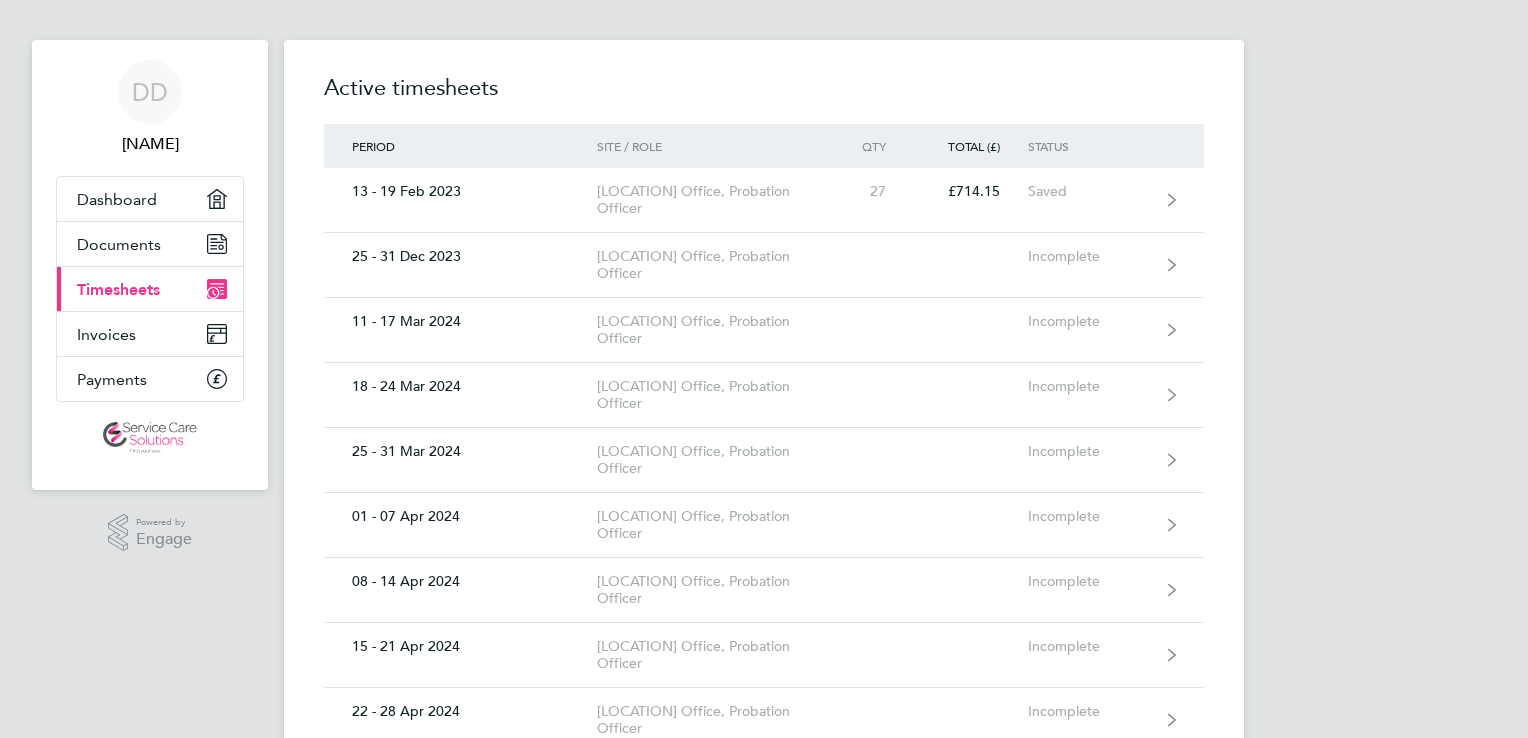 scroll, scrollTop: 0, scrollLeft: 0, axis: both 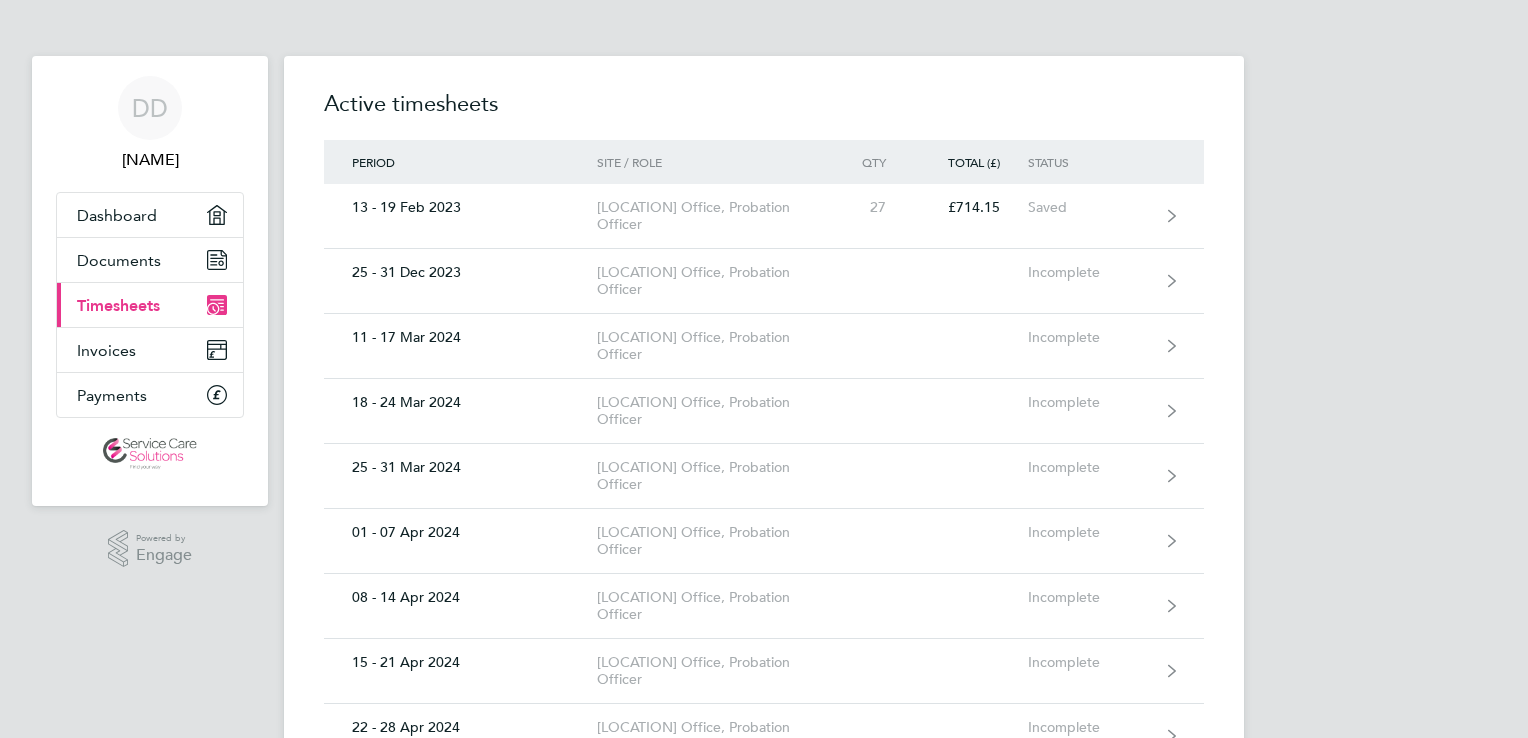 click on "Current page:   Timesheets" at bounding box center [150, 305] 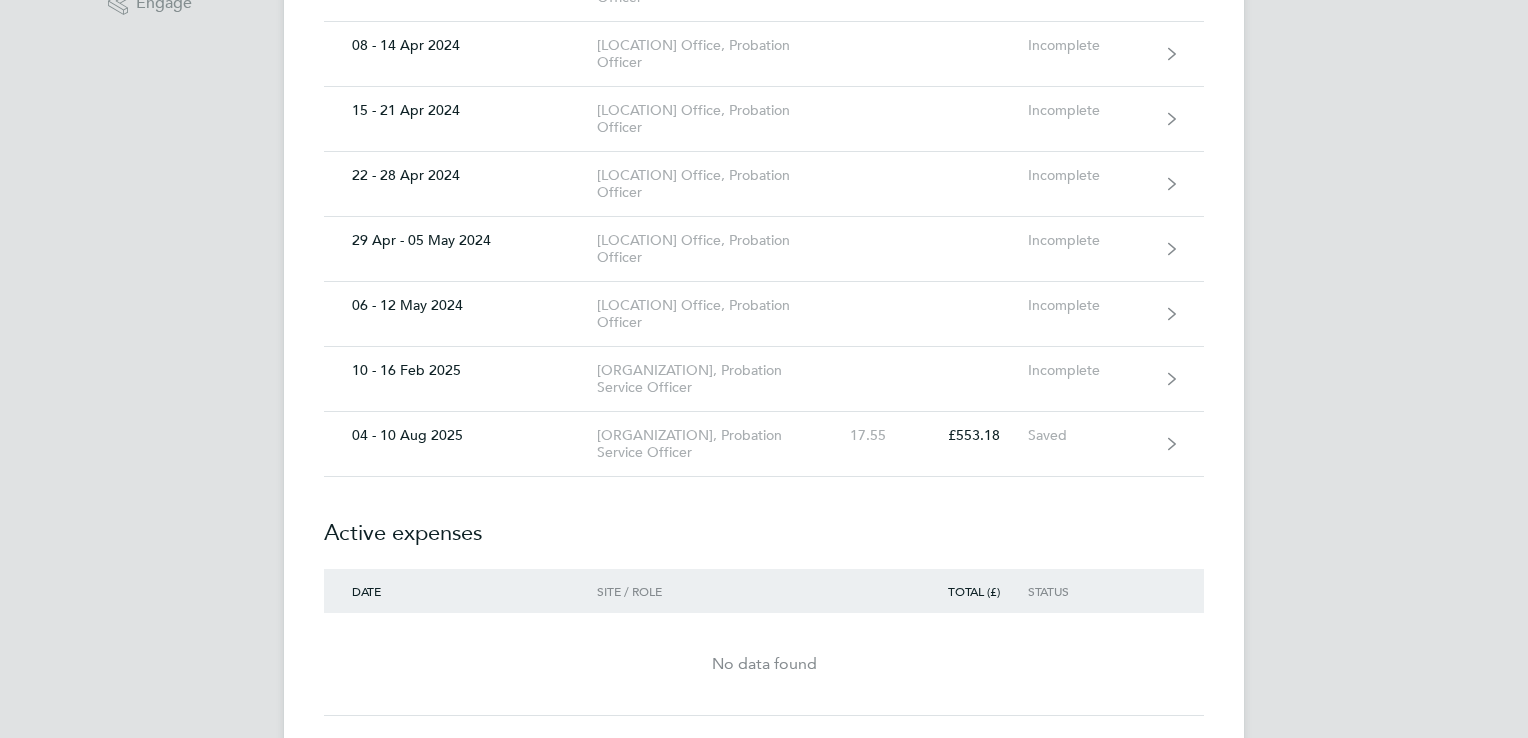 scroll, scrollTop: 560, scrollLeft: 0, axis: vertical 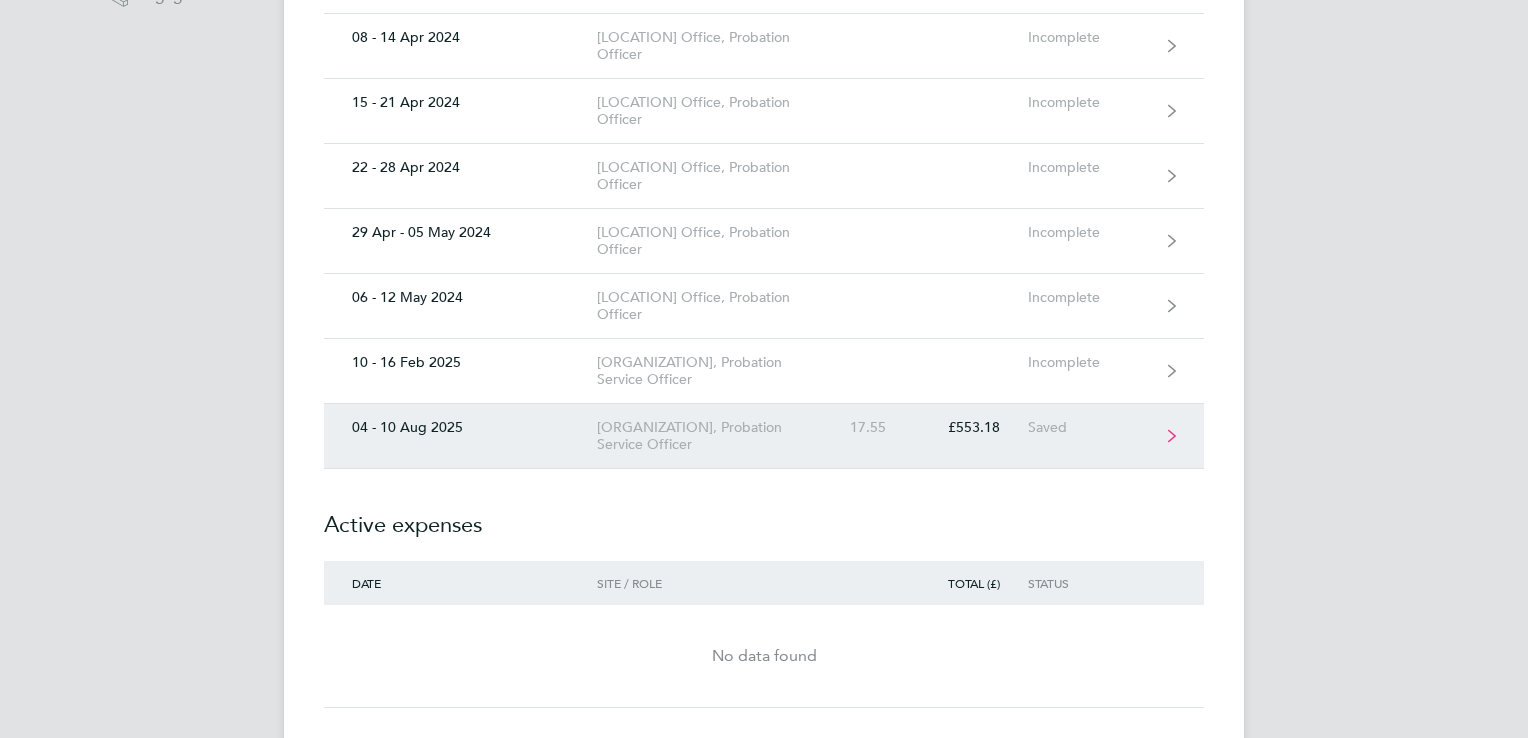 click on "04 - 10 Aug 2025 [ORGANIZATION], Probation Service Officer 17.55 £553.18 Saved" 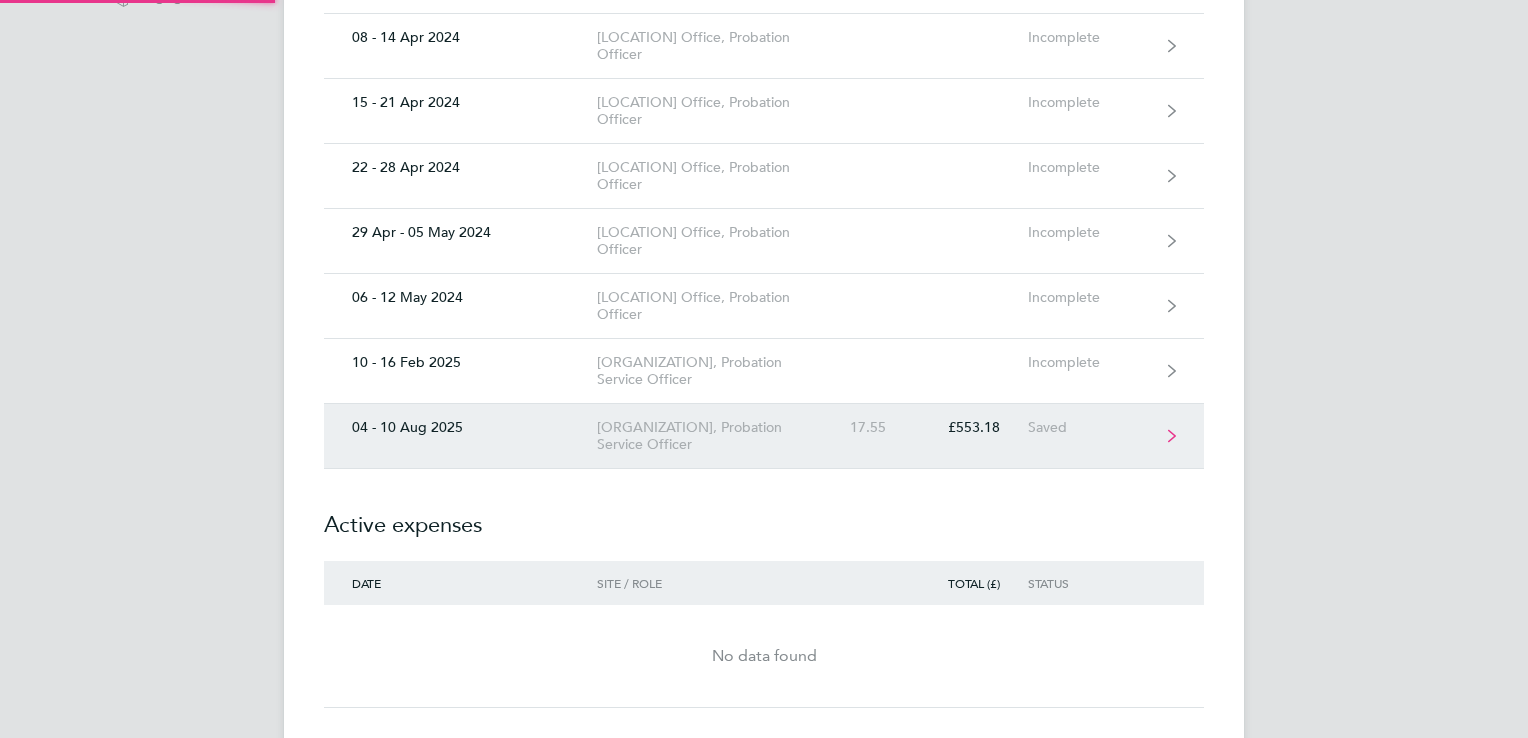 scroll, scrollTop: 0, scrollLeft: 0, axis: both 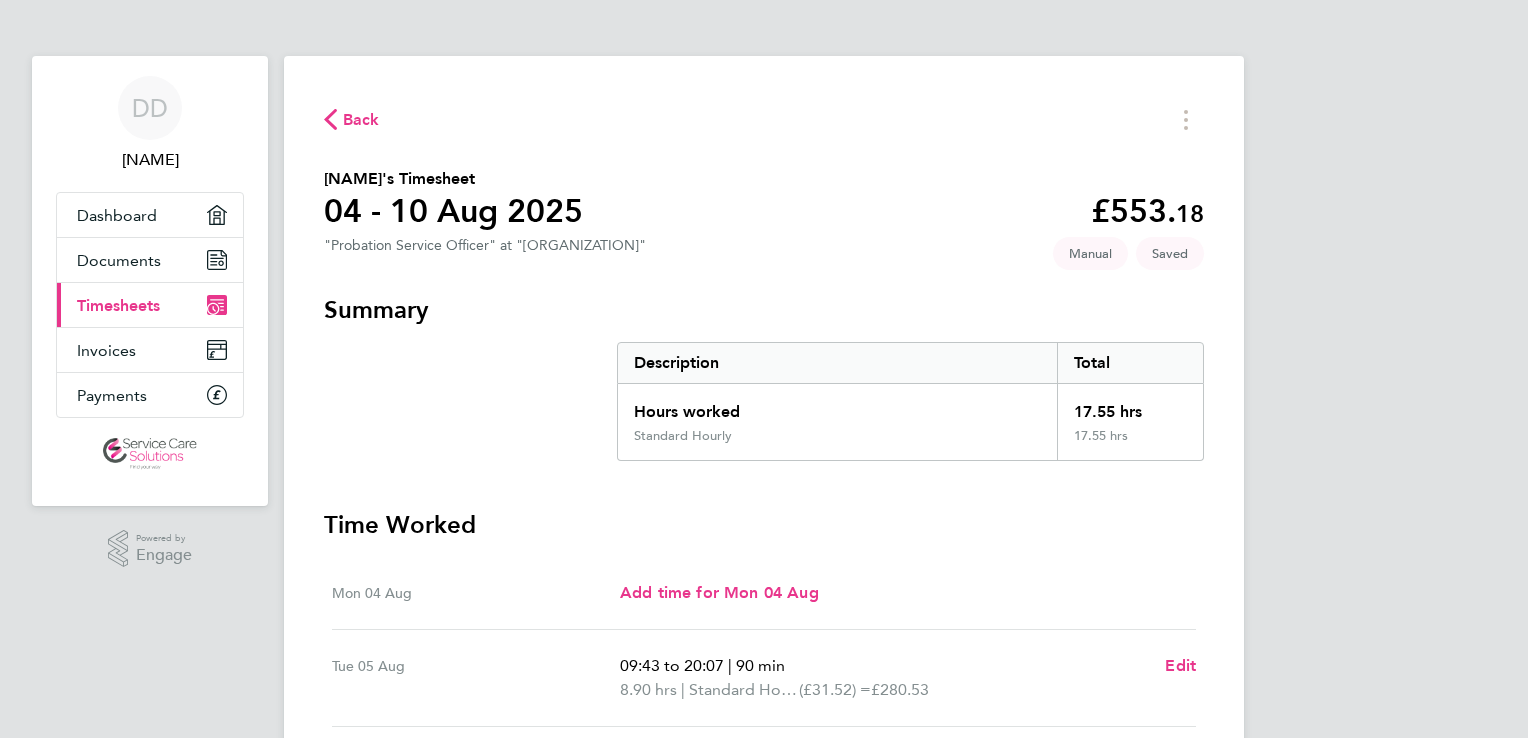 click on "DD [NAME] Applications: Dashboard Documents Current page: Timesheets Invoices Payments Powered by Engage Back [NAME]'s Timesheet 04 - 10 Aug 2025 £553. 18 "Probation Service Officer" at "[ORGANIZATION]" Saved Manual Summary Description Total Hours worked 17.55 hrs Standard Hourly 17.55 hrs Time Worked Mon 04 Aug Add time for Mon 04 Aug Add time for Mon 04 Aug Tue 05 Aug 09:43 to 20:07 | 90 min 8.90 hrs | Standard Hourly (£31.52) = £280.53 Edit Wed 06 Aug 11:21 to 21:00 | 60 min 8.65 hrs | Standard Hourly (£31.52) = £272.65 Edit Thu 07 Aug Add time for Thu 07 Aug Add time for Thu 07 Aug Fri 08 Aug Add time for Fri 08 Aug Sat 09 Aug" at bounding box center [764, 646] 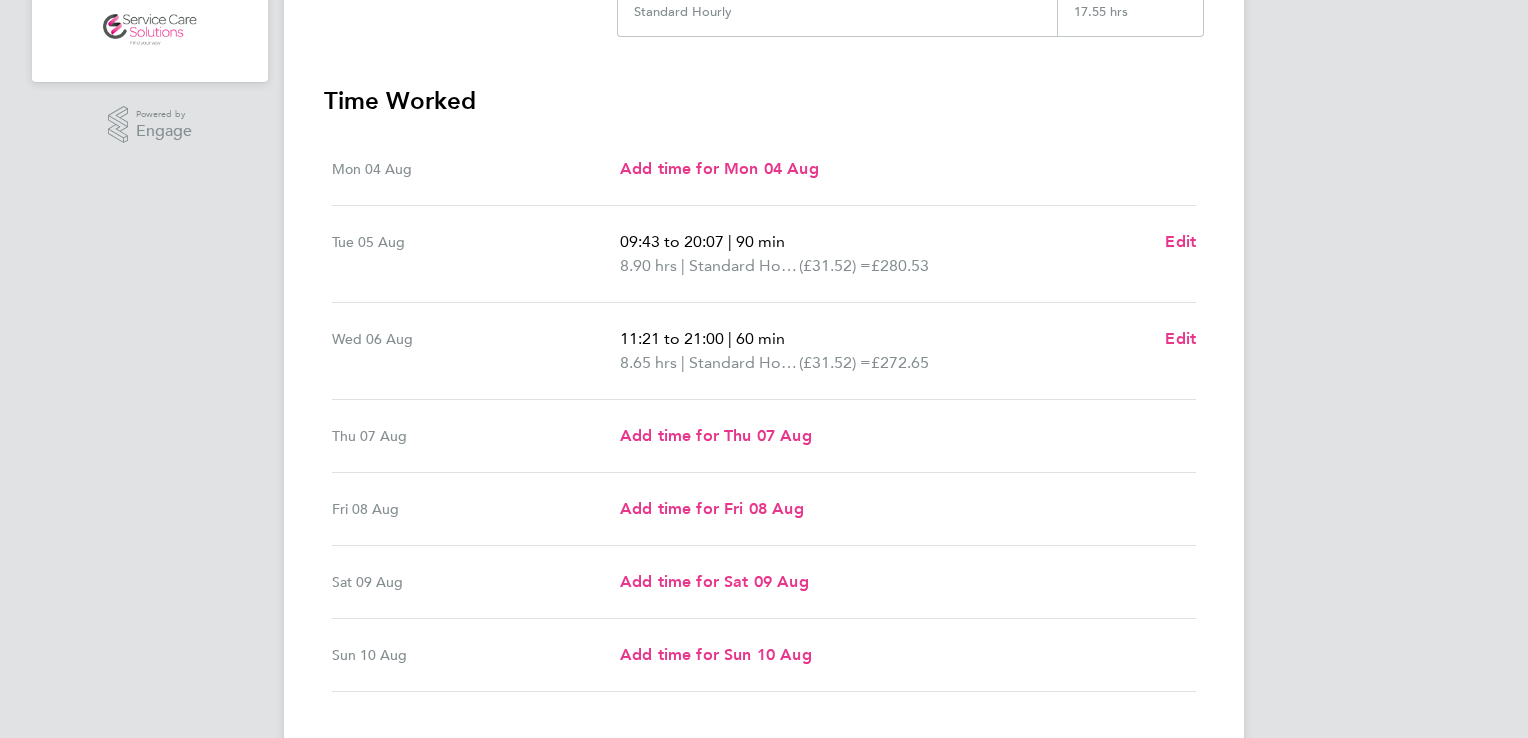 scroll, scrollTop: 480, scrollLeft: 0, axis: vertical 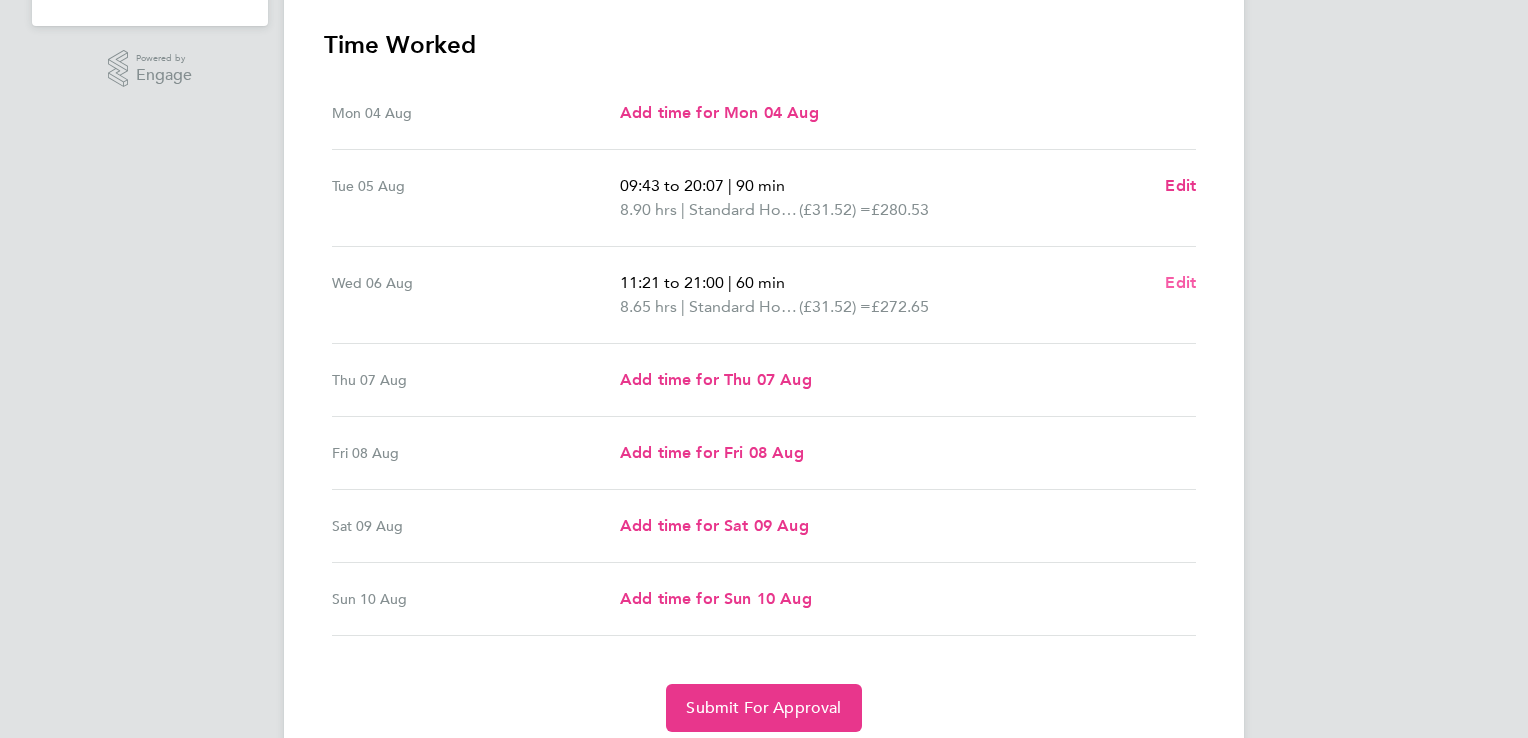 click on "Edit" at bounding box center [1180, 282] 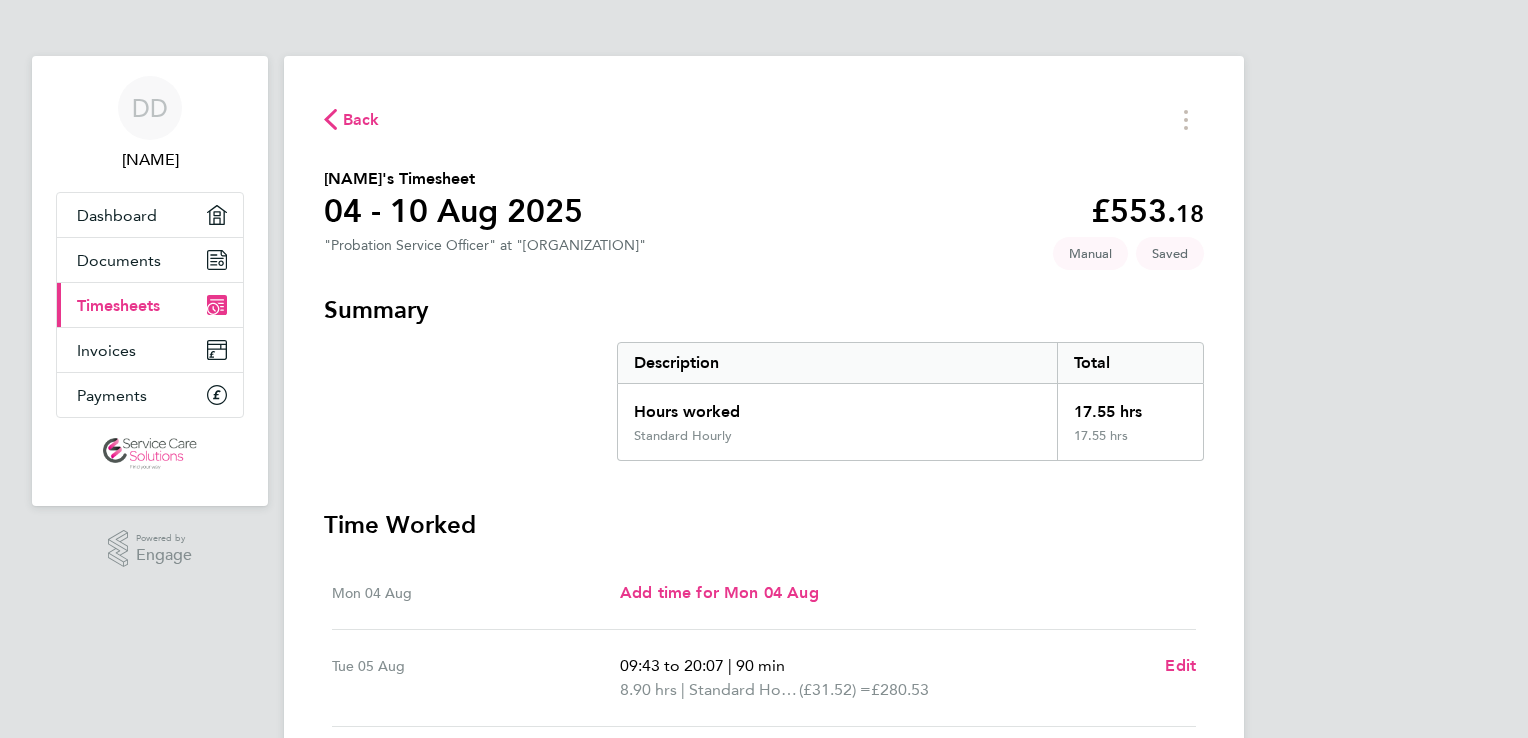 select on "60" 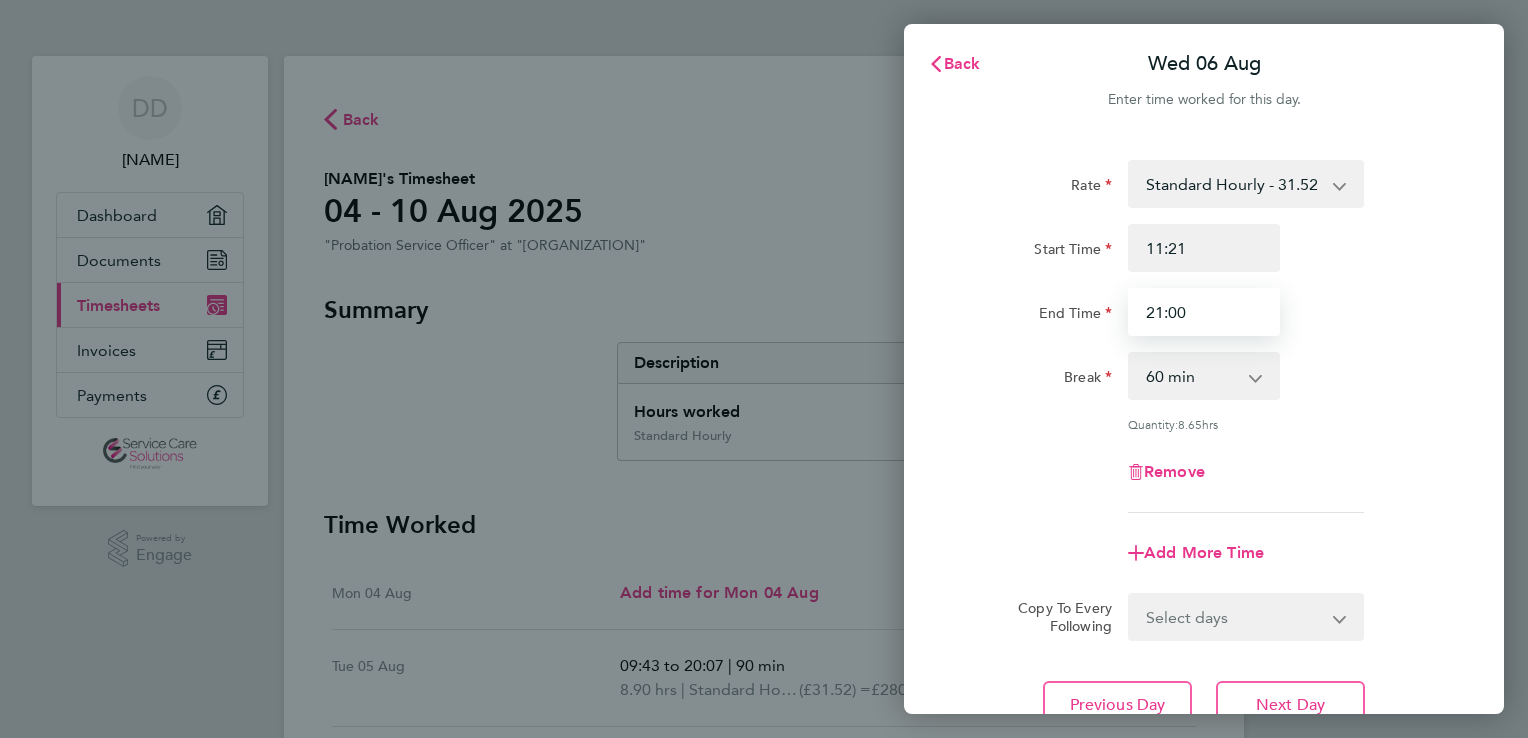 click on "21:00" at bounding box center [1204, 312] 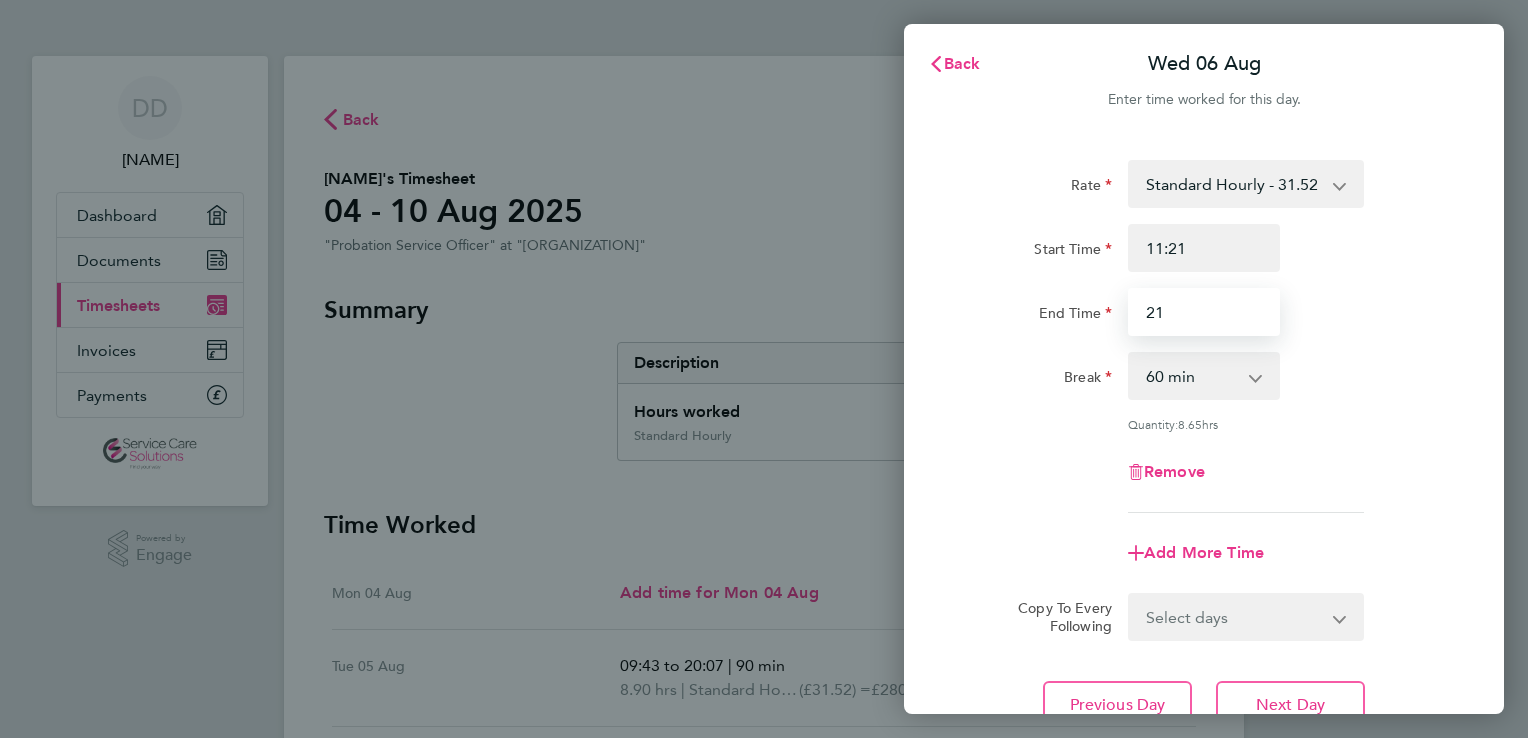 type on "2" 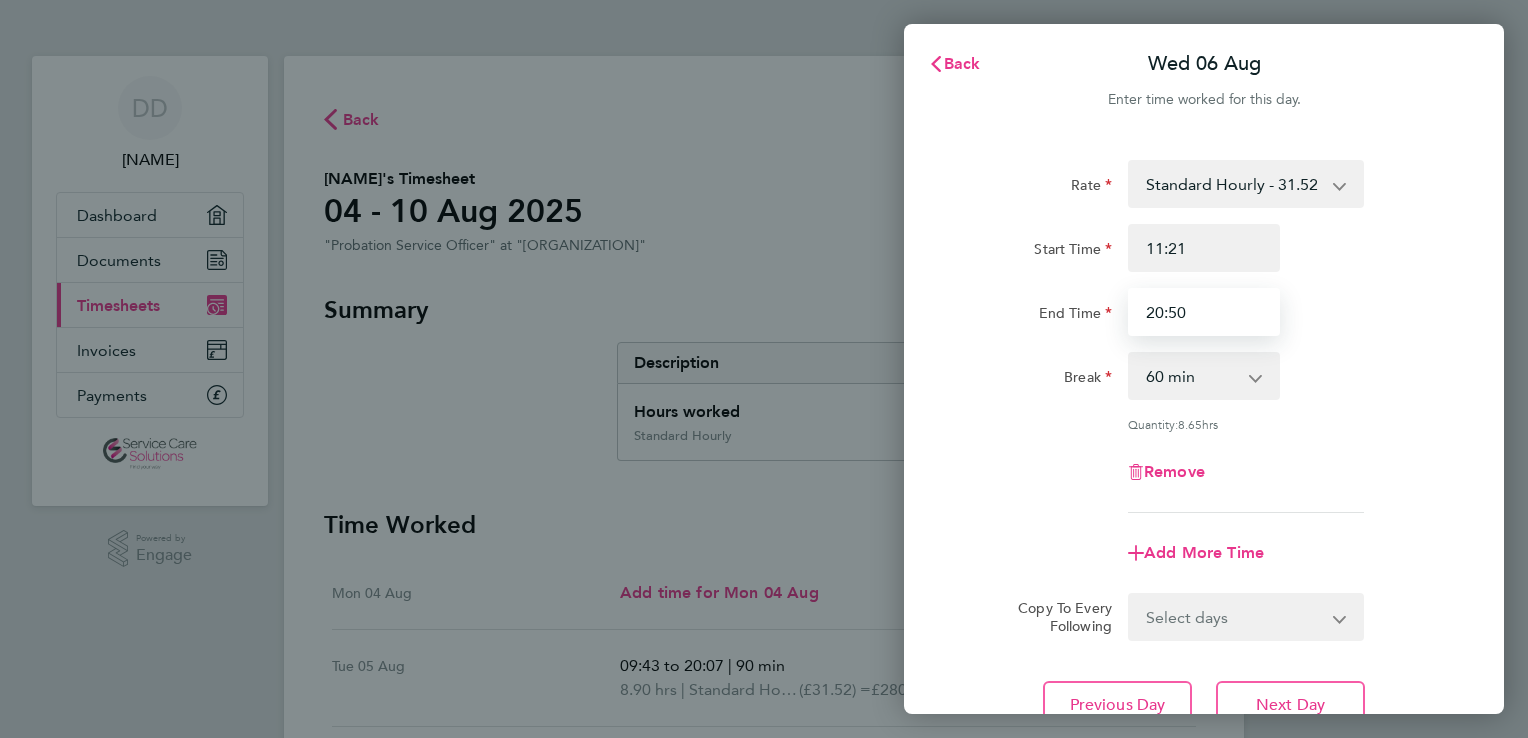 type on "20:50" 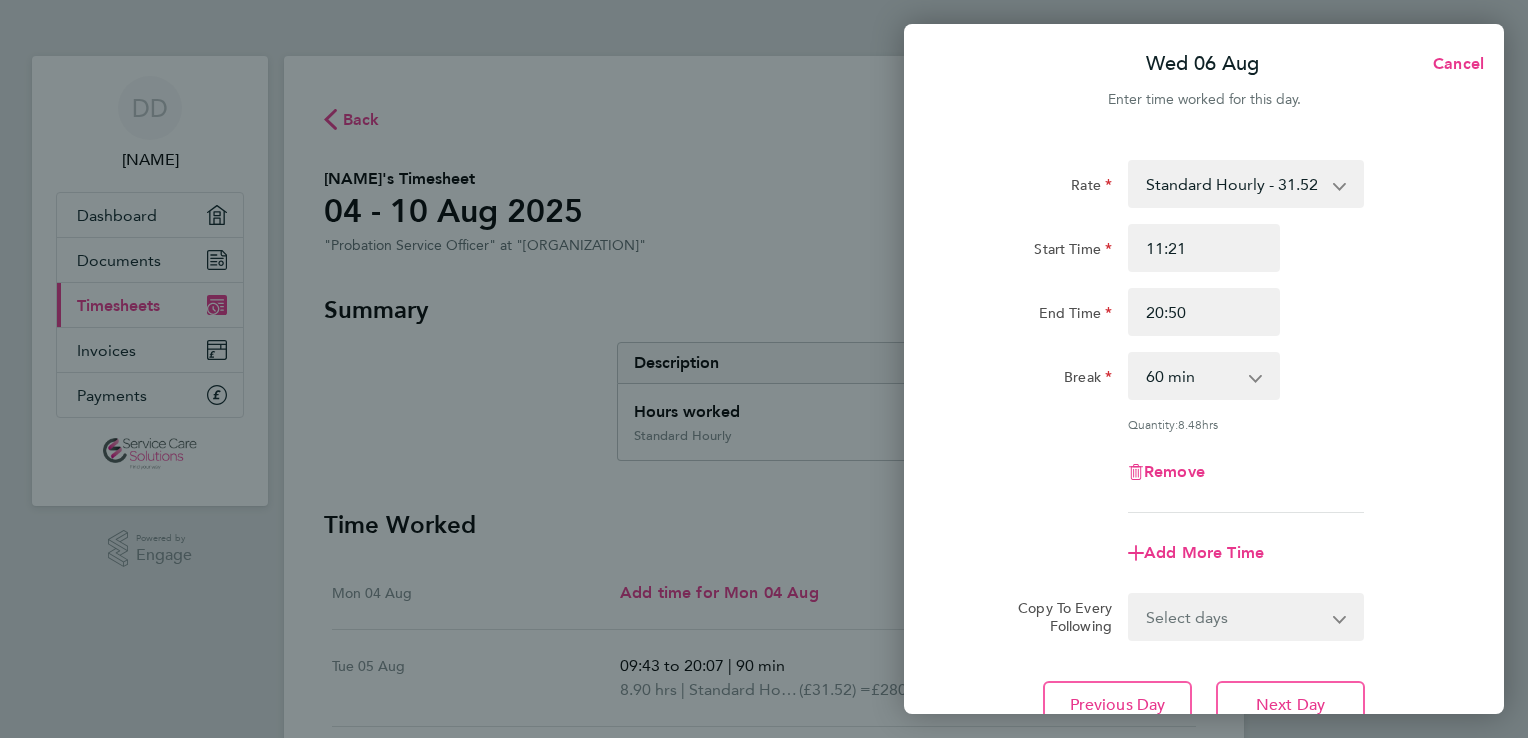 click on "End Time" 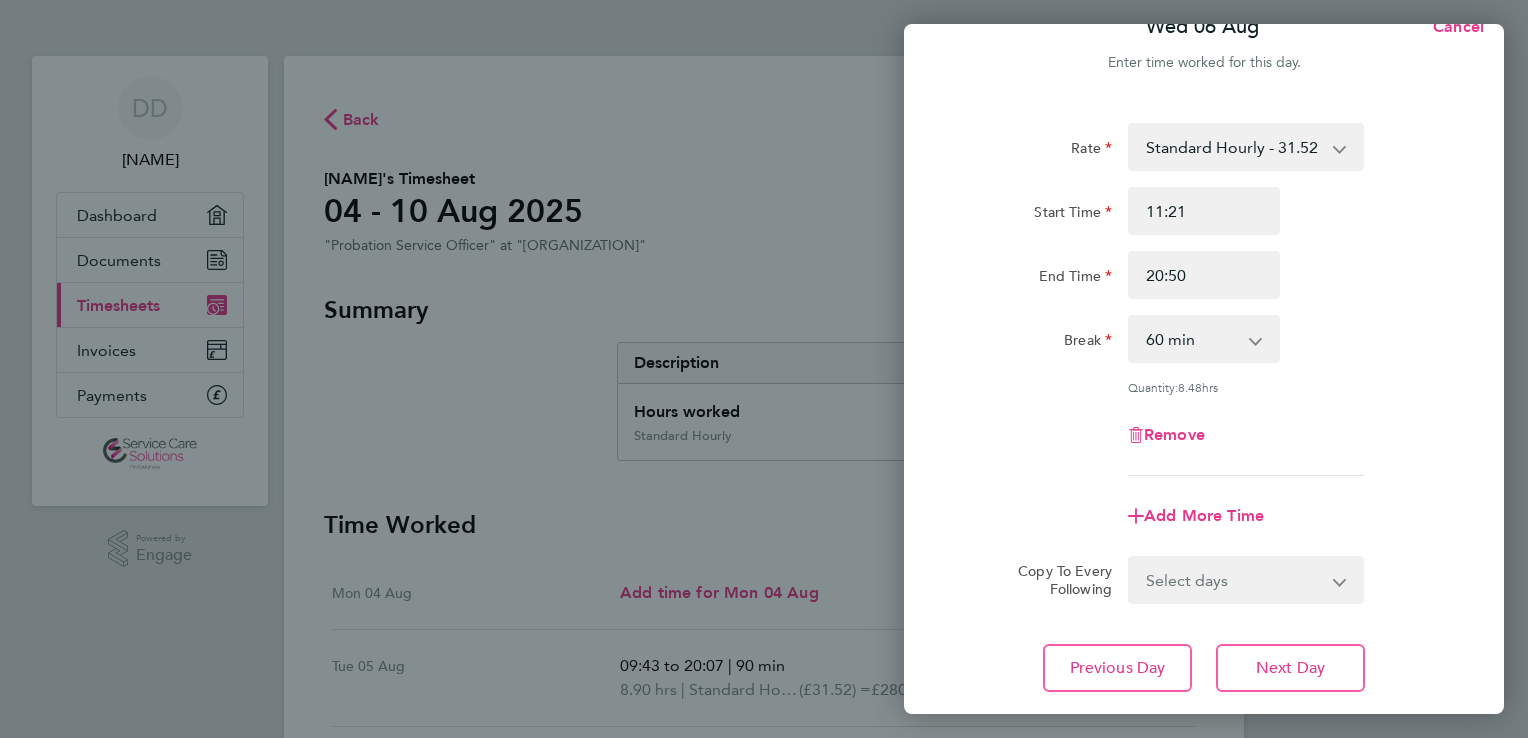 scroll, scrollTop: 40, scrollLeft: 0, axis: vertical 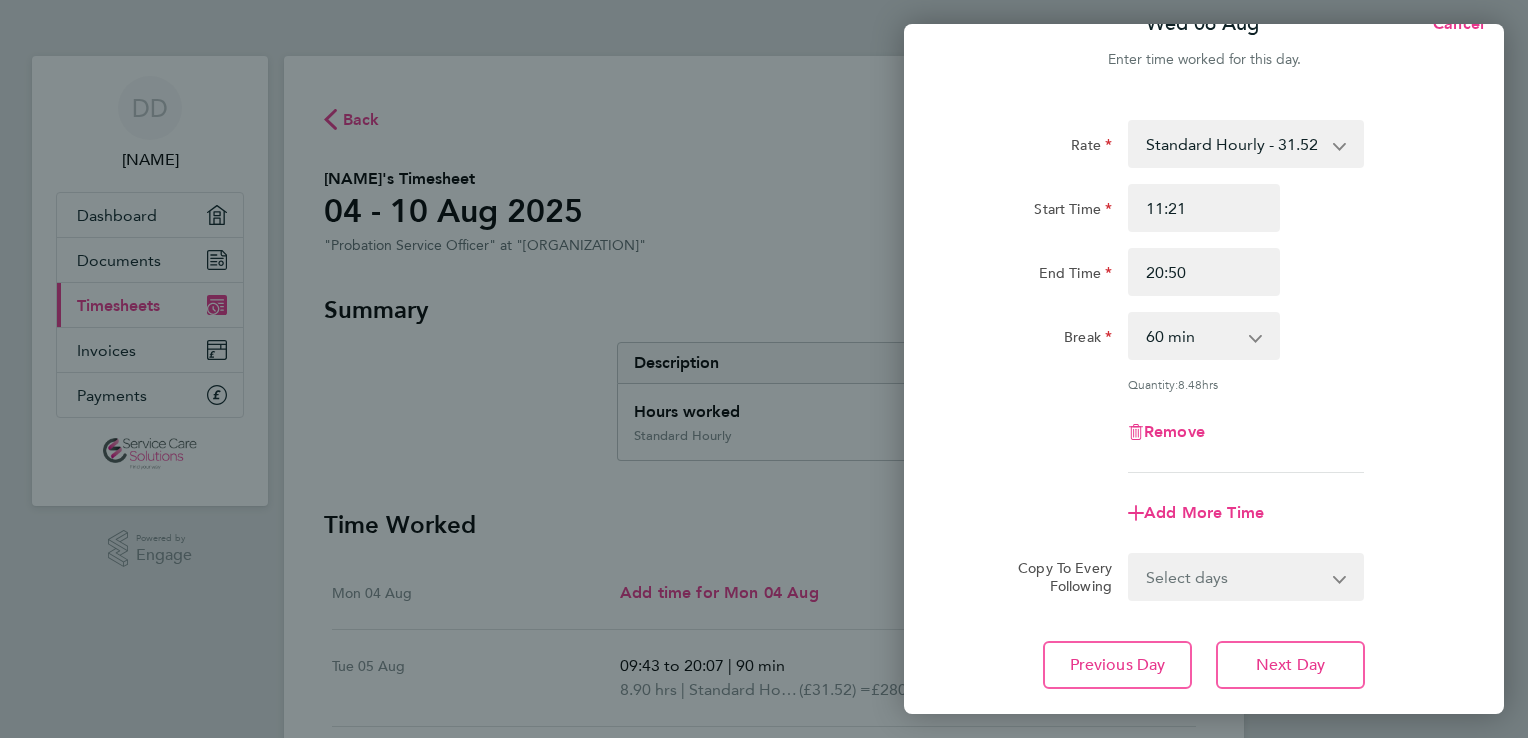 click on "Quantity:  8.48  hrs" 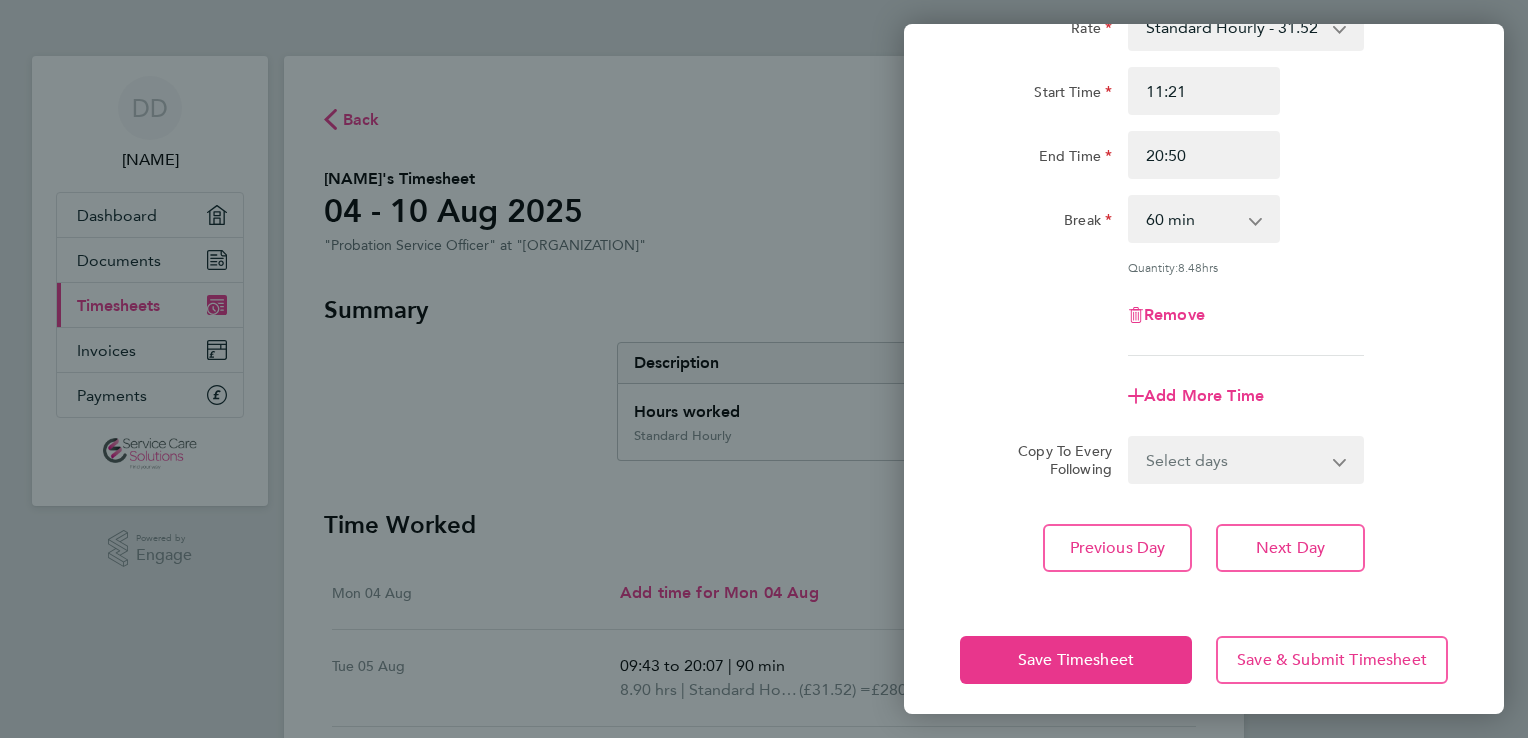 scroll, scrollTop: 164, scrollLeft: 0, axis: vertical 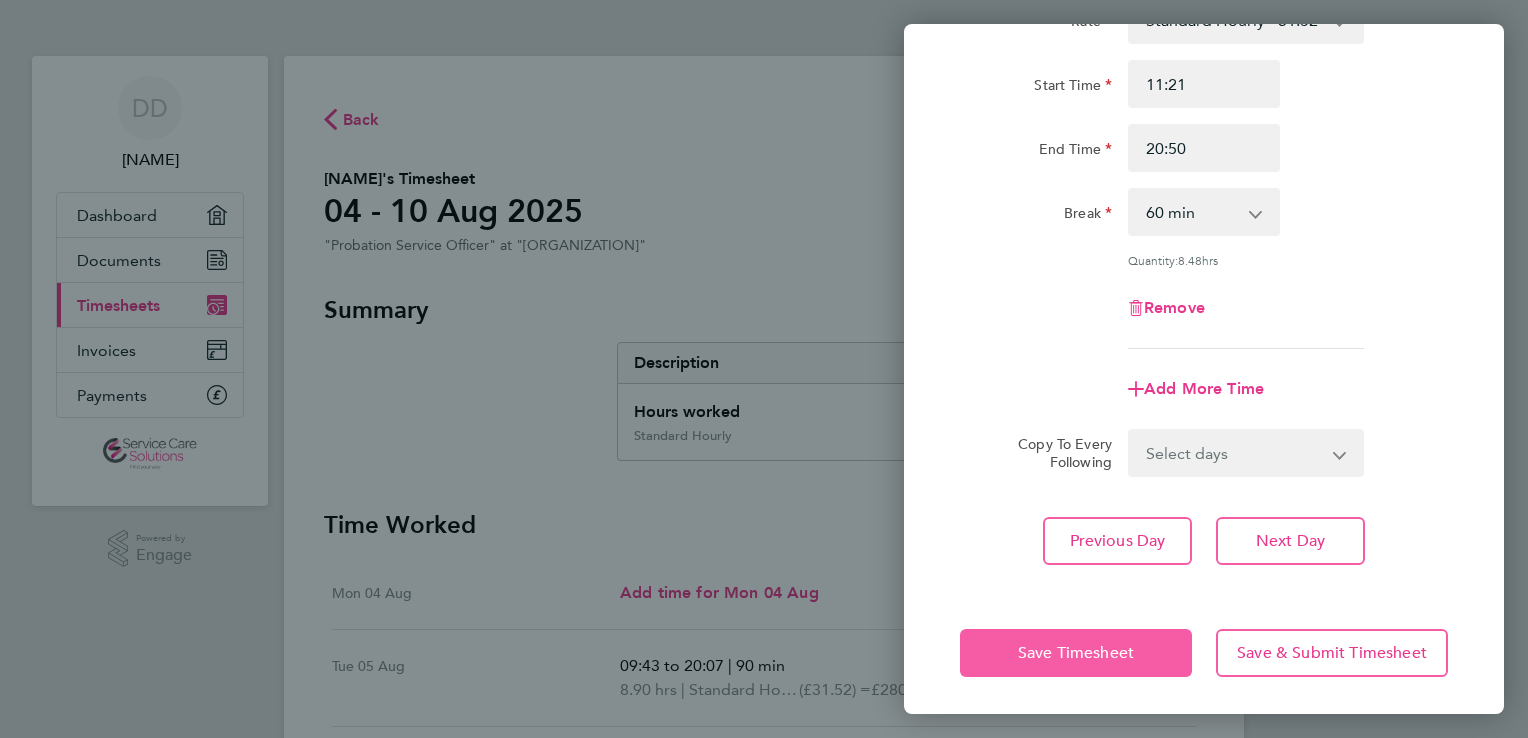 click on "Save Timesheet" 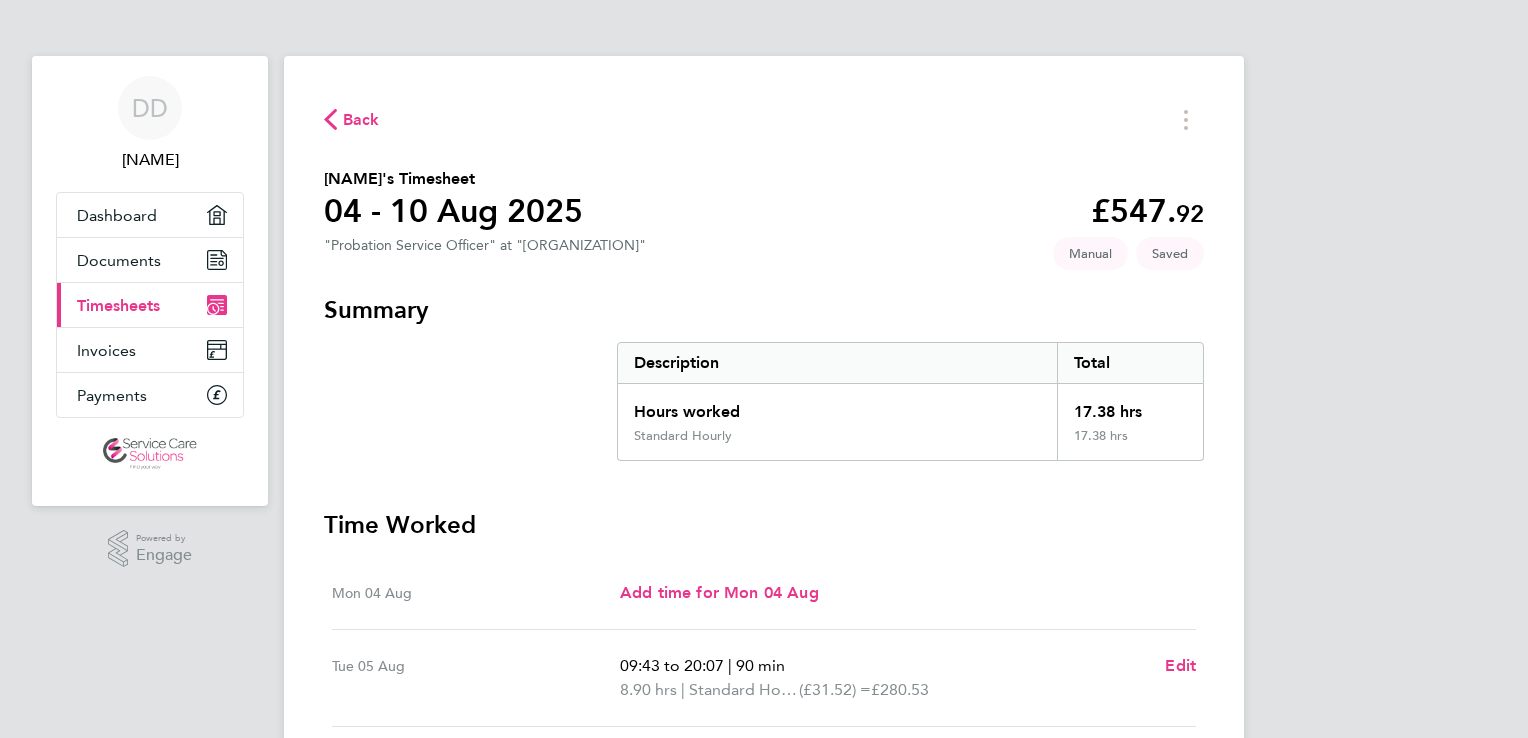 click on "Time Worked" at bounding box center [764, 525] 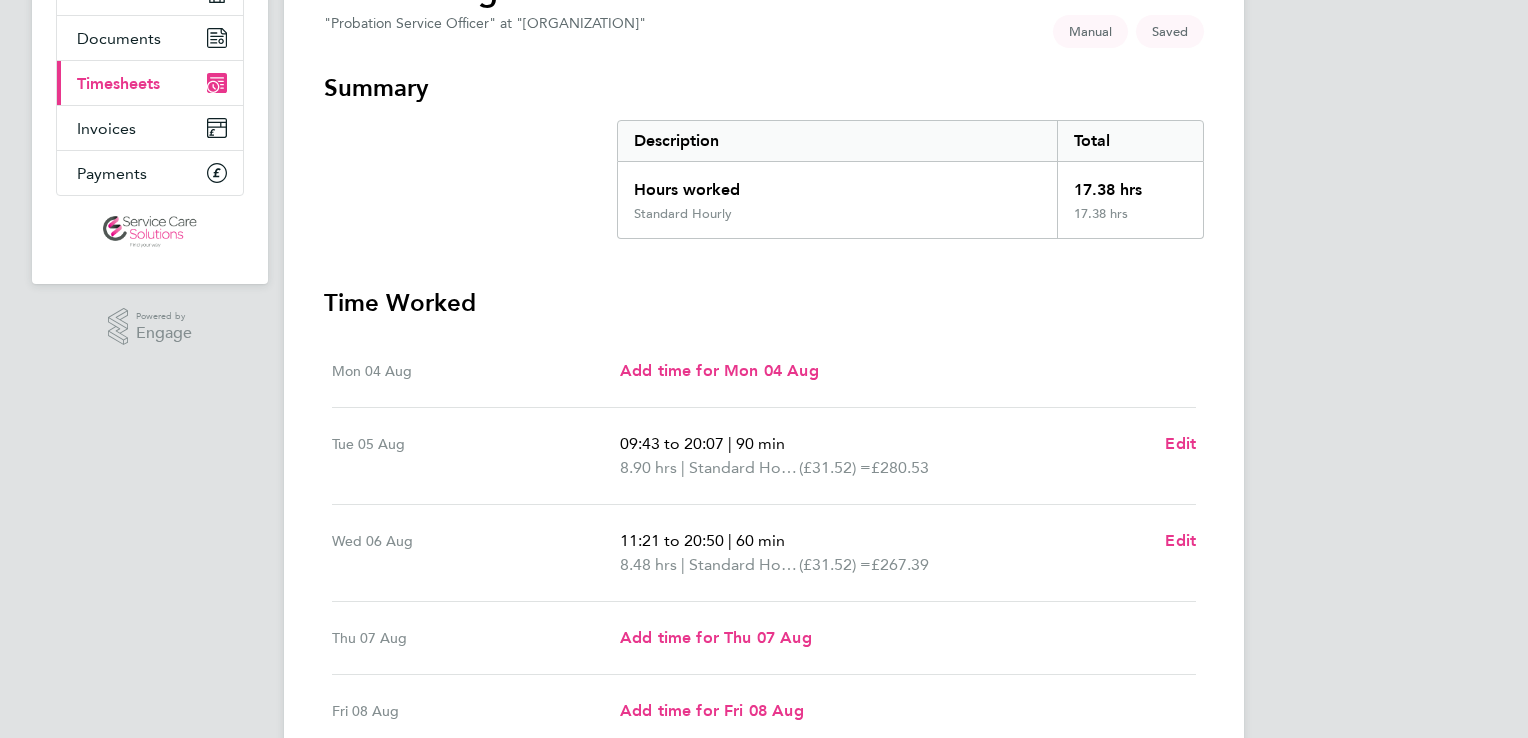 scroll, scrollTop: 240, scrollLeft: 0, axis: vertical 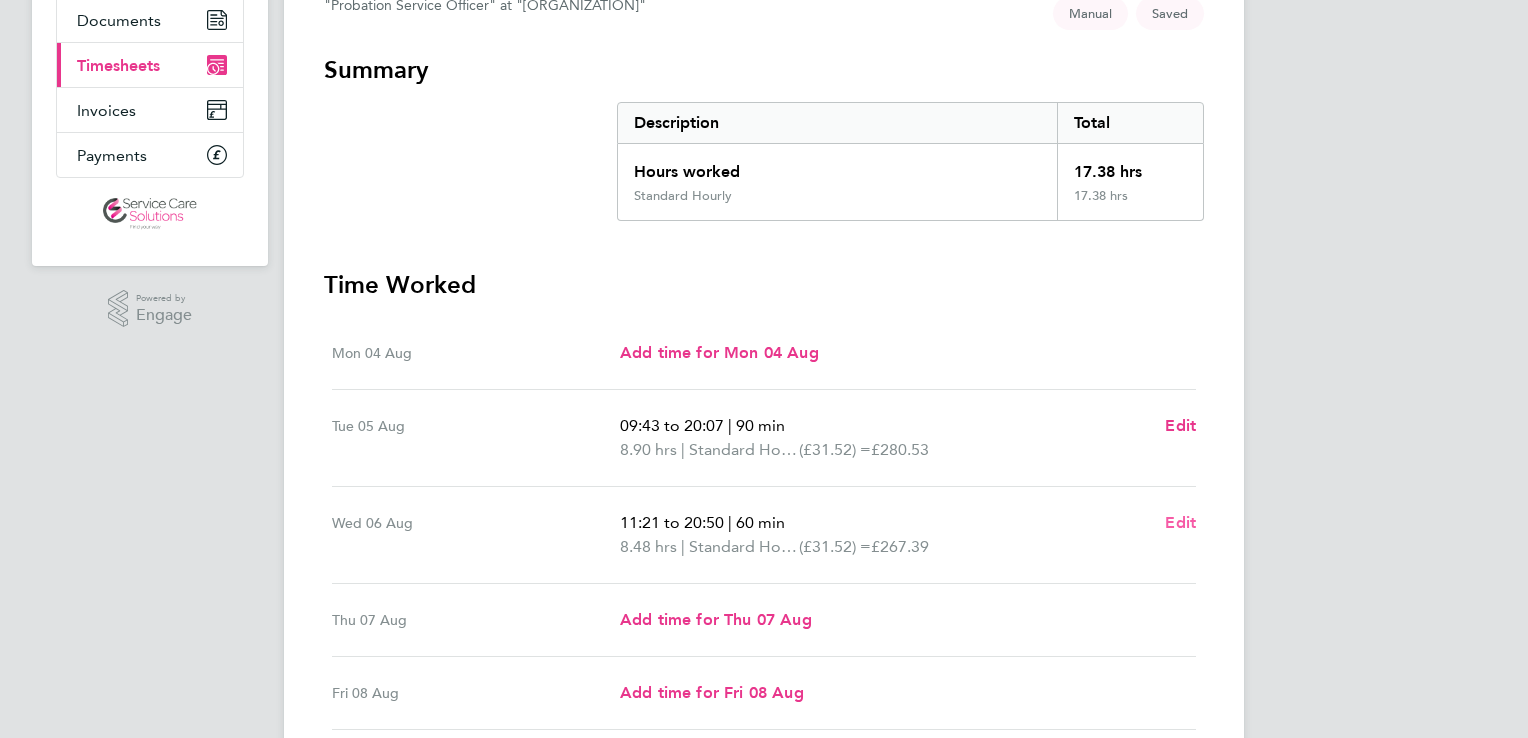 click on "Edit" at bounding box center [1180, 522] 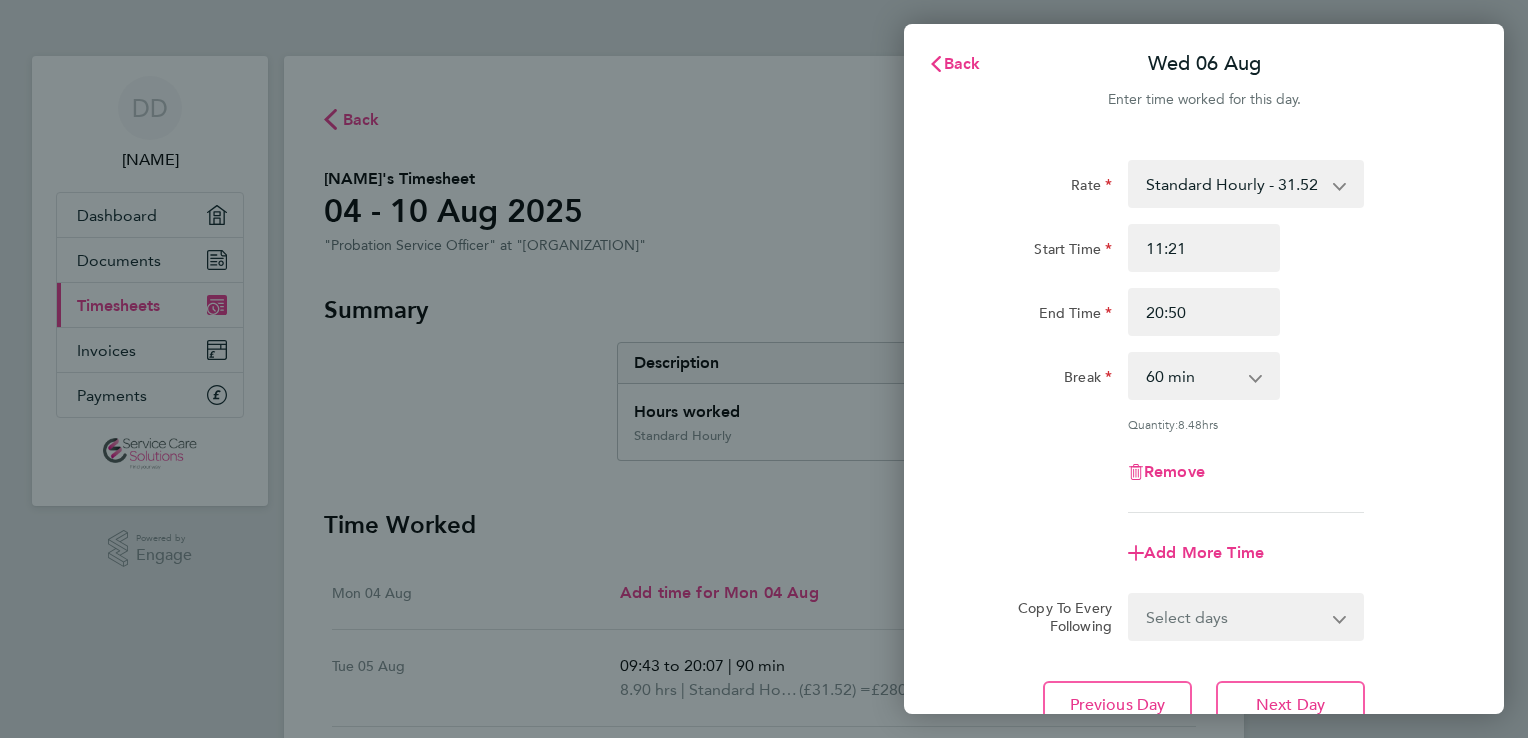 scroll, scrollTop: 0, scrollLeft: 0, axis: both 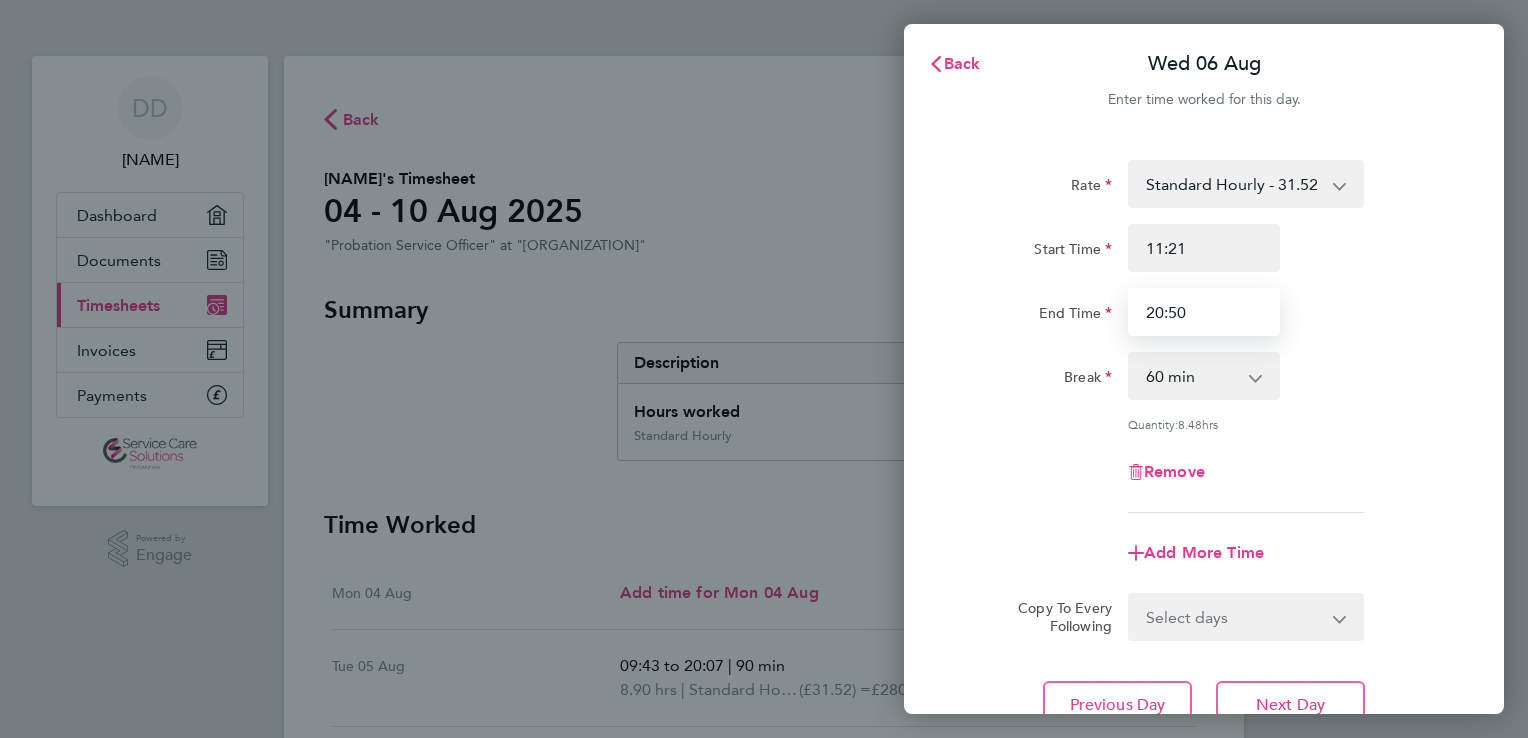 click on "20:50" at bounding box center (1204, 312) 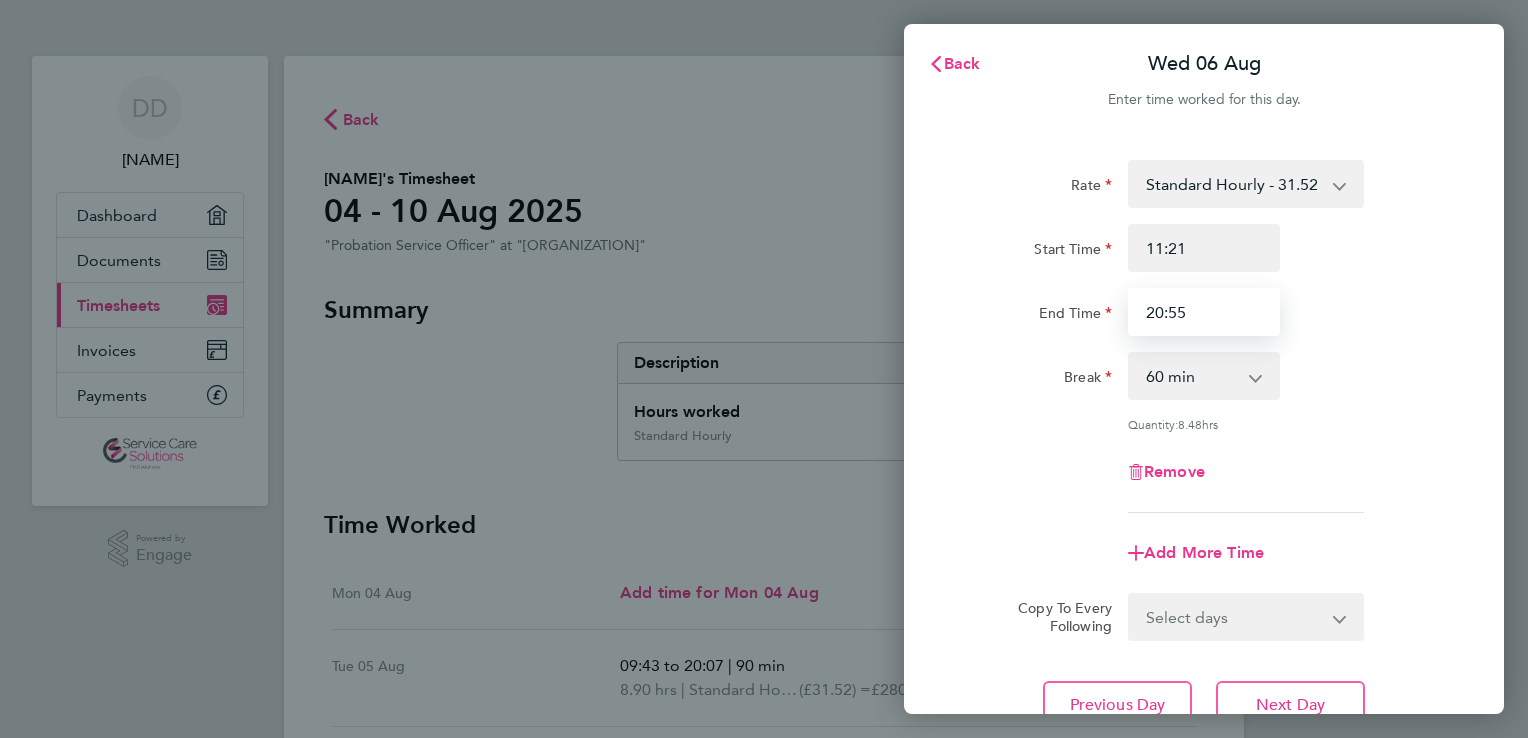 type on "20:55" 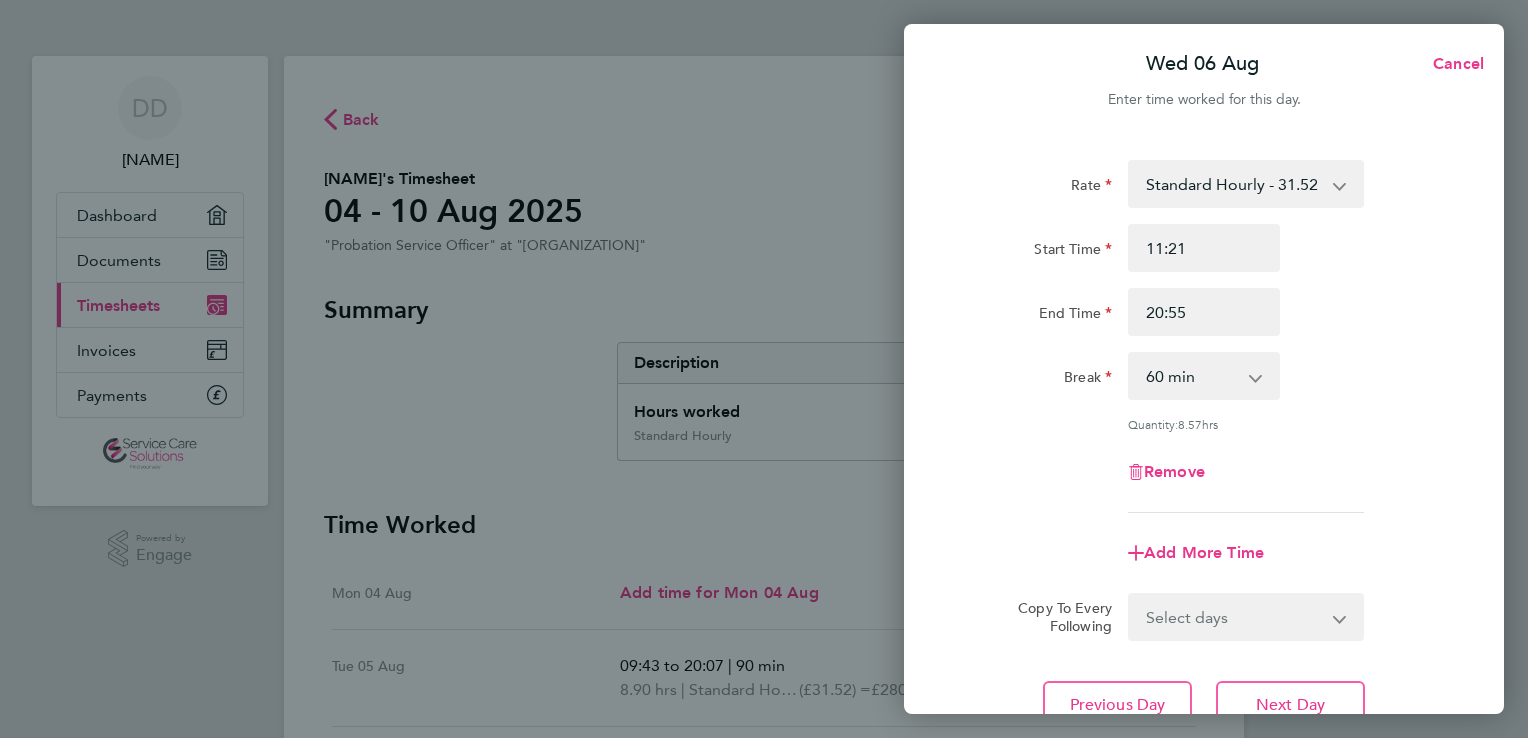 click on "Break  0 min   15 min   30 min   45 min   60 min   75 min   90 min" 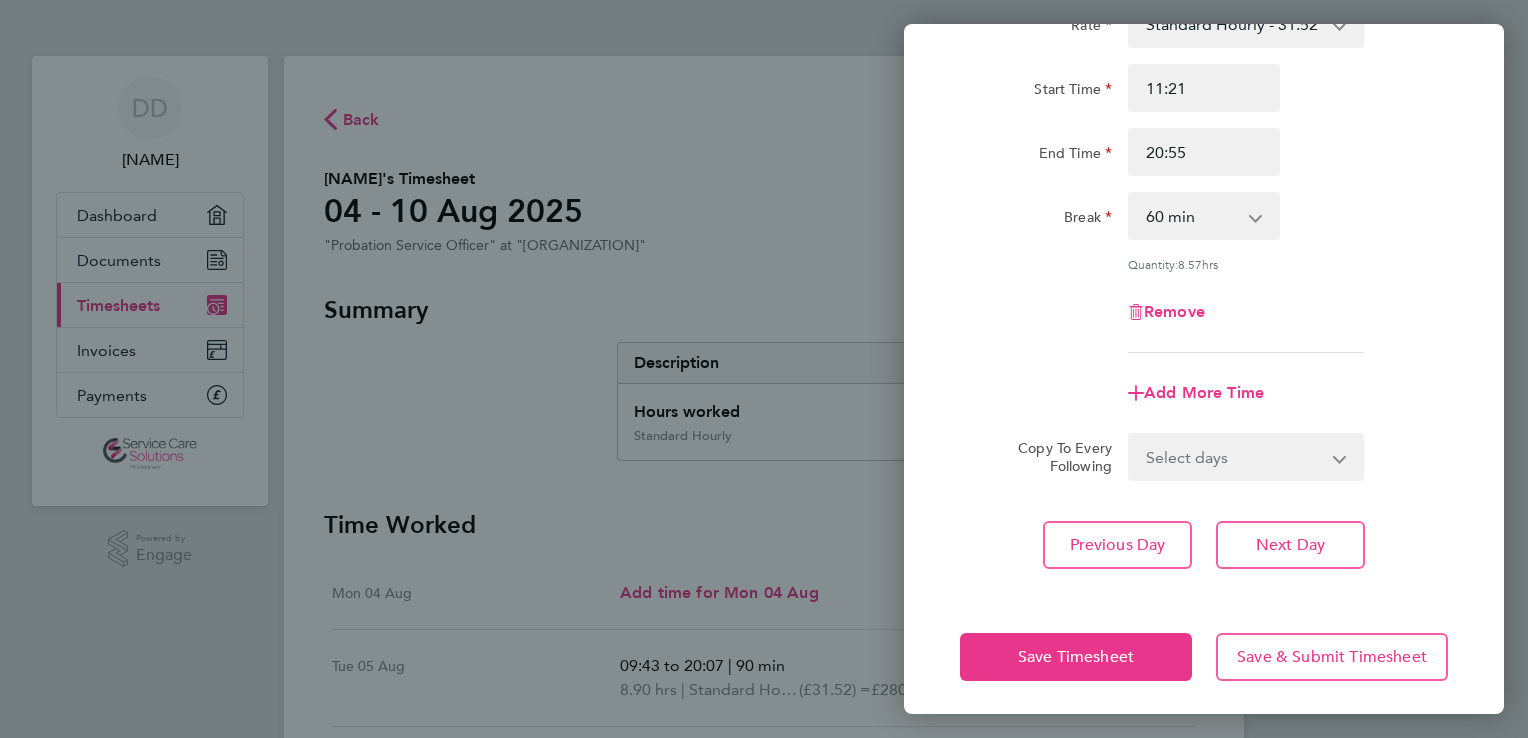 scroll, scrollTop: 164, scrollLeft: 0, axis: vertical 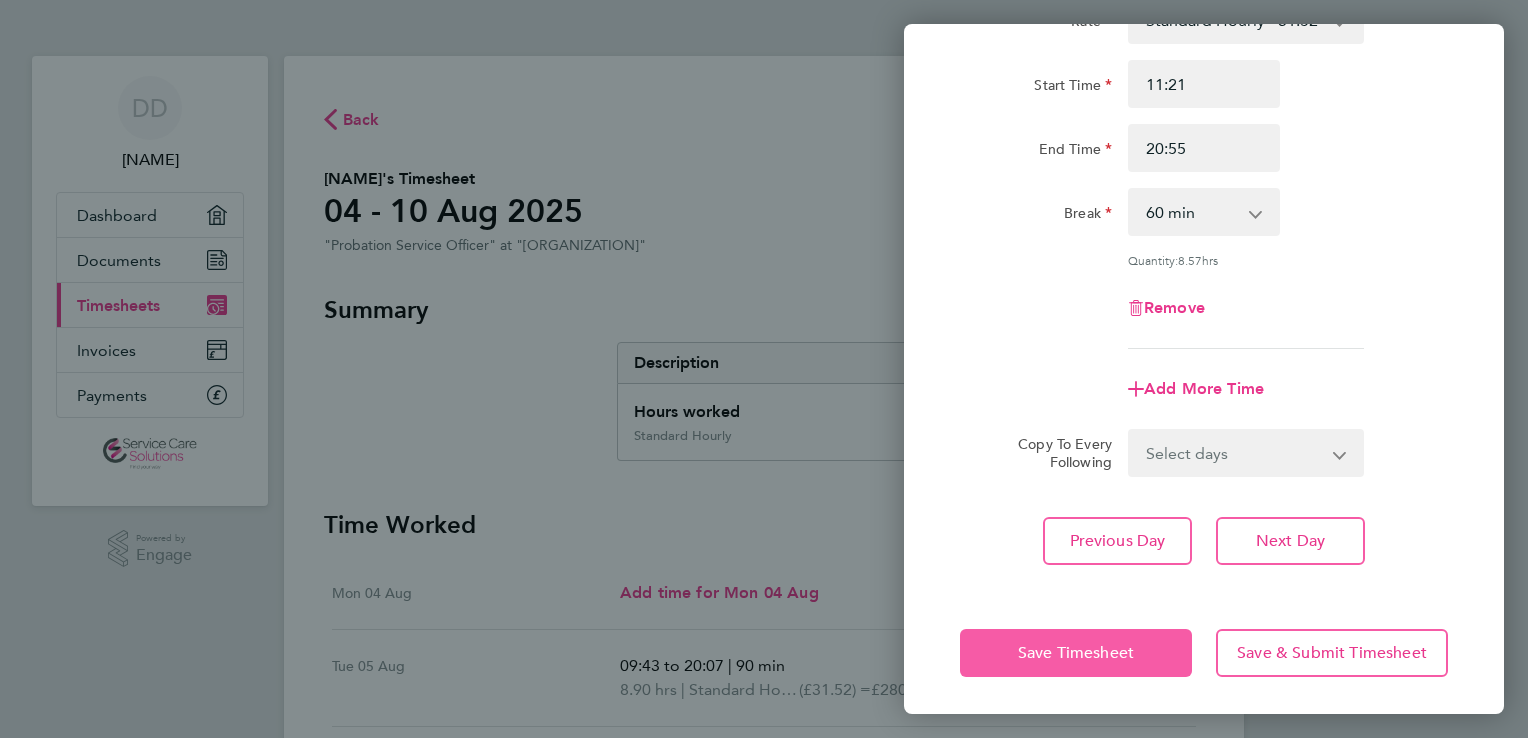 click on "Save Timesheet" 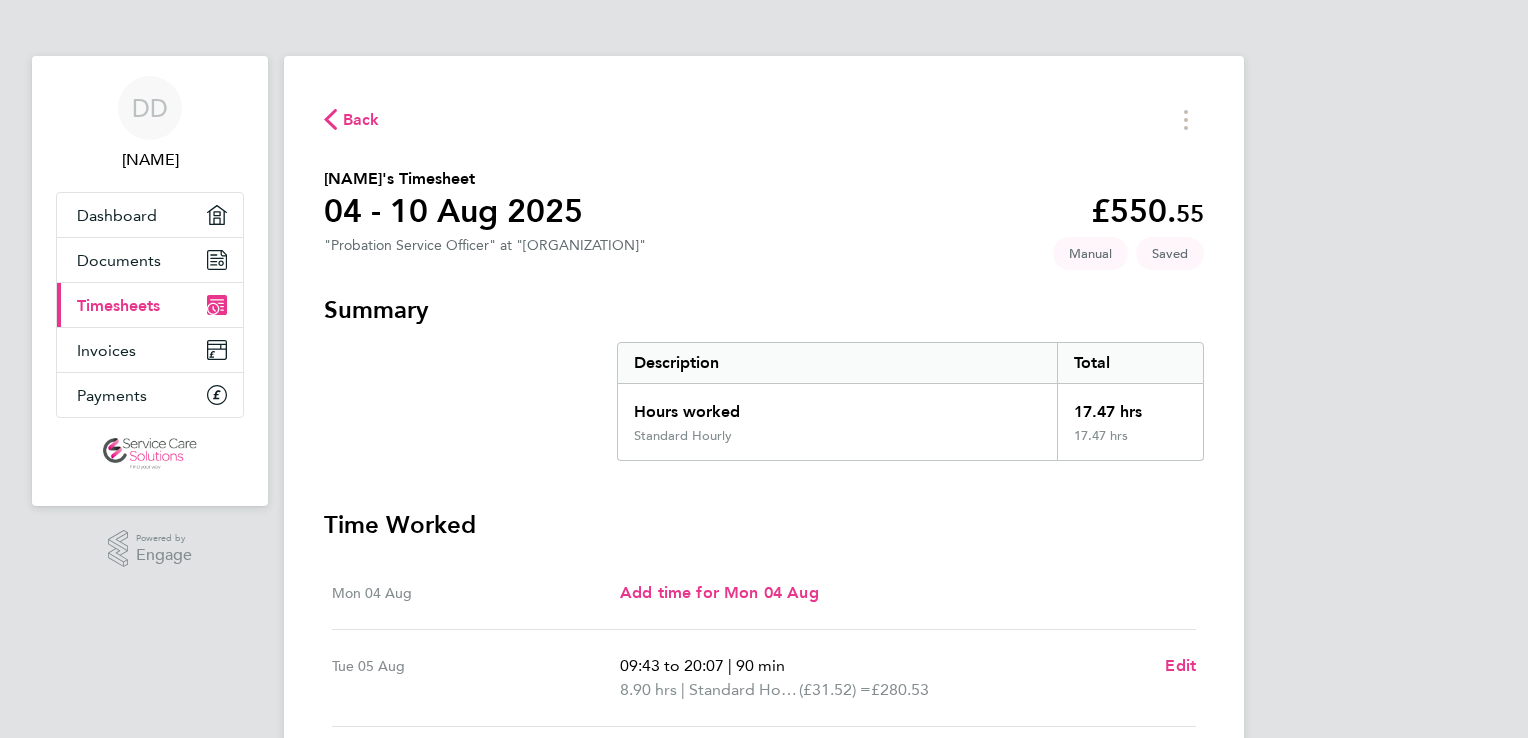 click on "Time Worked Mon 04 Aug Add time for Mon 04 Aug Add time for Mon 04 Aug Tue 05 Aug 09:43 to 20:07 | 90 min 8.90 hrs | Standard Hourly (£31.52) = £280.53 Edit Wed 06 Aug 11:21 to 20:55 | 60 min 8.57 hrs | Standard Hourly (£31.52) = £270.02 Edit Thu 07 Aug Add time for Thu 07 Aug Add time for Thu 07 Aug Fri 08 Aug Add time for Fri 08 Aug Add time for Fri 08 Aug Sat 09 Aug Add time for Sat 09 Aug Add time for Sat 09 Aug Sun 10 Aug Add time for Sun 10 Aug Add time for Sun 10 Aug Submit For Approval" at bounding box center (764, 860) 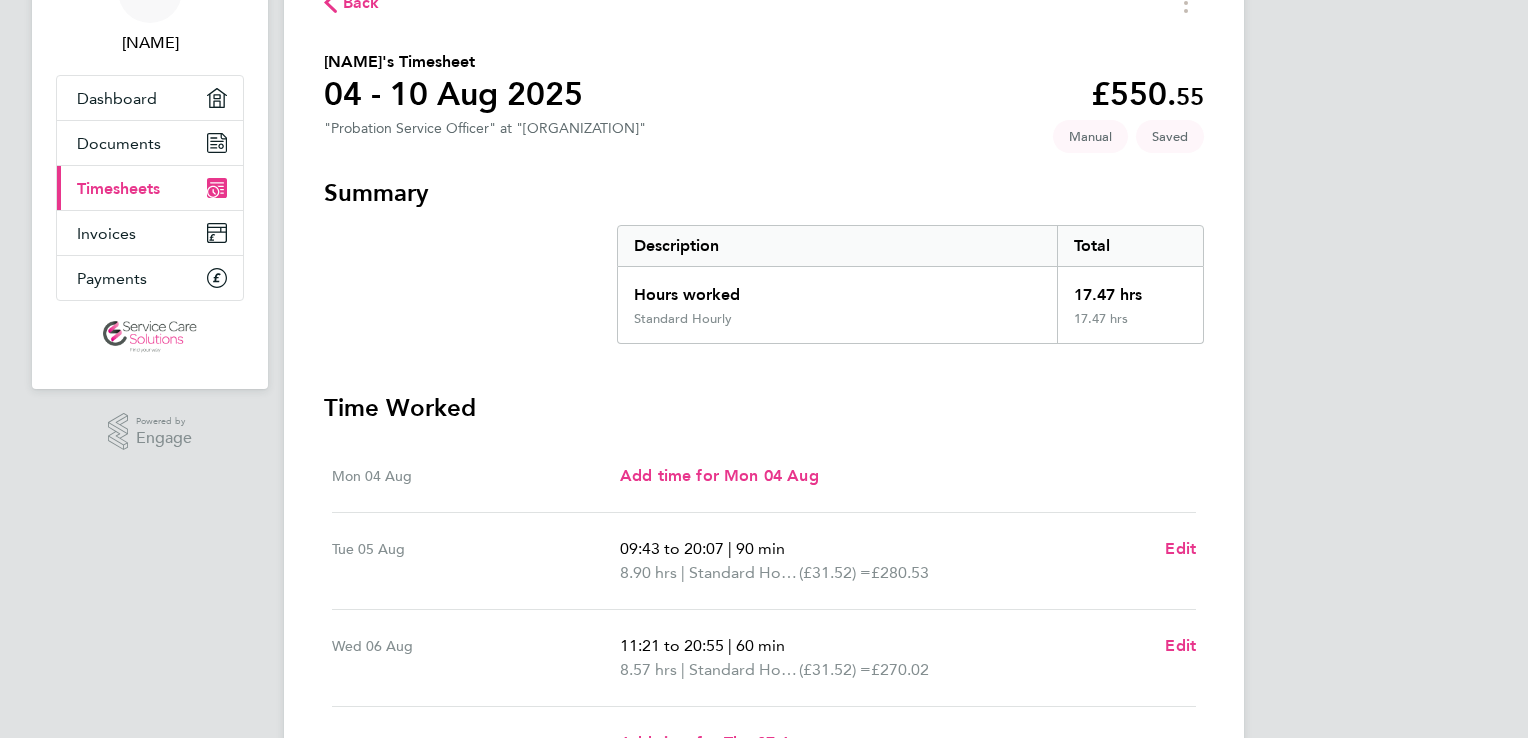 scroll, scrollTop: 120, scrollLeft: 0, axis: vertical 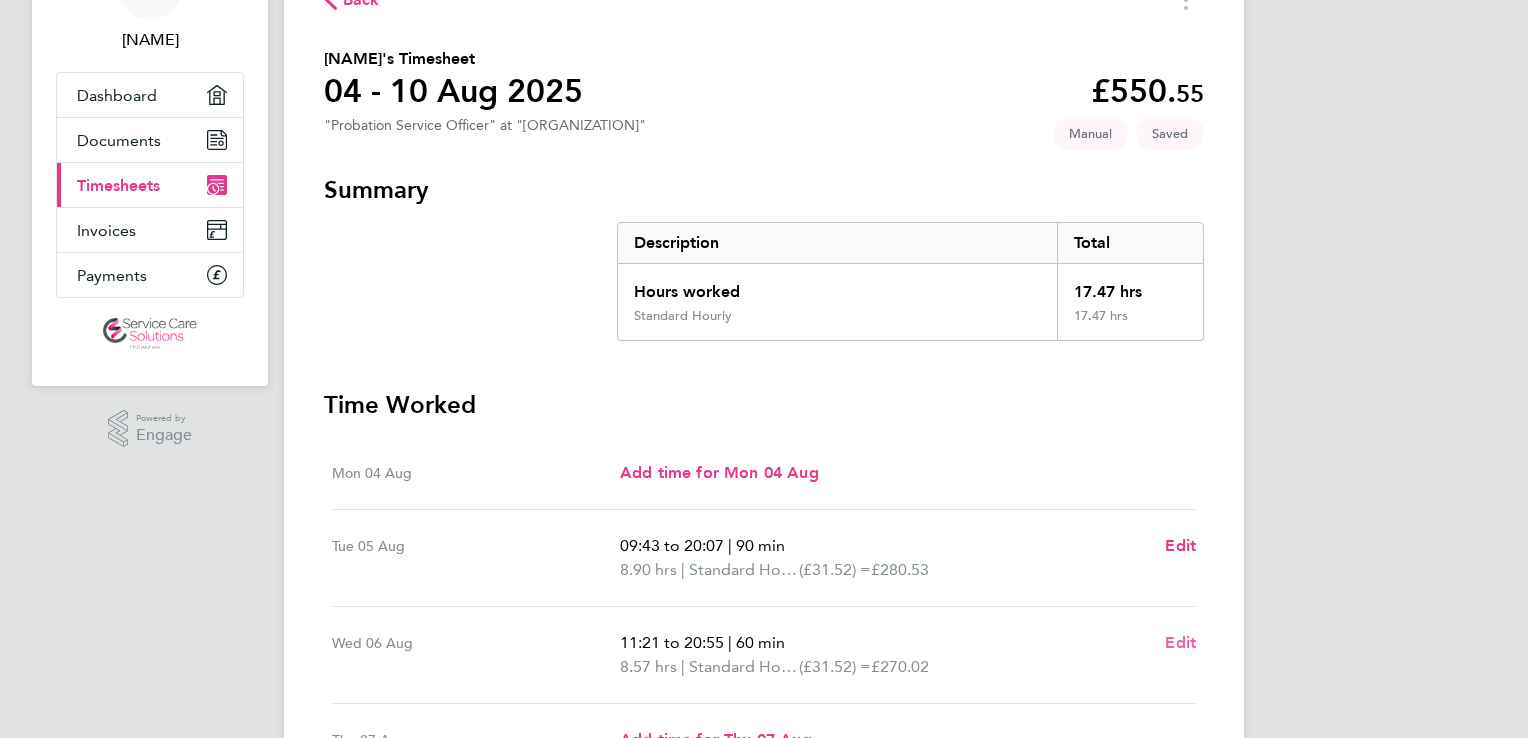 click on "Edit" at bounding box center (1180, 642) 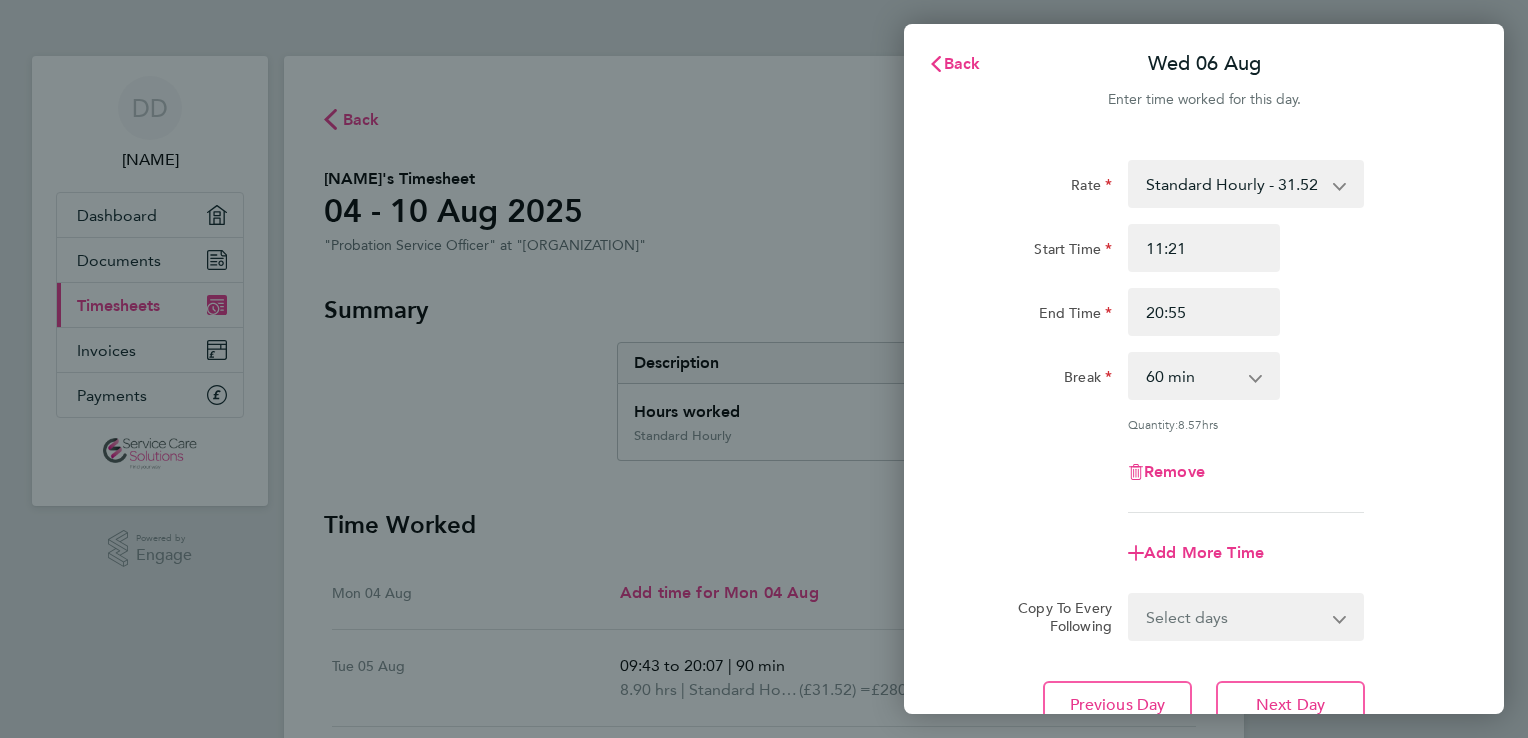 scroll, scrollTop: 0, scrollLeft: 0, axis: both 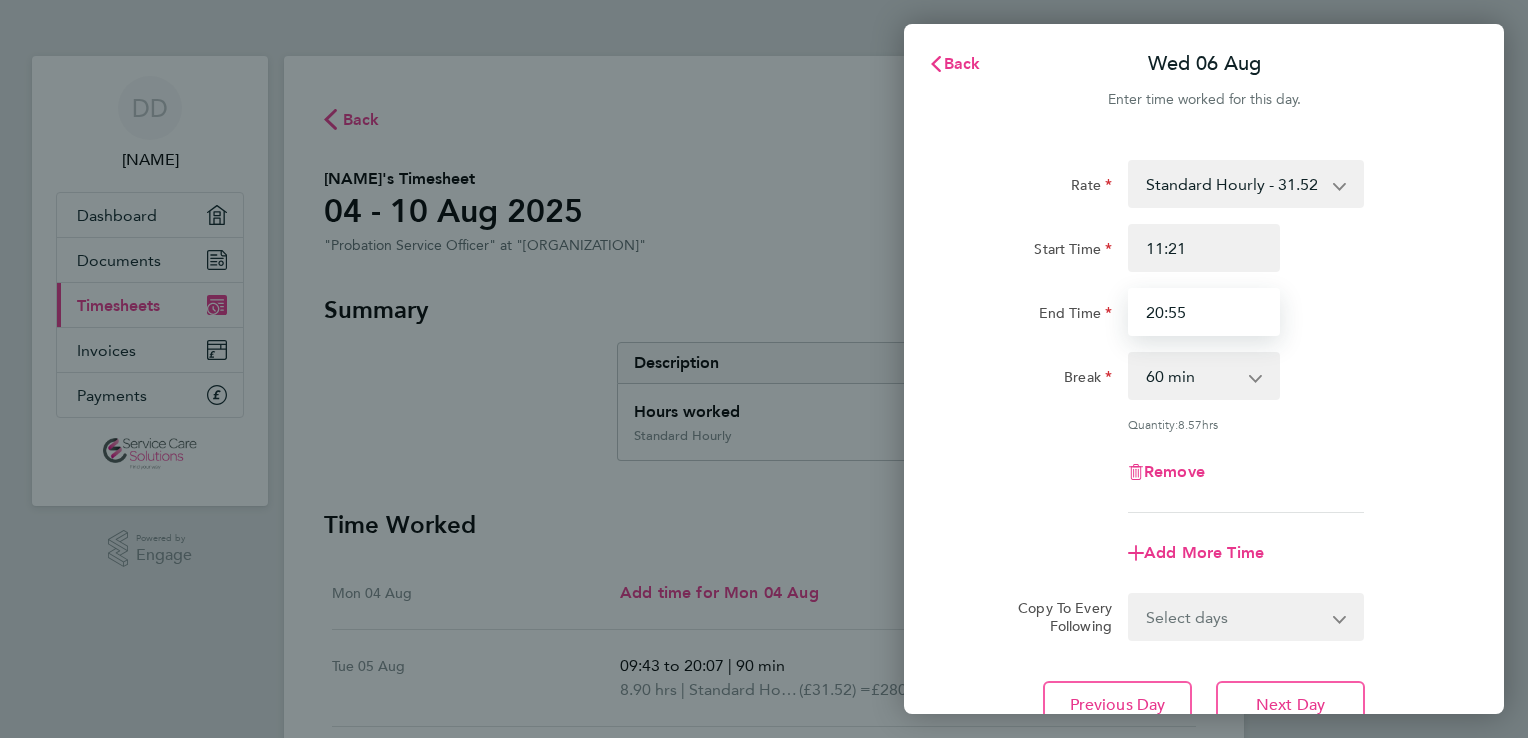 click on "20:55" at bounding box center [1204, 312] 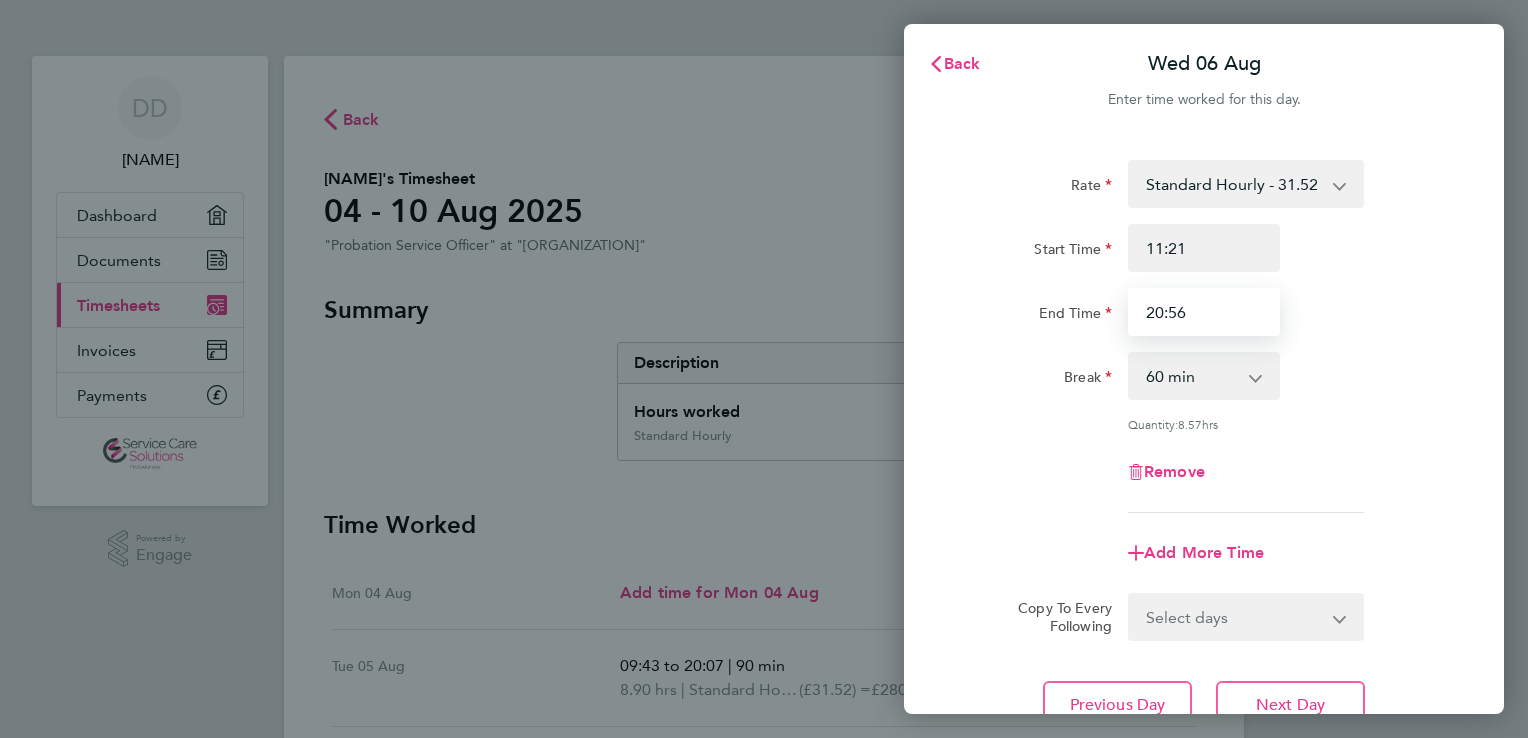 type on "20:56" 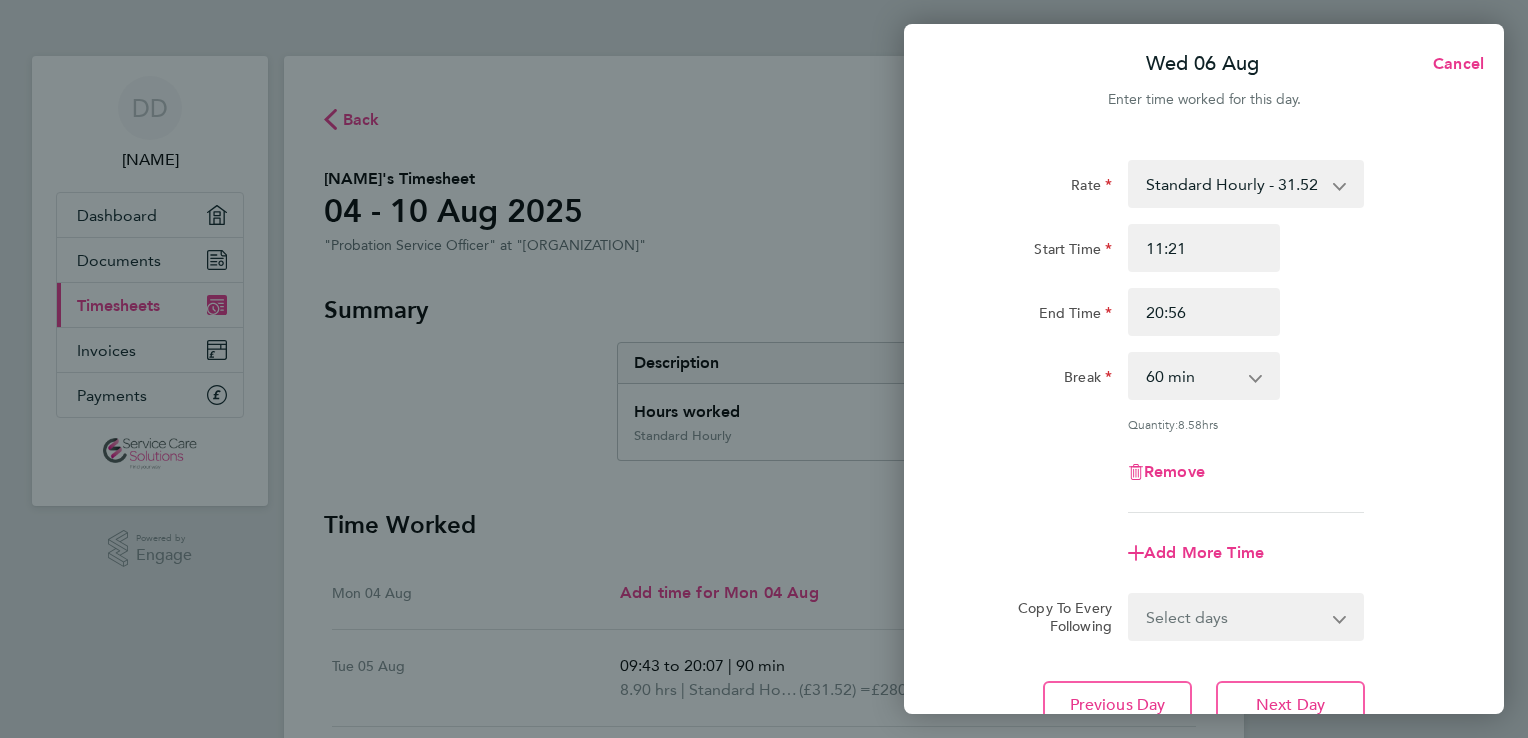 click on "Break  0 min   15 min   30 min   45 min   60 min   75 min   90 min" 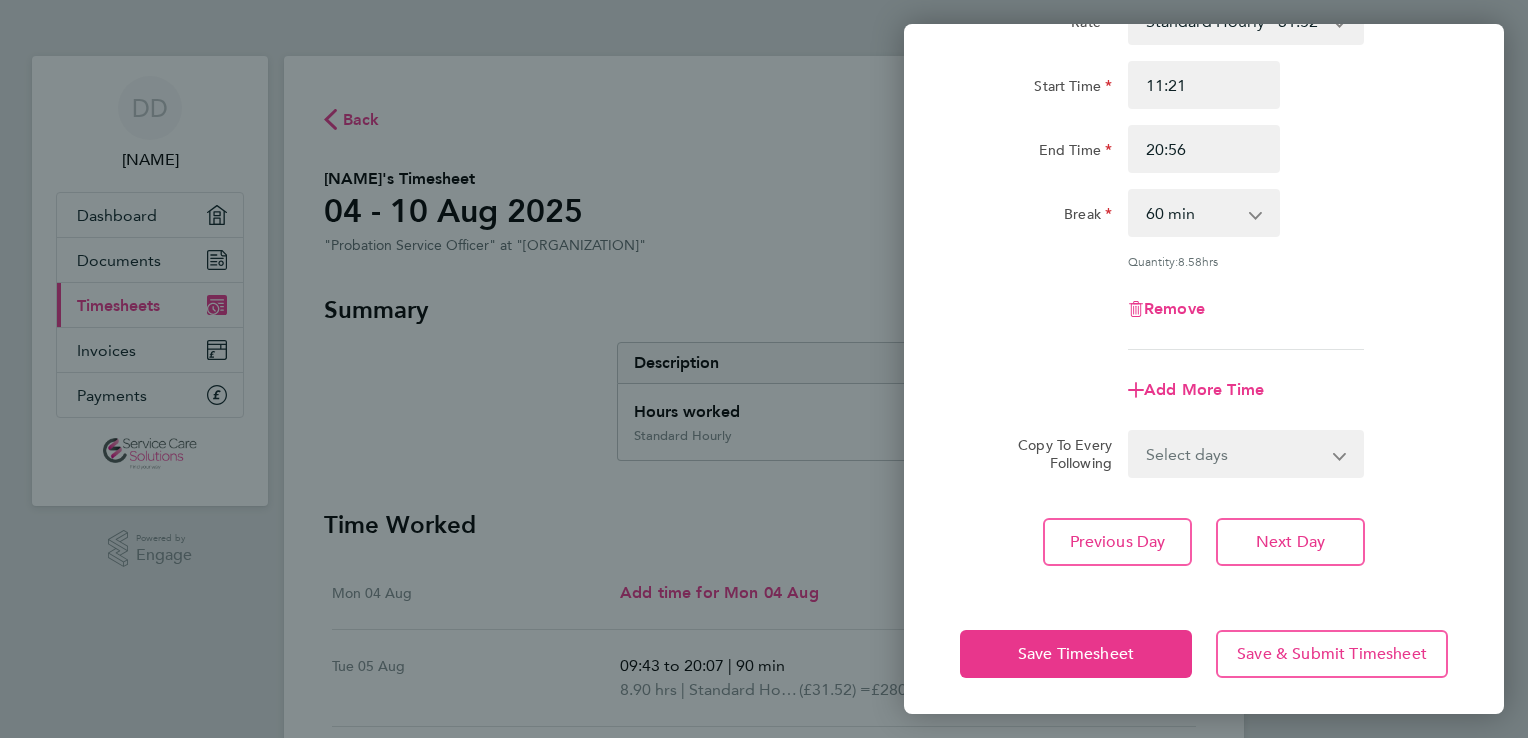 scroll, scrollTop: 164, scrollLeft: 0, axis: vertical 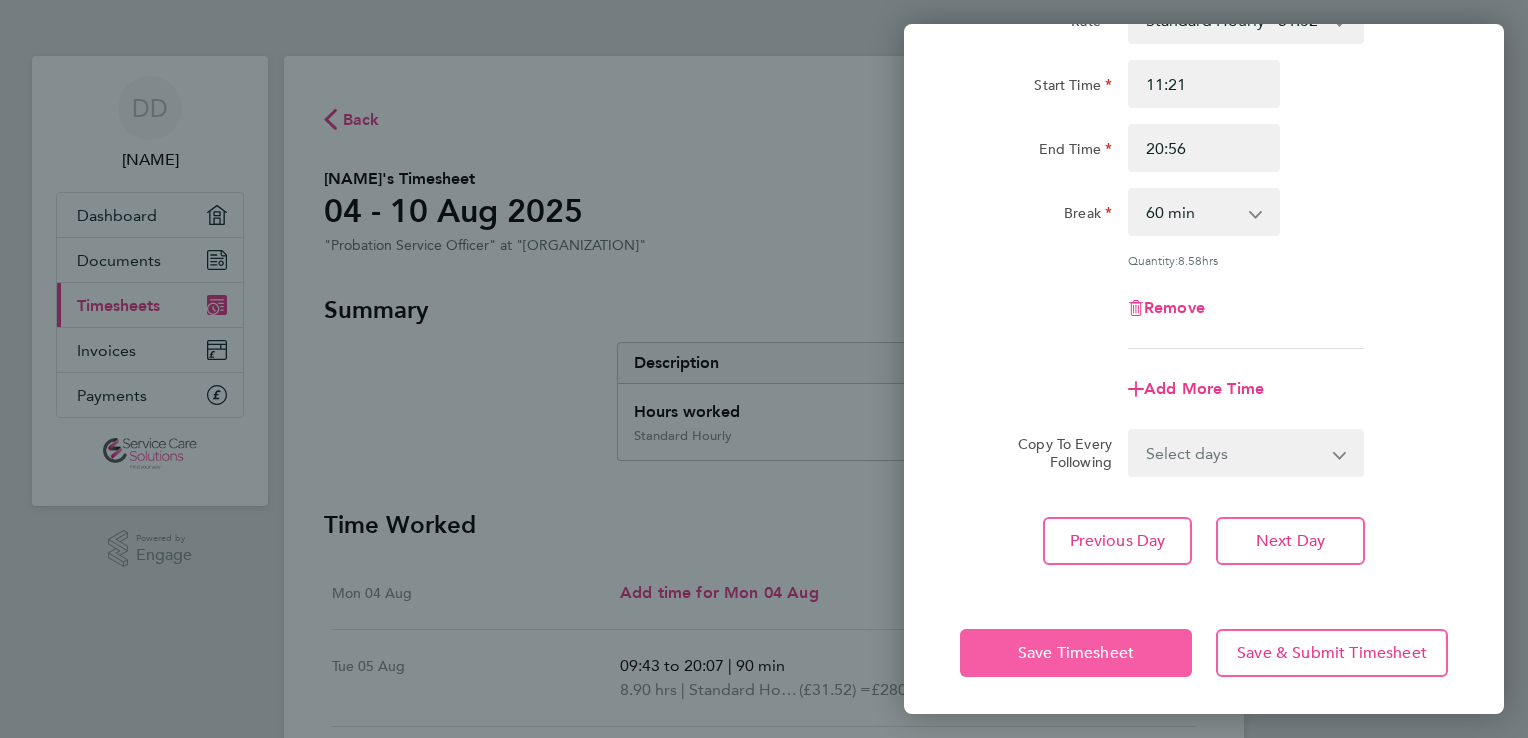 click on "Save Timesheet" 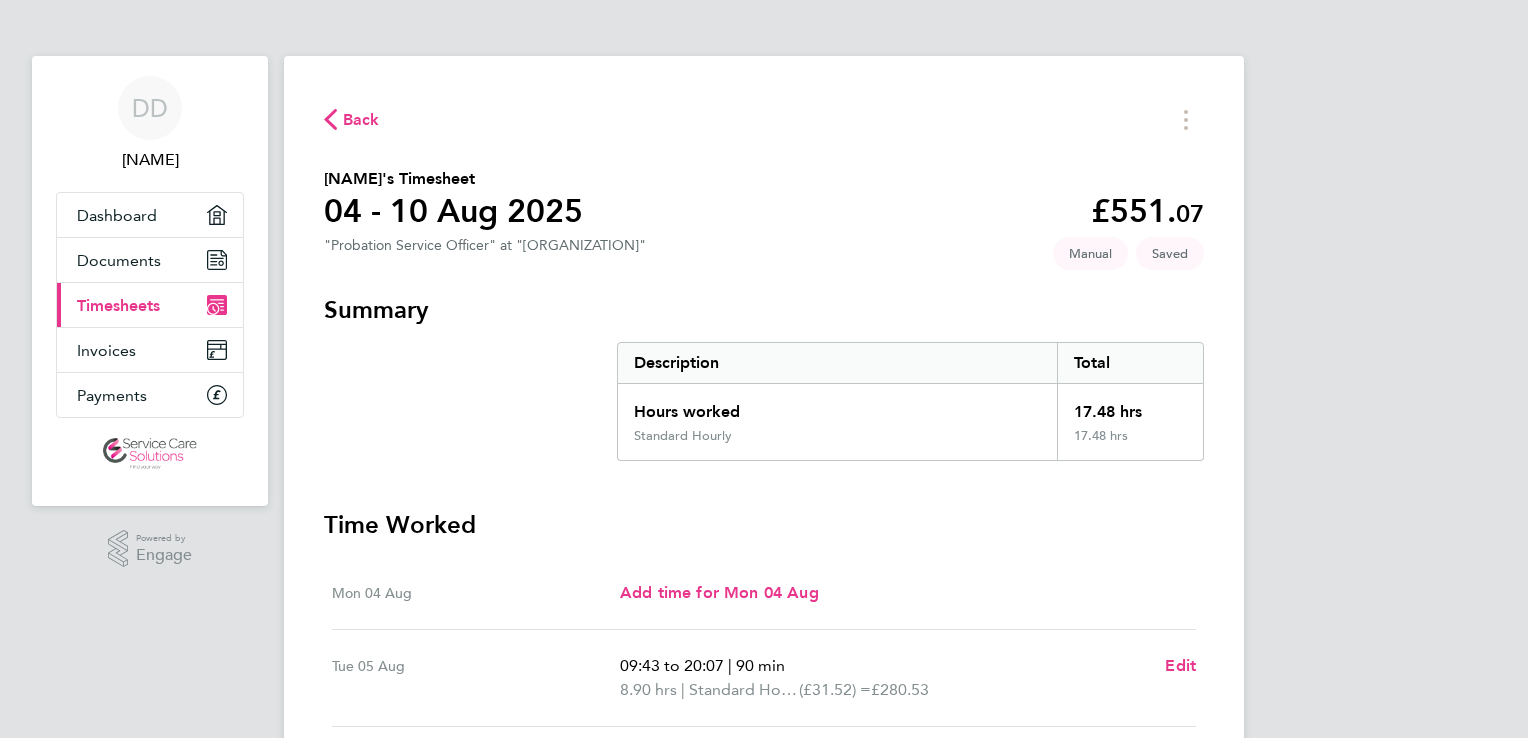click on "DD [NAME] Applications: Dashboard Documents Current page: Timesheets Invoices Payments Powered by Engage Back [NAME]'s Timesheet 04 - 10 Aug 2025 £551. 07 "Probation Service Officer" at "[ORGANIZATION]" Saved Manual Summary Description Total Hours worked 17.48 hrs Standard Hourly 17.48 hrs Time Worked Mon 04 Aug Add time for Mon 04 Aug Add time for Mon 04 Aug Tue 05 Aug 09:43 to 20:07 | 90 min 8.90 hrs | Standard Hourly (£31.52) = £280.53 Edit Wed 06 Aug 11:21 to 20:56 | 60 min 8.58 hrs | Standard Hourly (£31.52) = £270.55 Edit Thu 07 Aug Add time for Thu 07 Aug Add time for Thu 07 Aug Fri 08 Aug Add time for Fri 08 Aug Sat 09 Aug" at bounding box center [764, 646] 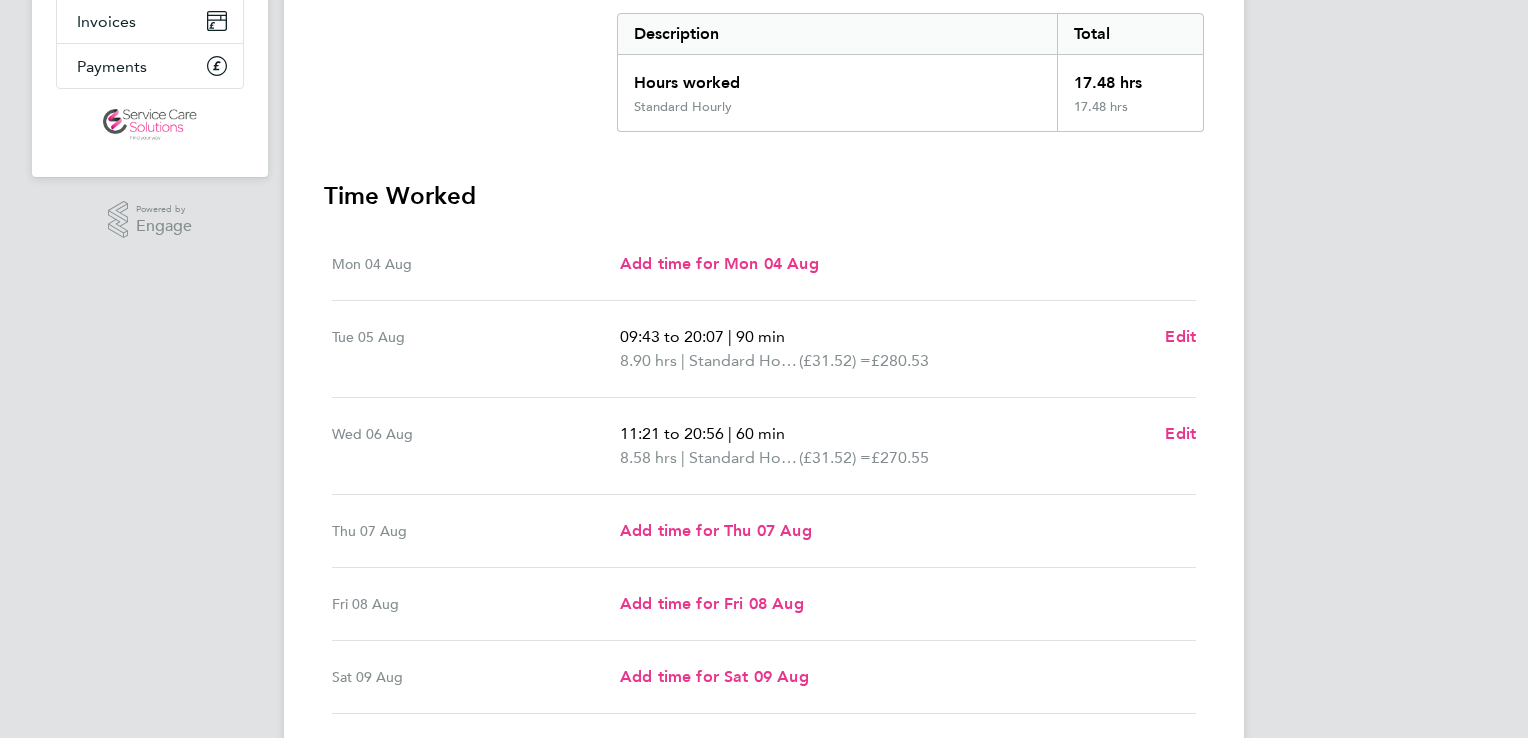 scroll, scrollTop: 312, scrollLeft: 0, axis: vertical 